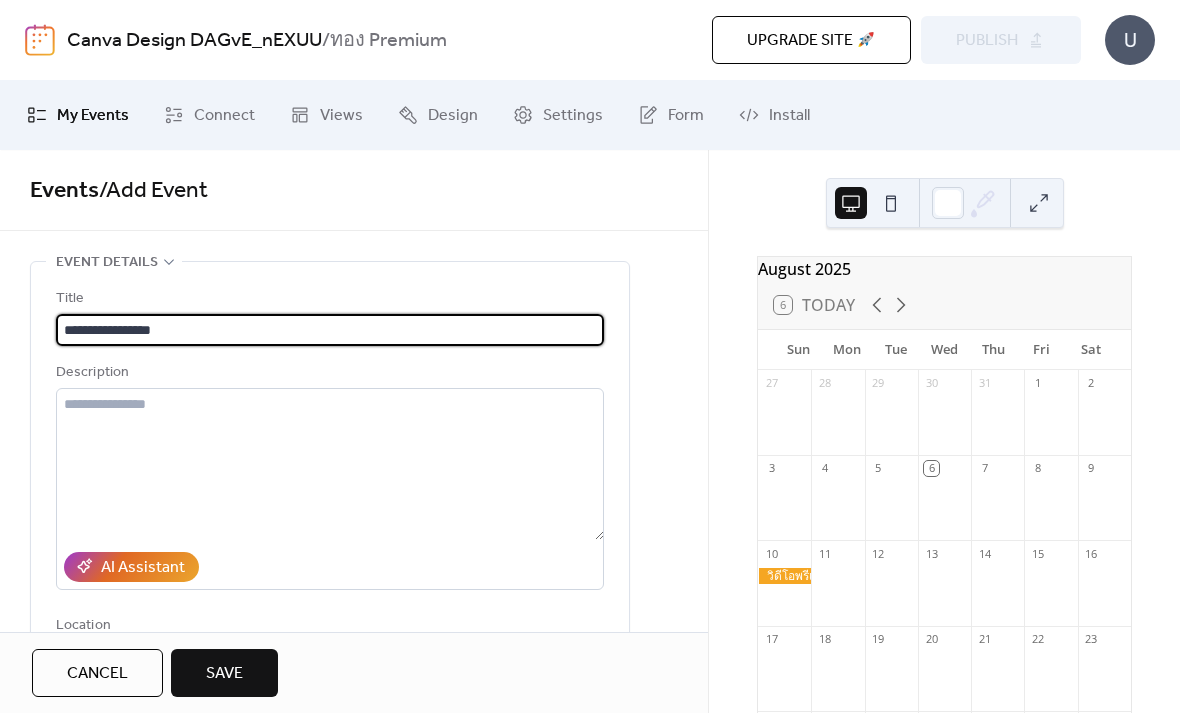 scroll, scrollTop: 102, scrollLeft: 0, axis: vertical 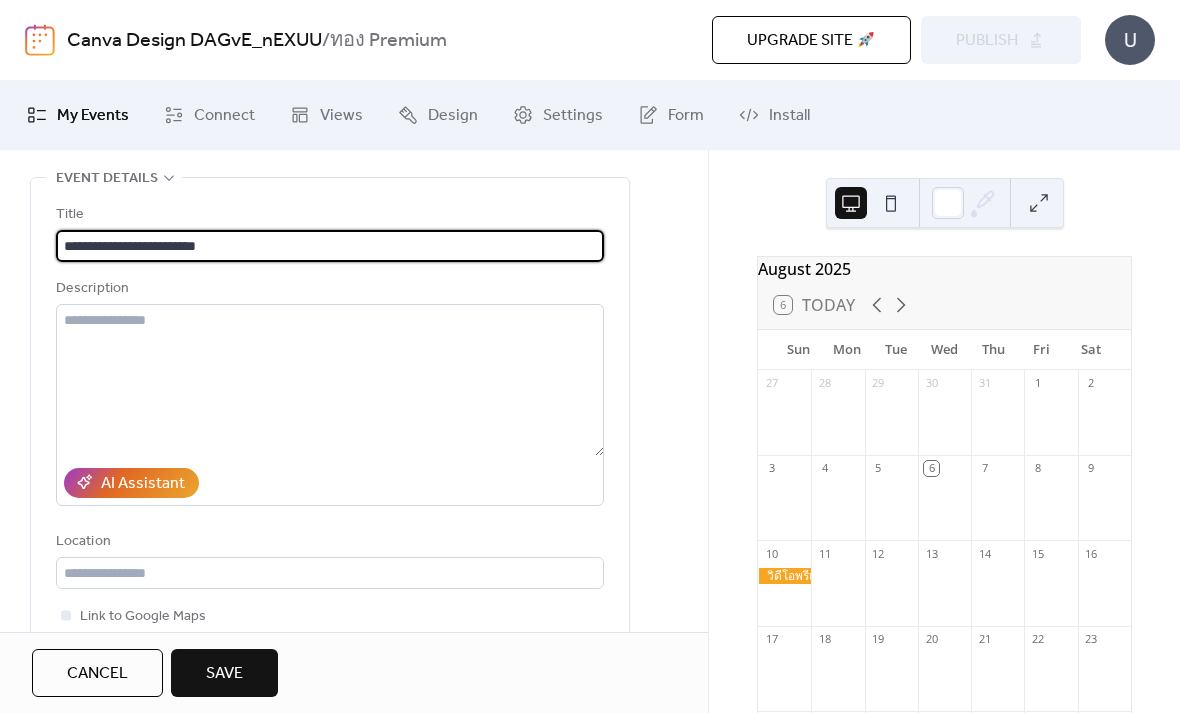 type on "**********" 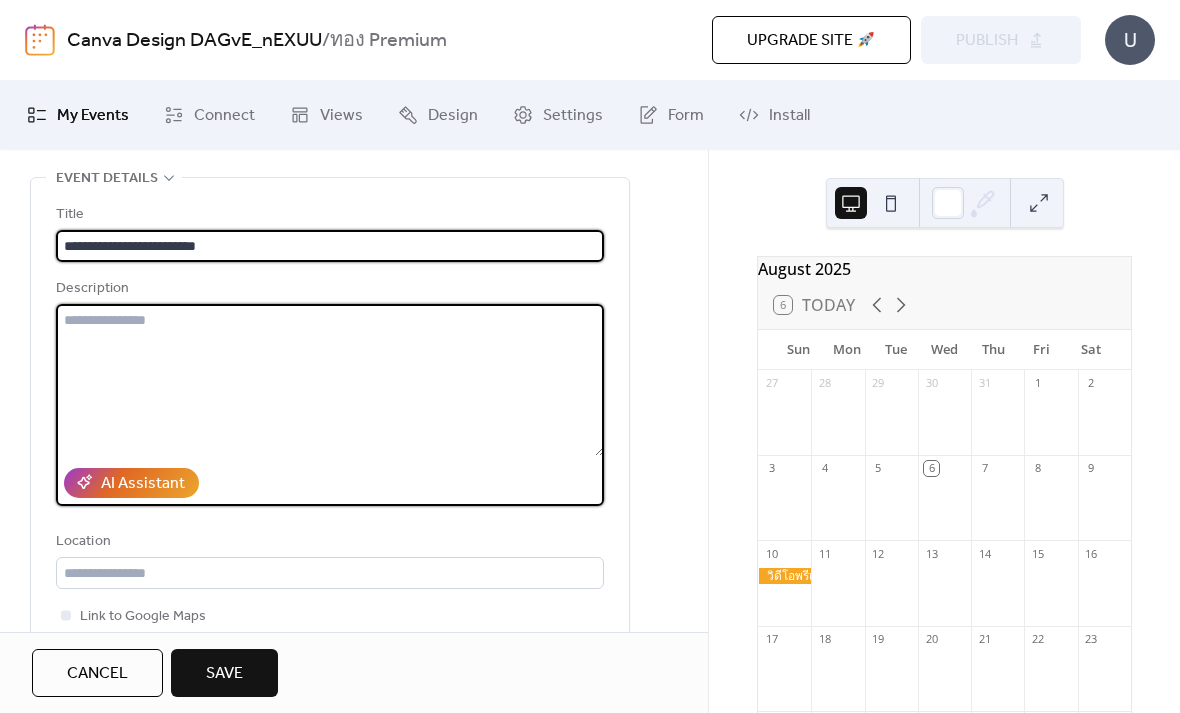 click at bounding box center (330, 380) 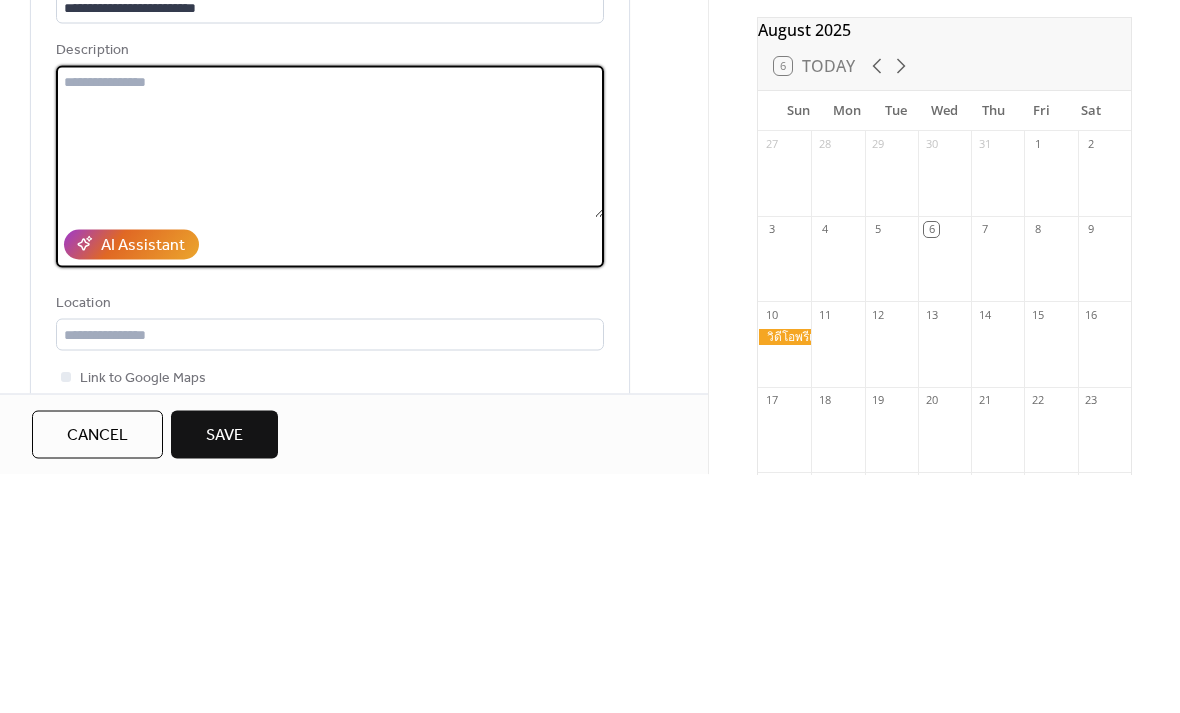 click at bounding box center (330, 380) 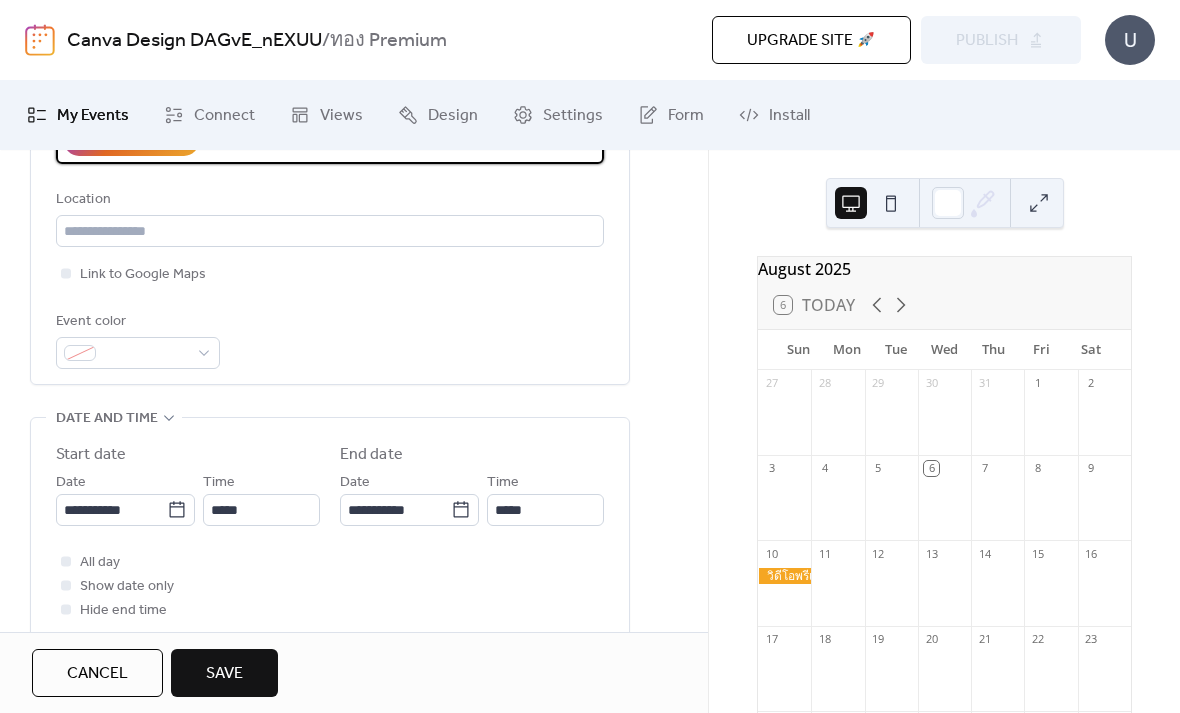 scroll, scrollTop: 445, scrollLeft: 0, axis: vertical 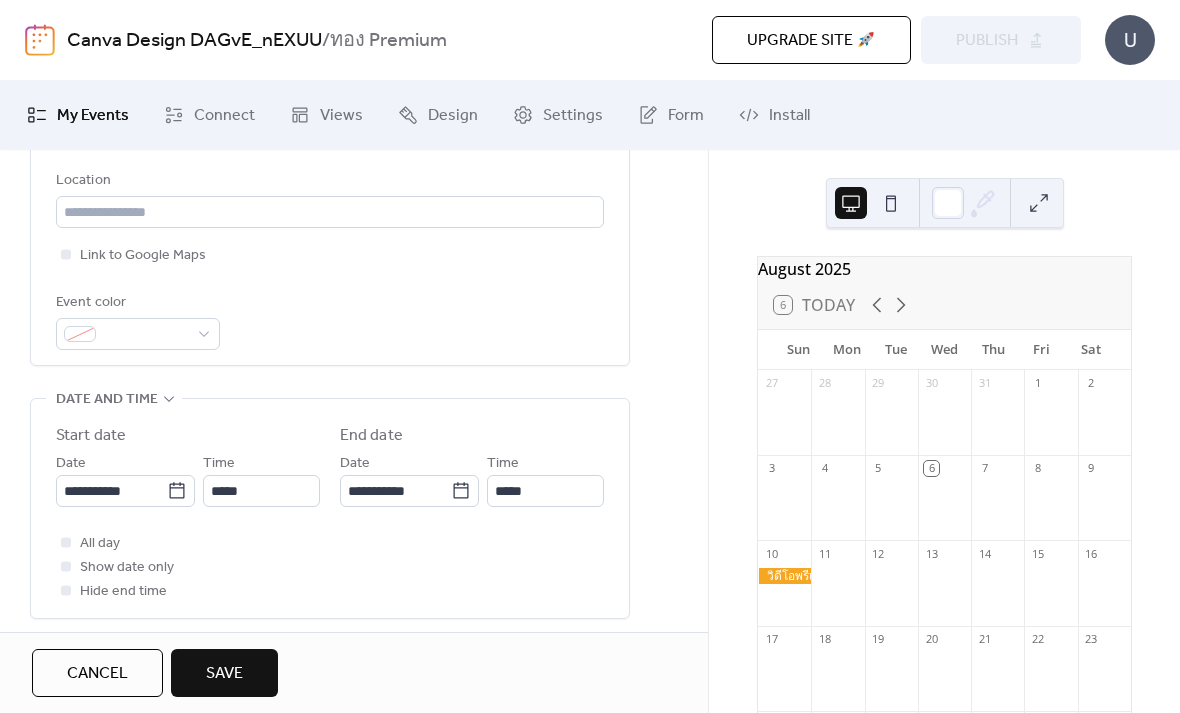 type on "**********" 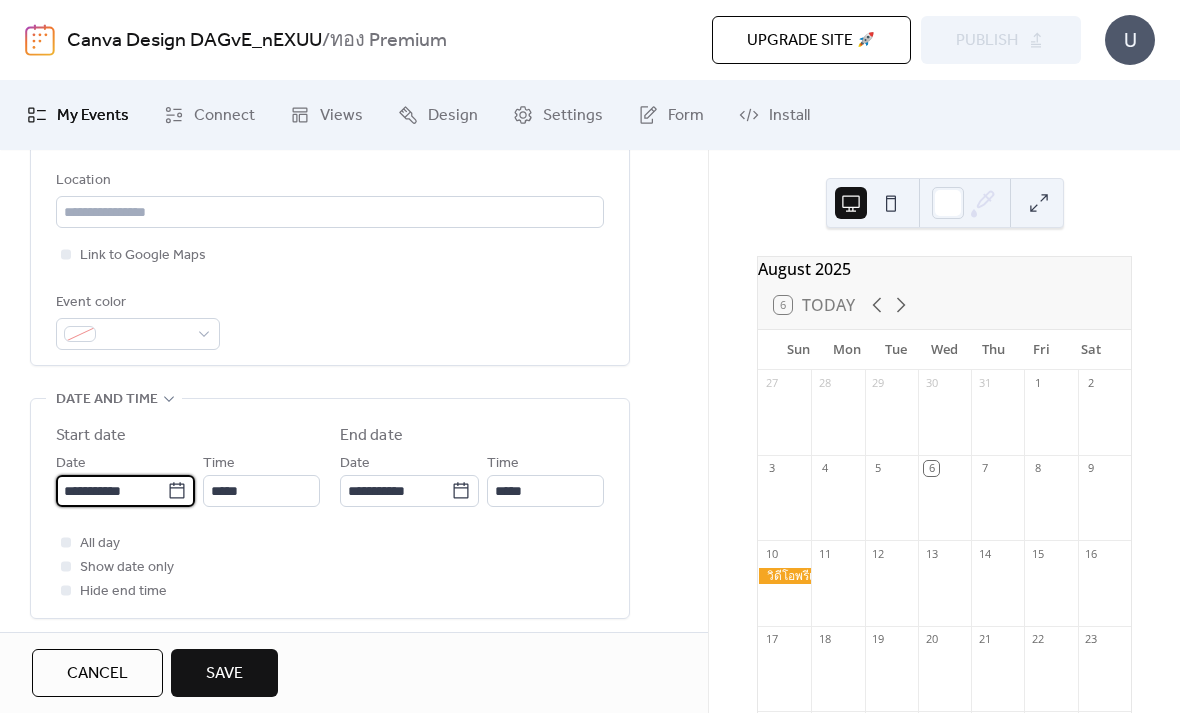 click on "**********" at bounding box center (111, 491) 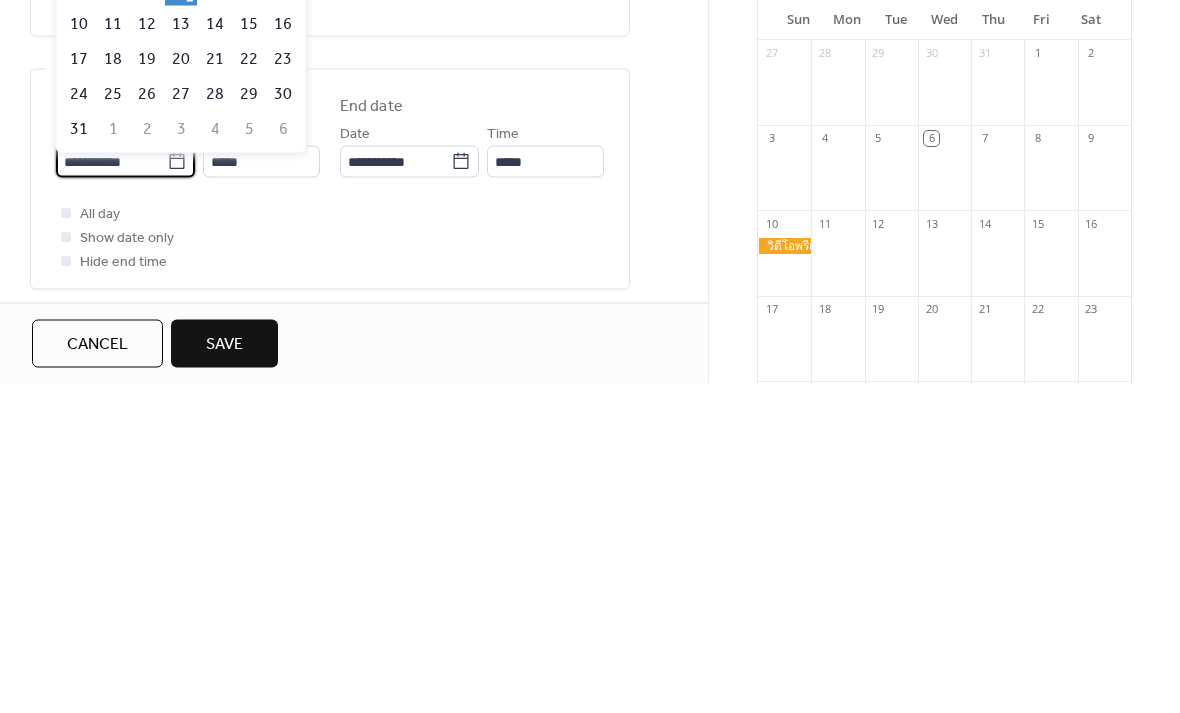 click on "11" at bounding box center [113, 353] 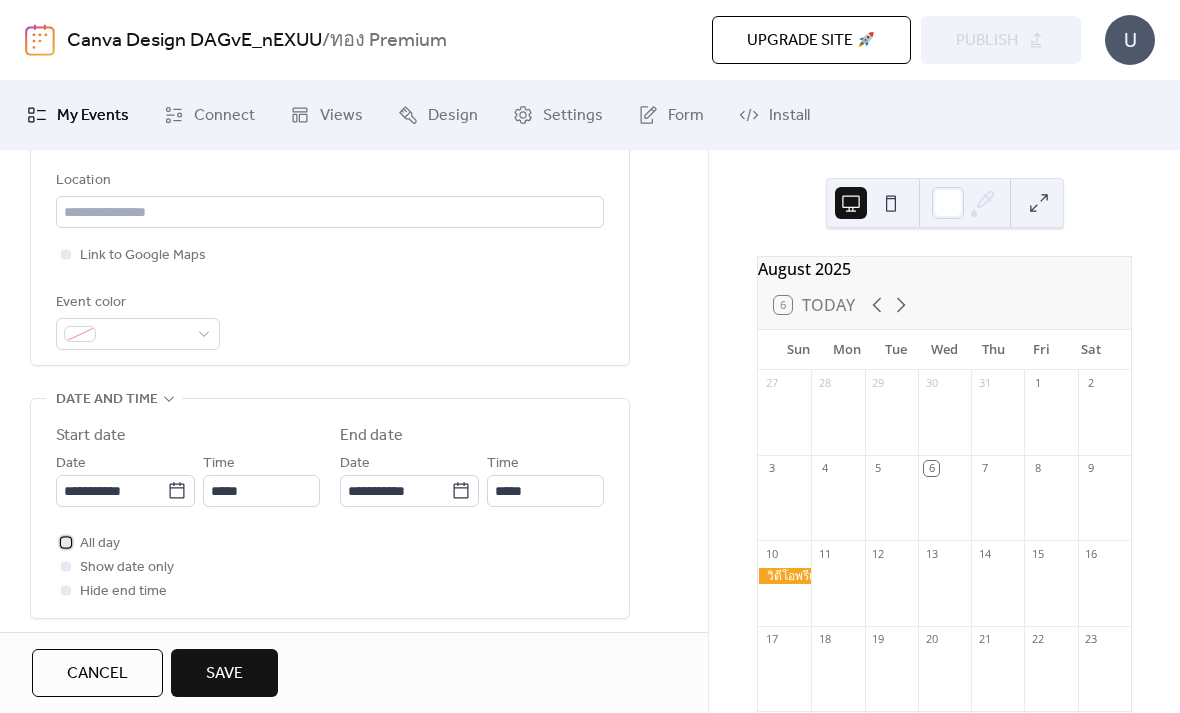 click at bounding box center [66, 542] 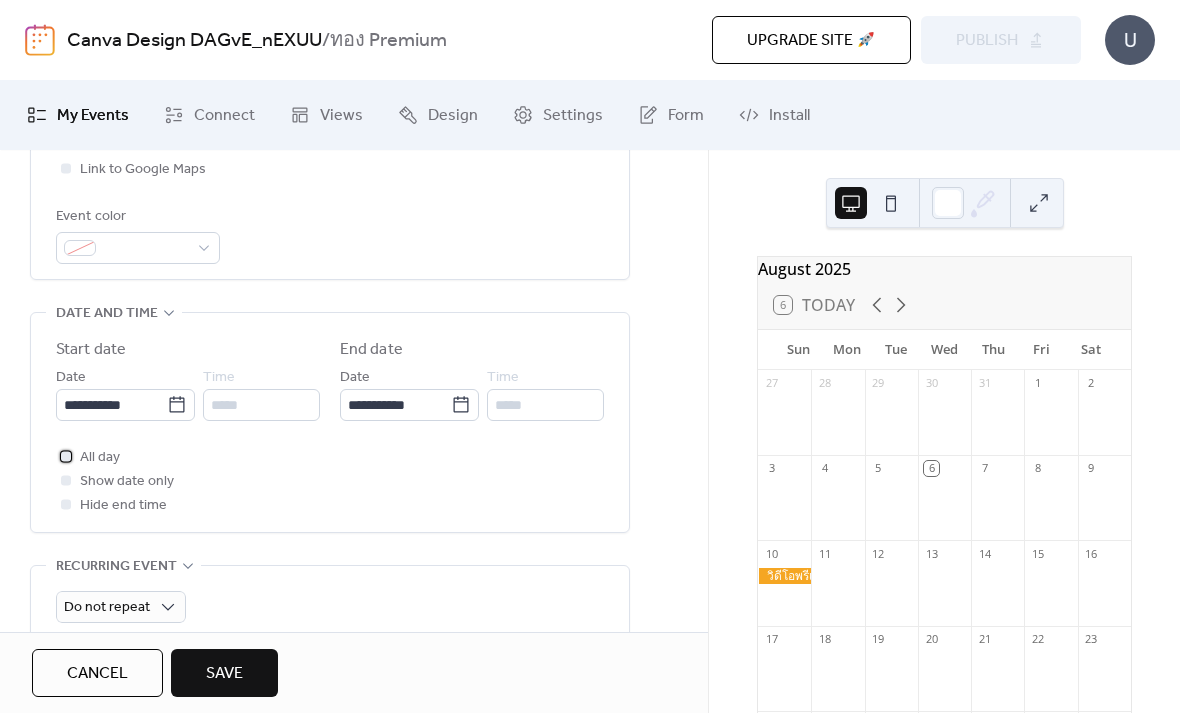 scroll, scrollTop: 510, scrollLeft: 0, axis: vertical 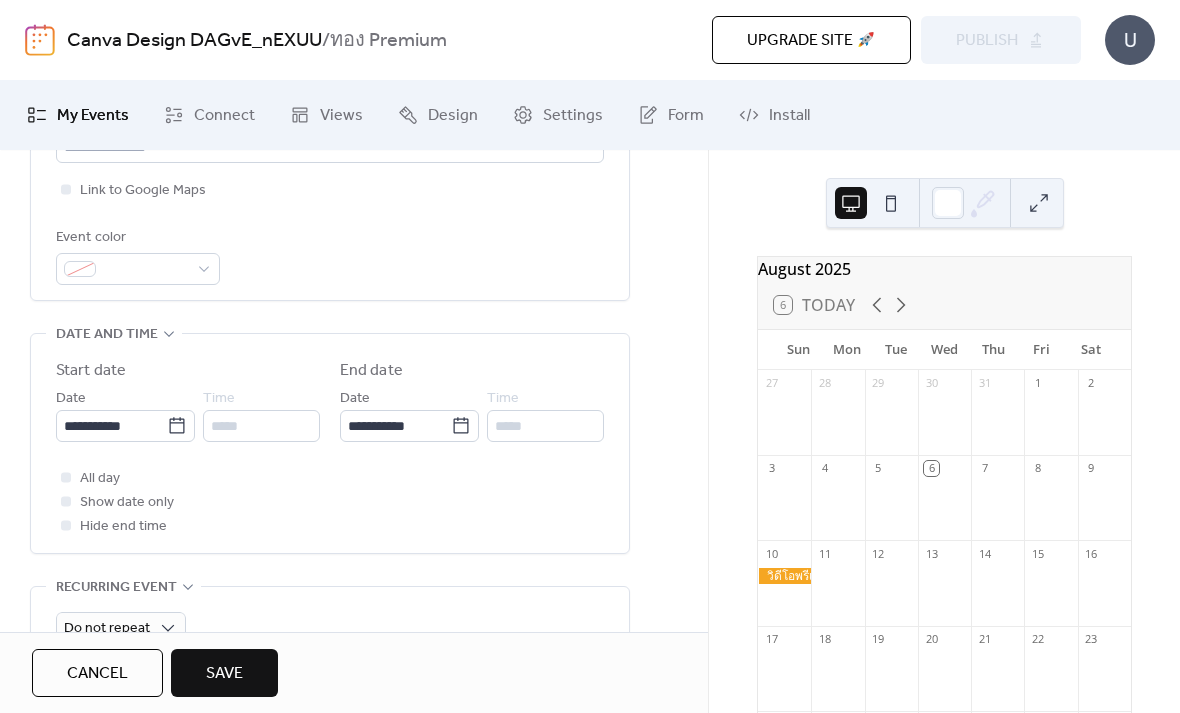 click on "Save" at bounding box center [224, 674] 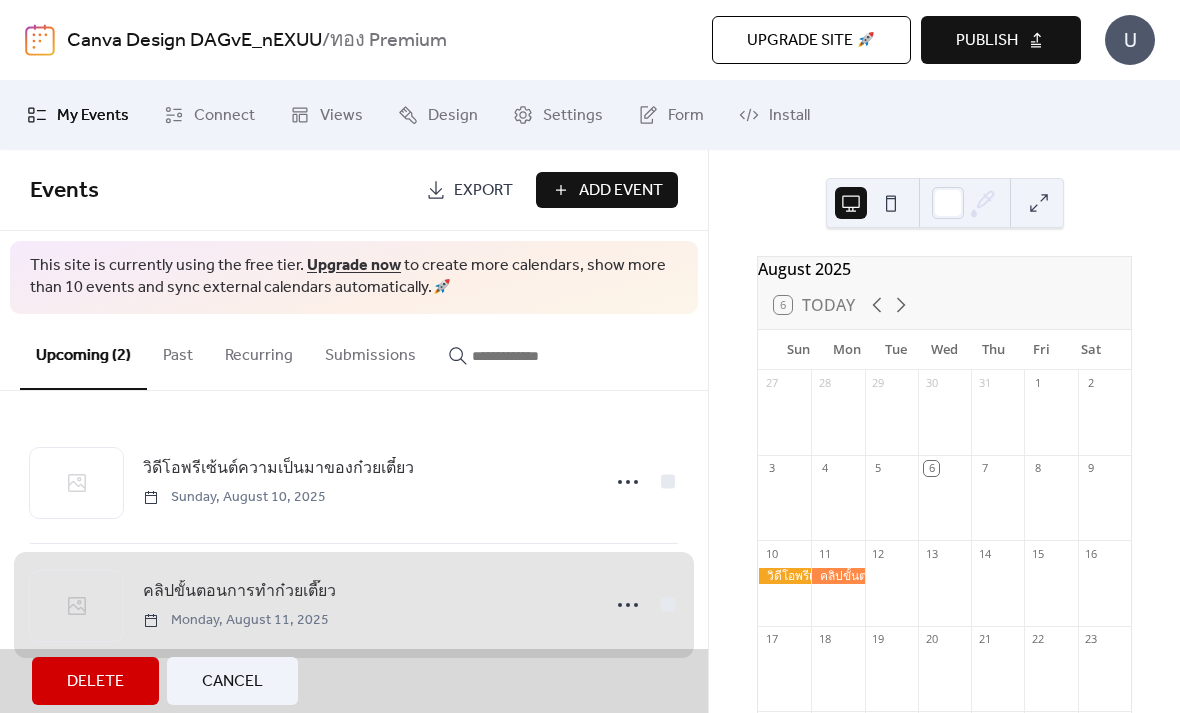 click on "วิดีโอพรีเซ้นต์ความเป็นมาของก๋วยเตี๋ยว [DATE]" at bounding box center [354, 482] 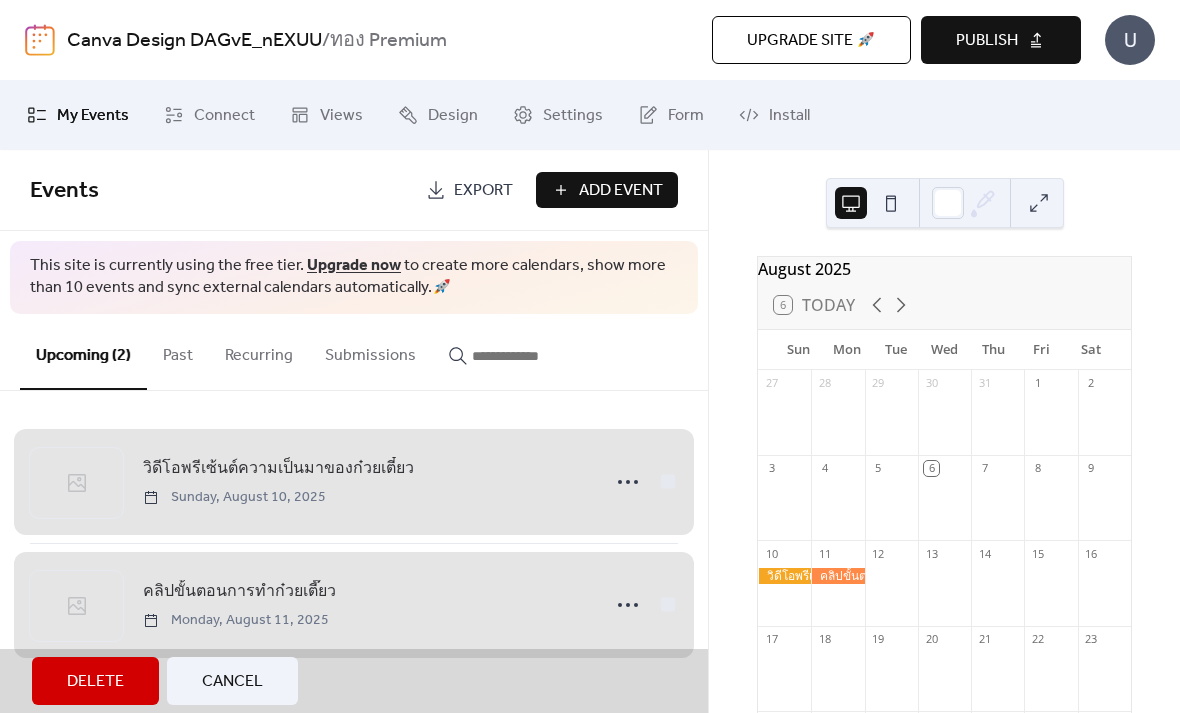 click on "คลิปขั้นตอนการทำก๋วยเตี๊ยว [DATE]" at bounding box center [354, 605] 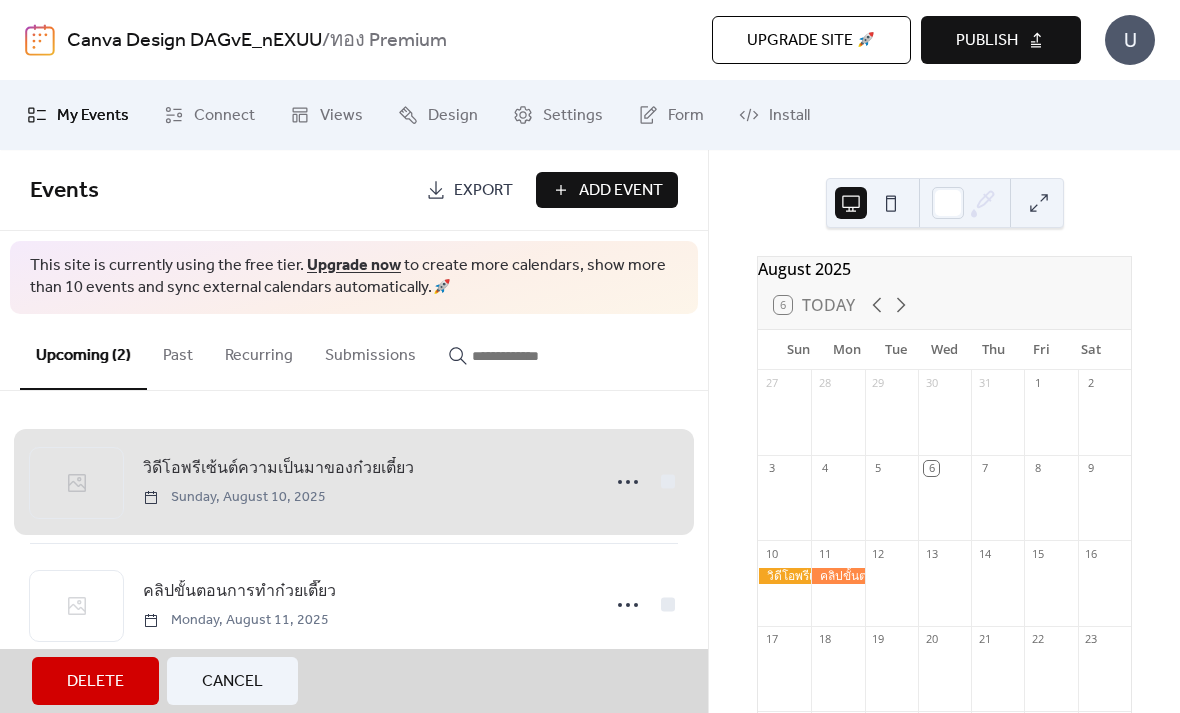 click on "วิดีโอพรีเซ้นต์ความเป็นมาของก๋วยเตี๋ยว [DATE]" at bounding box center (354, 482) 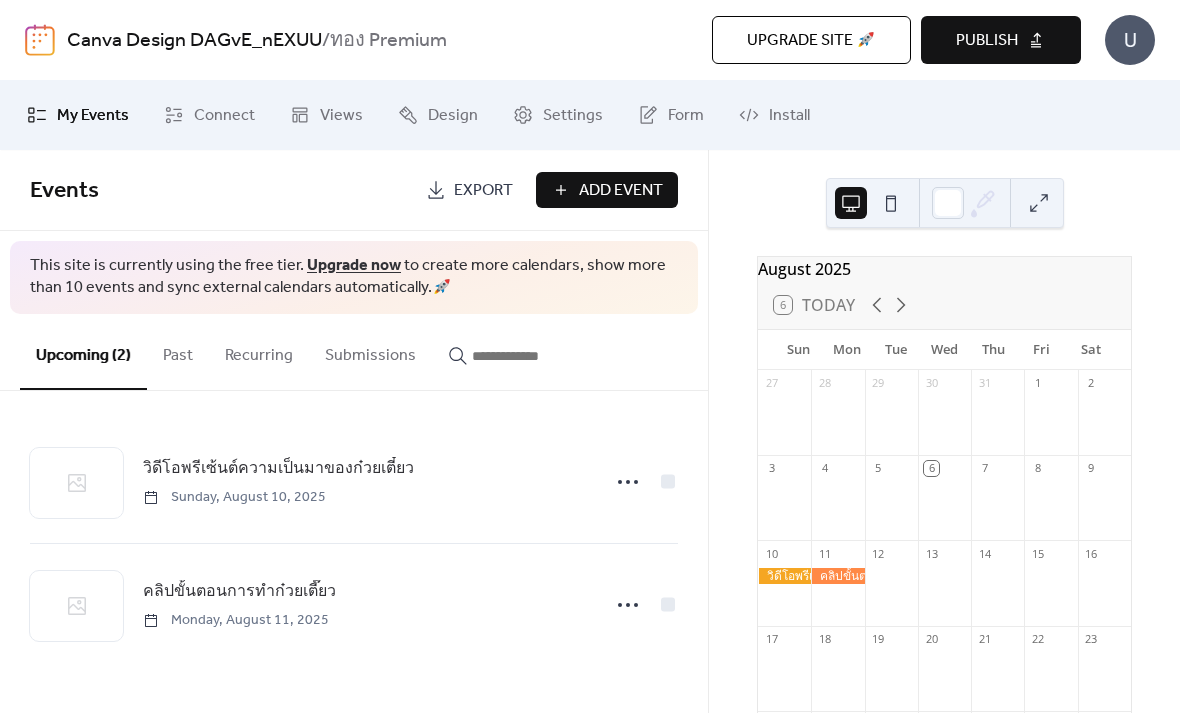 click on "12" at bounding box center (891, 553) 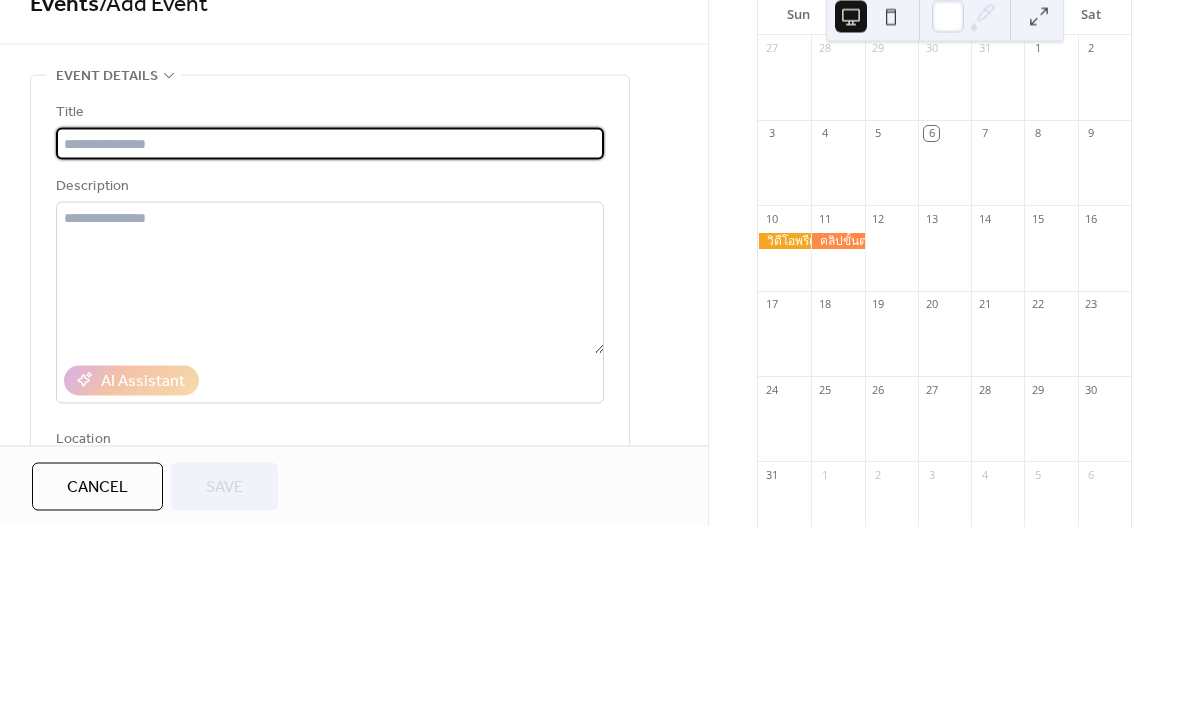 scroll, scrollTop: 155, scrollLeft: 0, axis: vertical 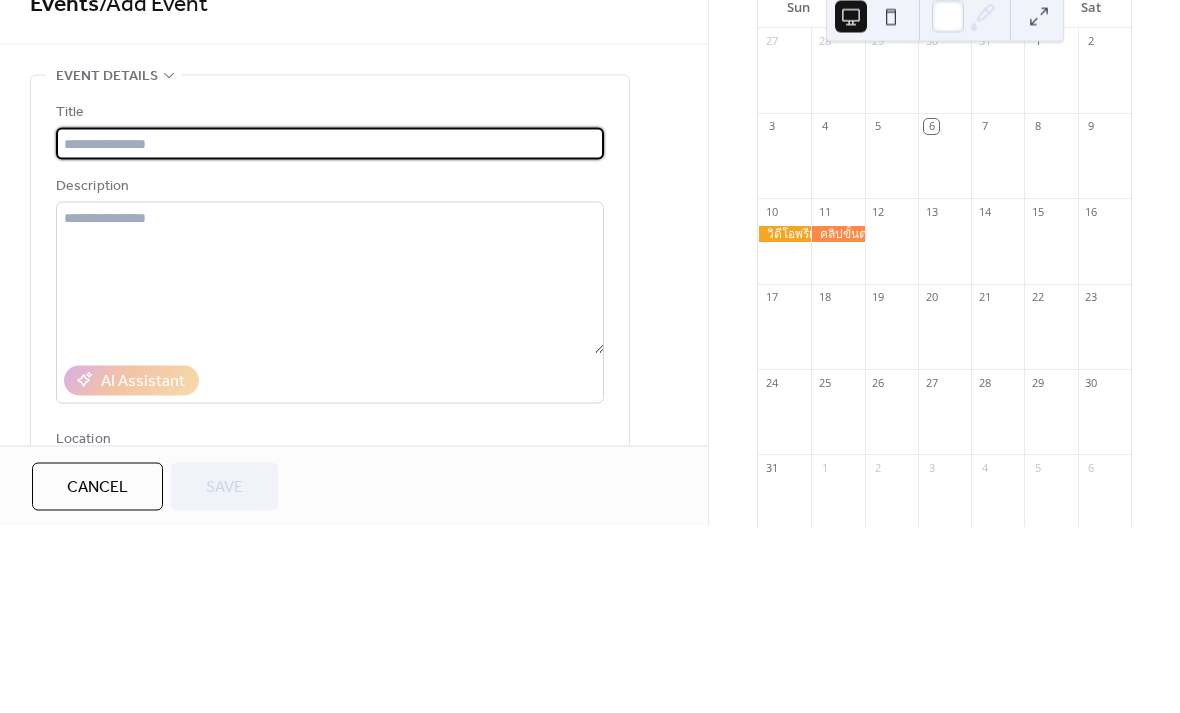 click on "12" at bounding box center (878, 398) 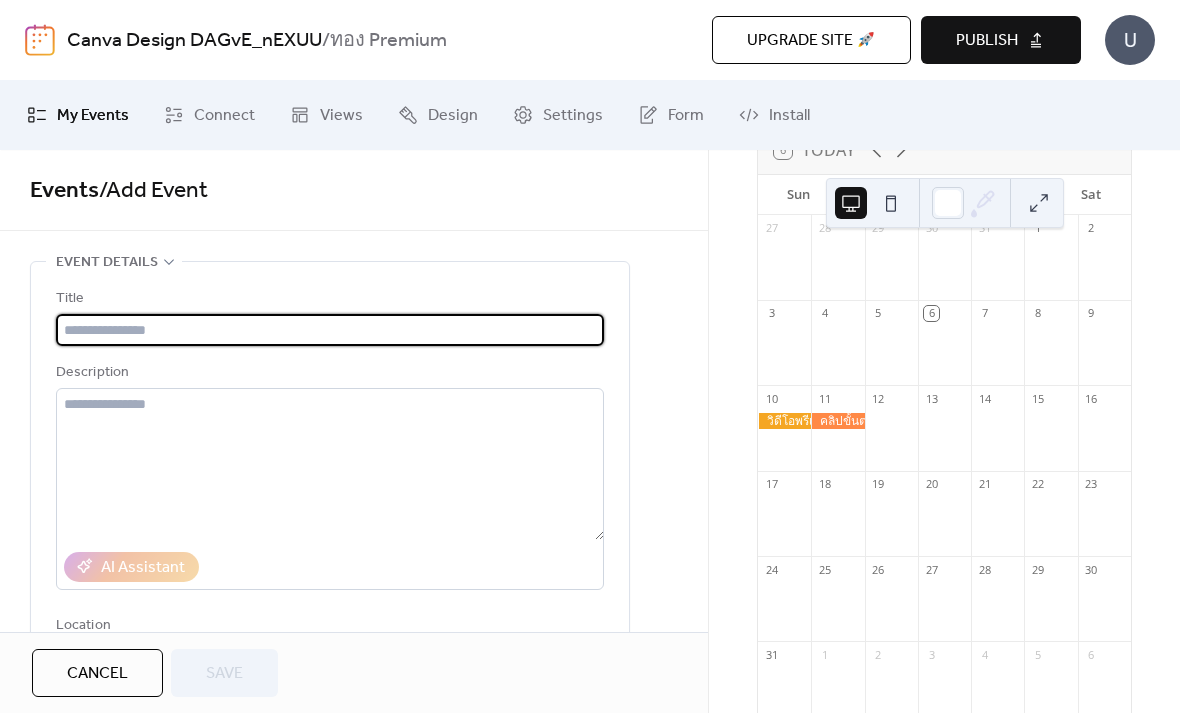 click at bounding box center (330, 330) 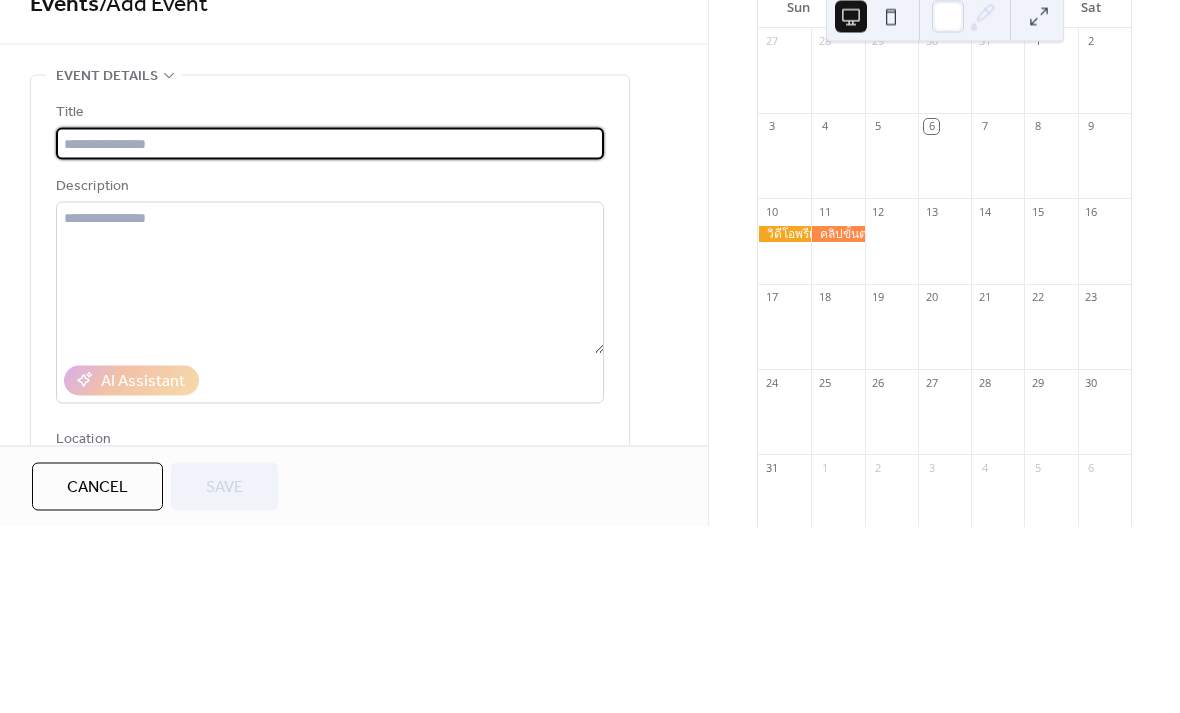 type on "*" 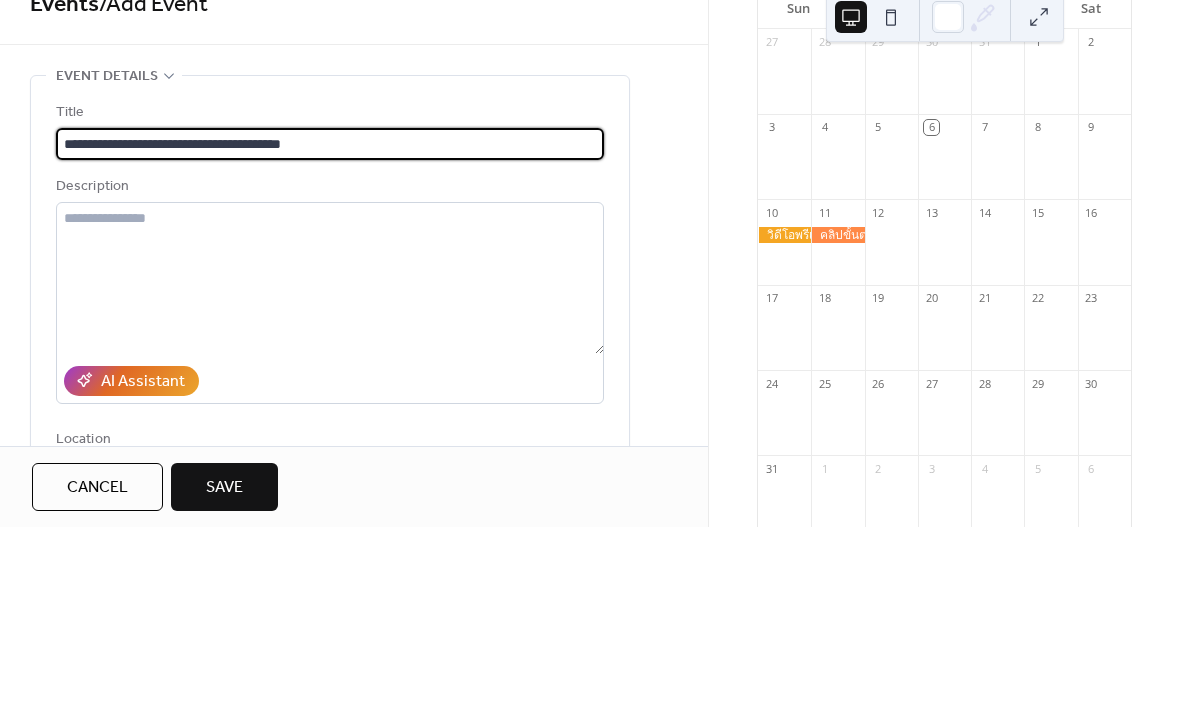 type on "**********" 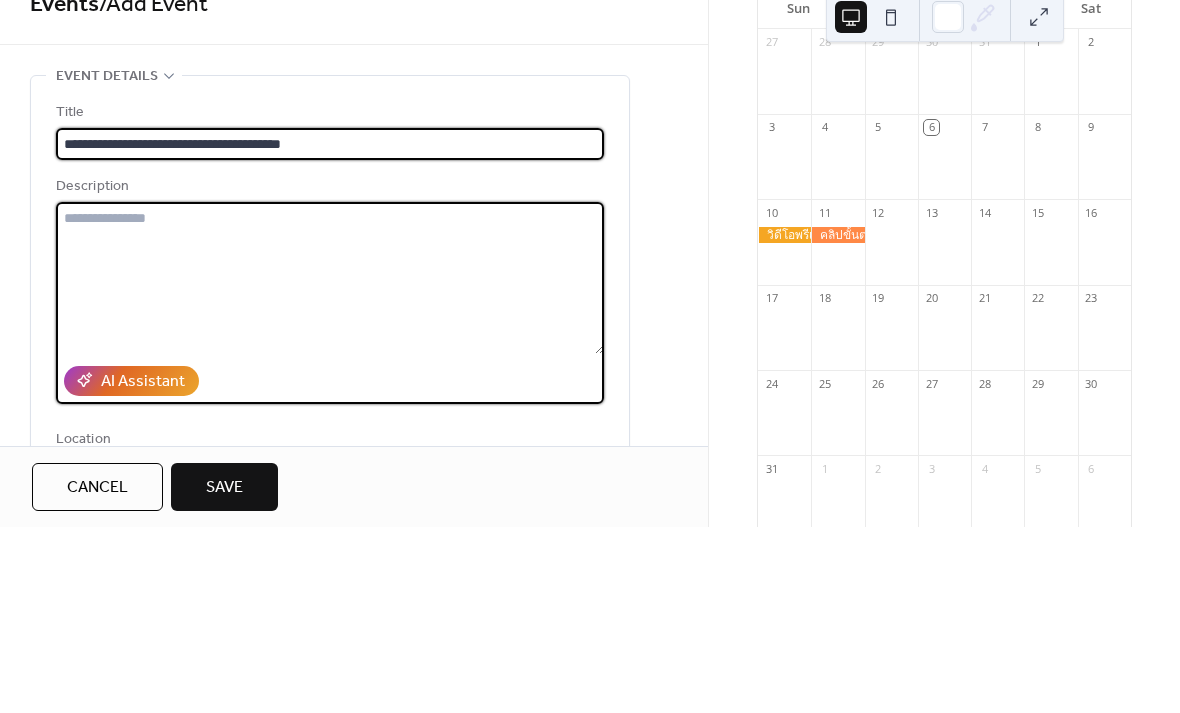 click at bounding box center [330, 464] 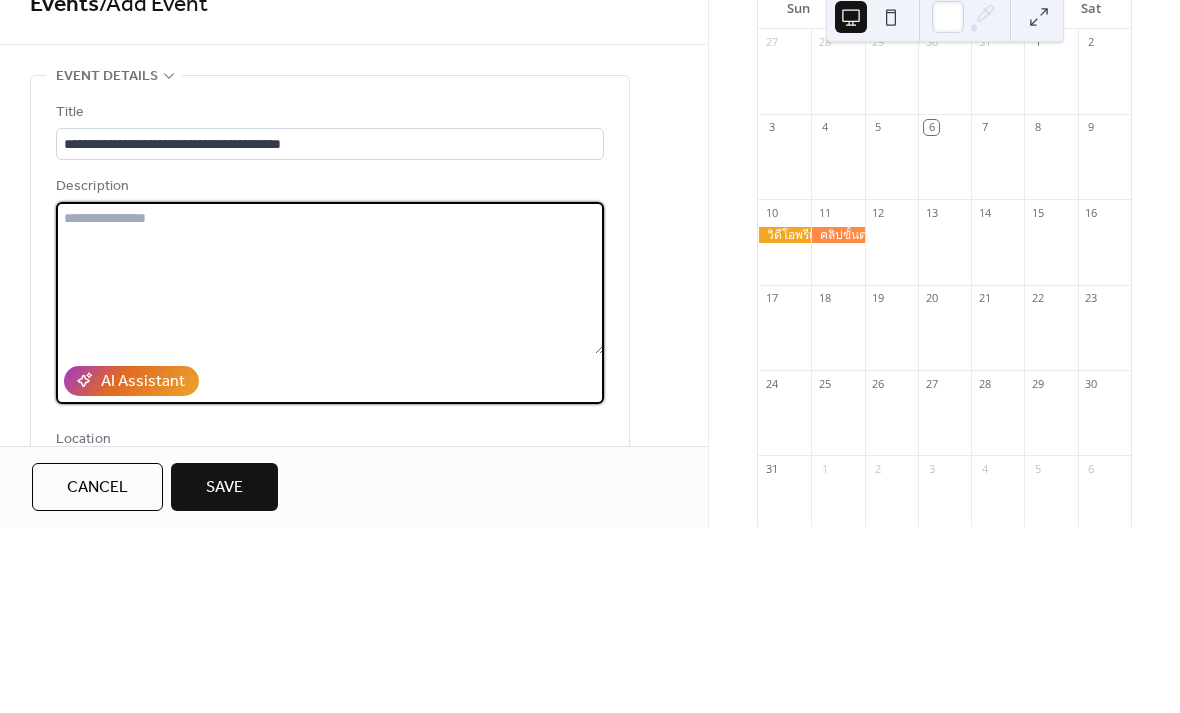 click at bounding box center (330, 464) 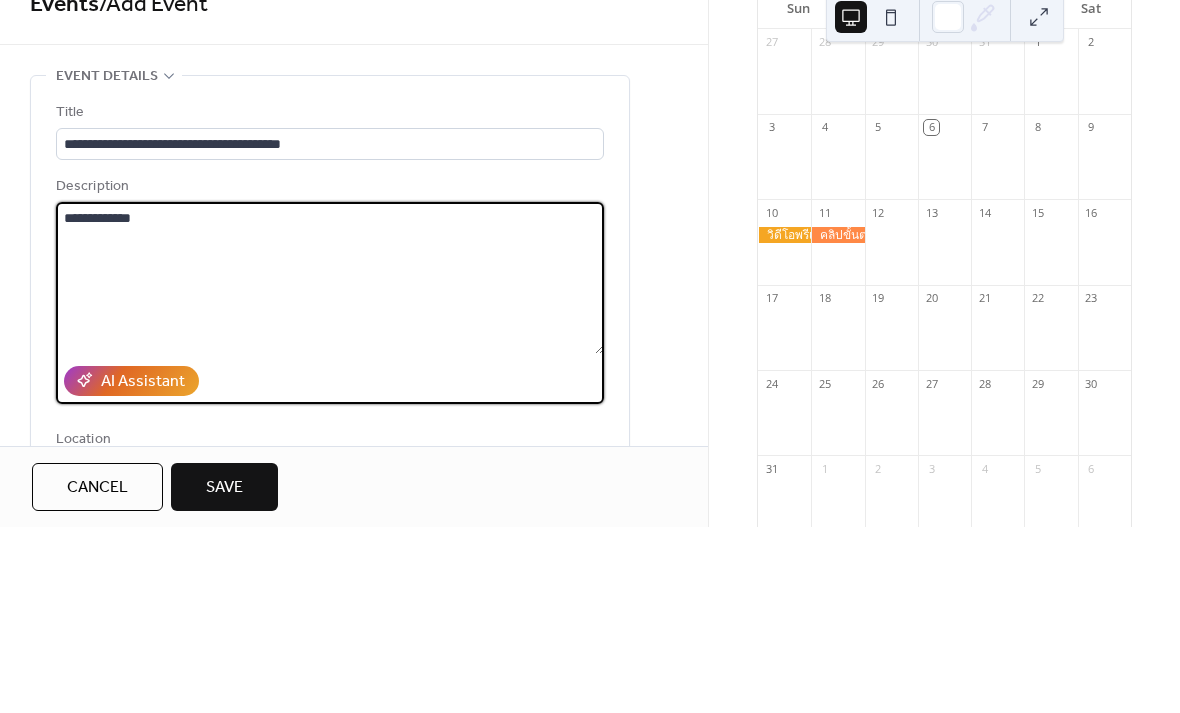 paste on "**********" 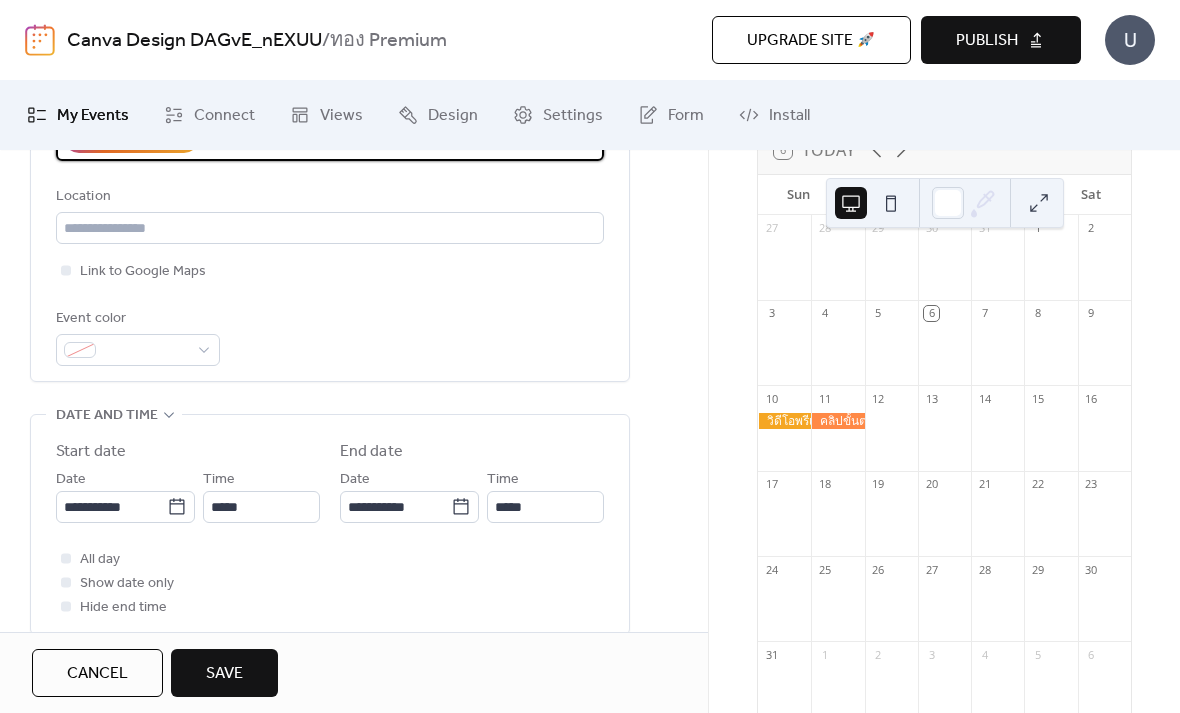 scroll, scrollTop: 478, scrollLeft: 0, axis: vertical 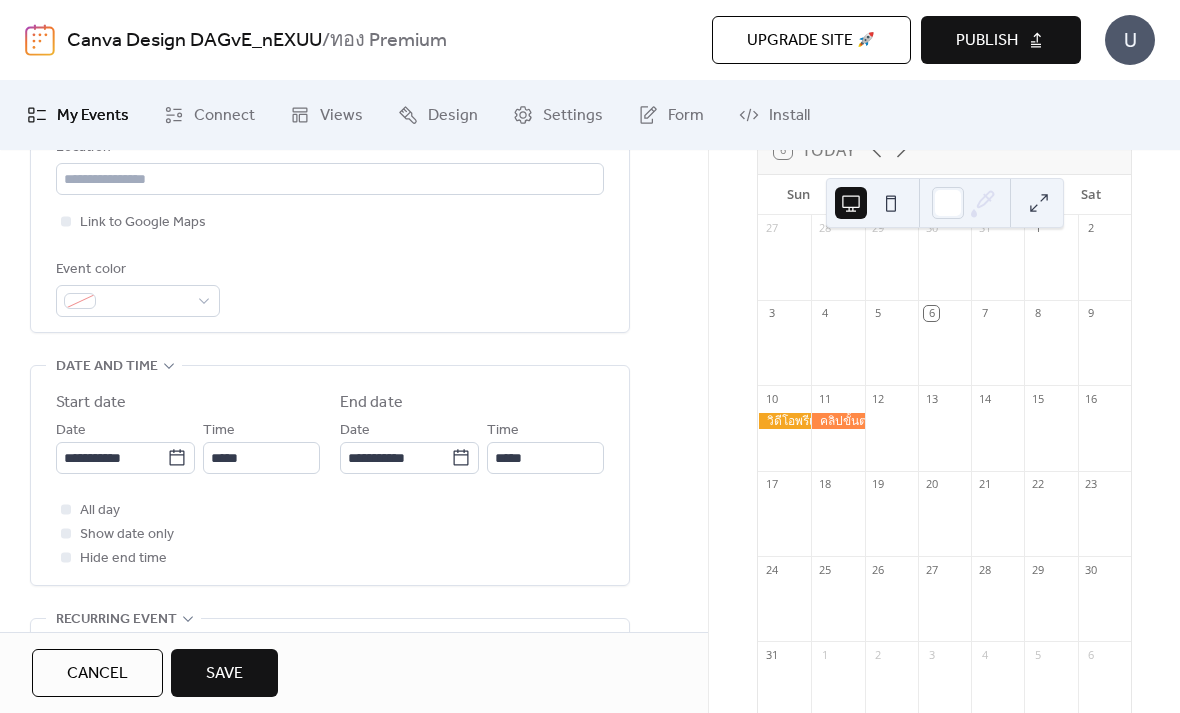 type on "**********" 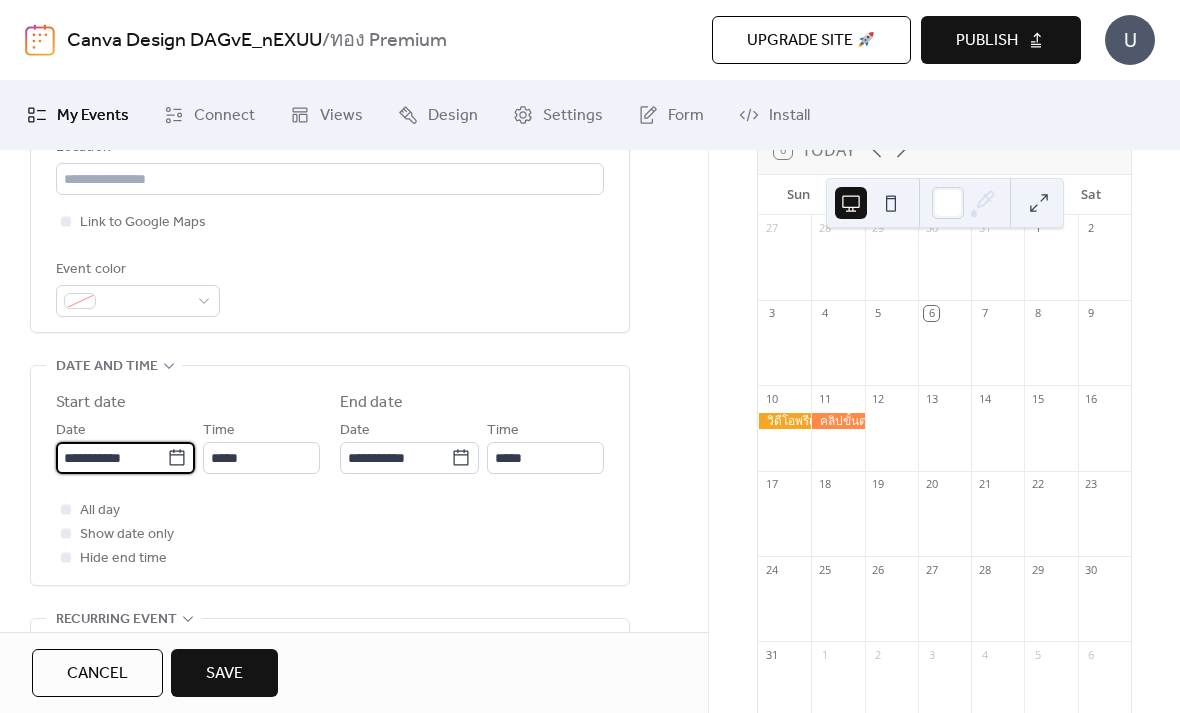 click on "**********" at bounding box center [111, 458] 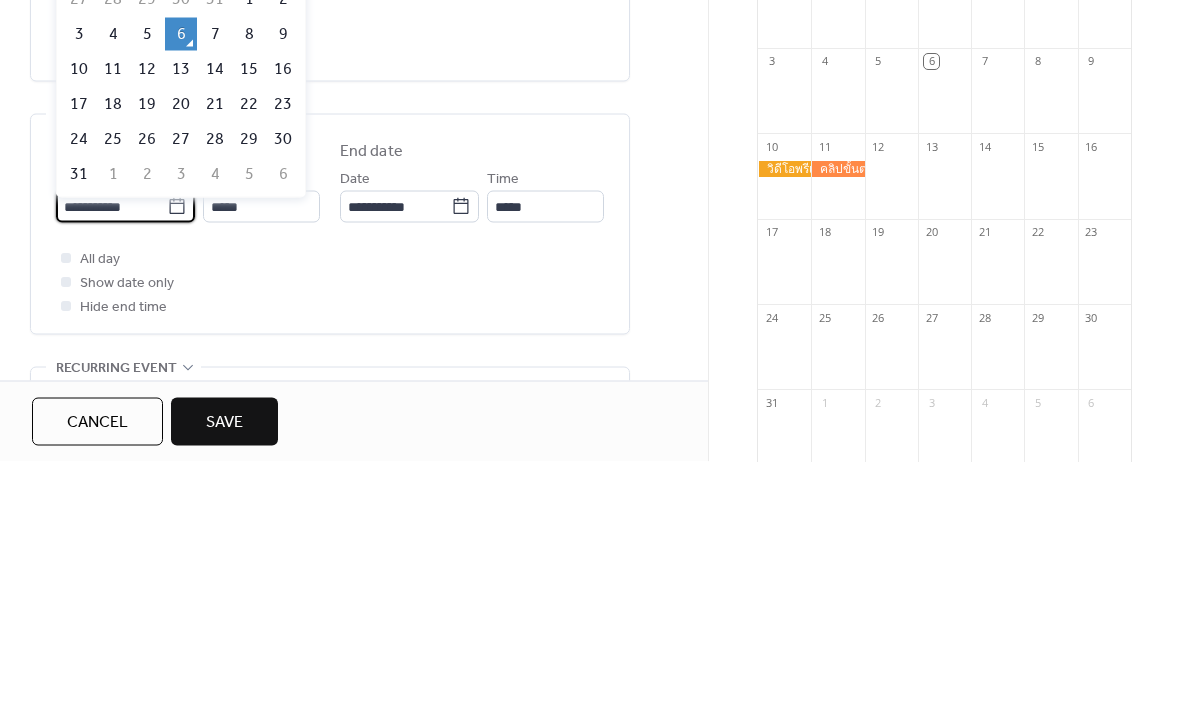 click on "12" at bounding box center [147, 320] 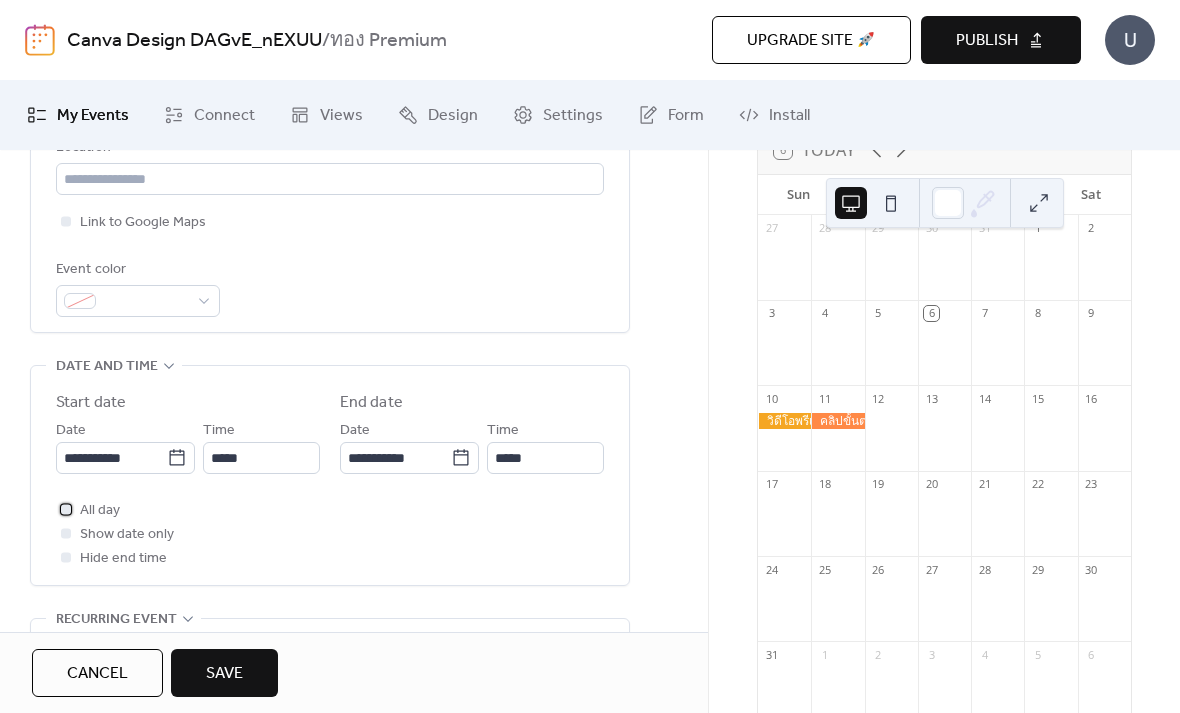 click on "All day" at bounding box center [88, 510] 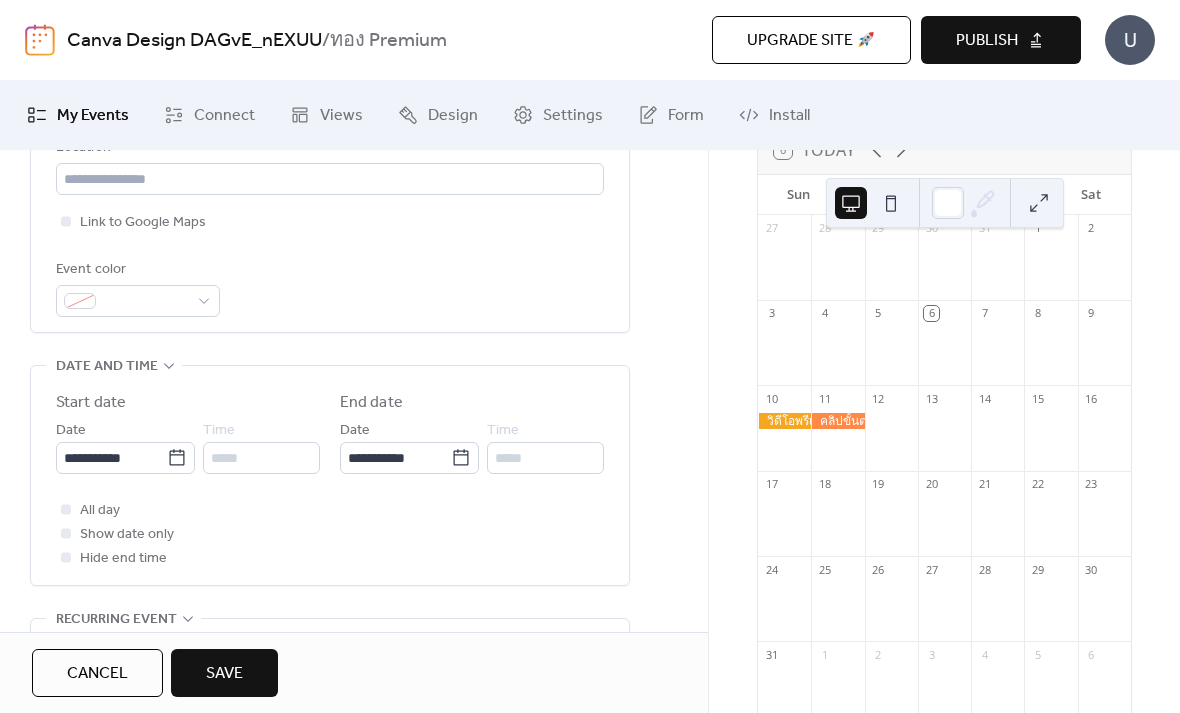 click on "Save" at bounding box center (224, 674) 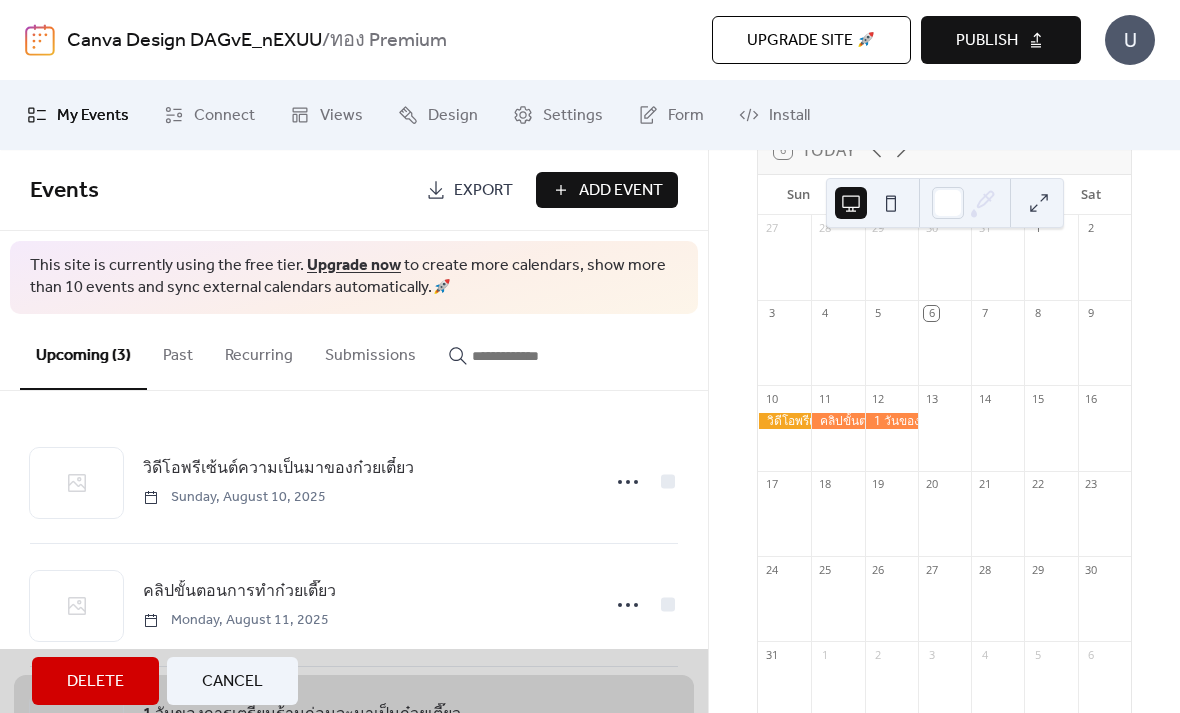 click at bounding box center (944, 438) 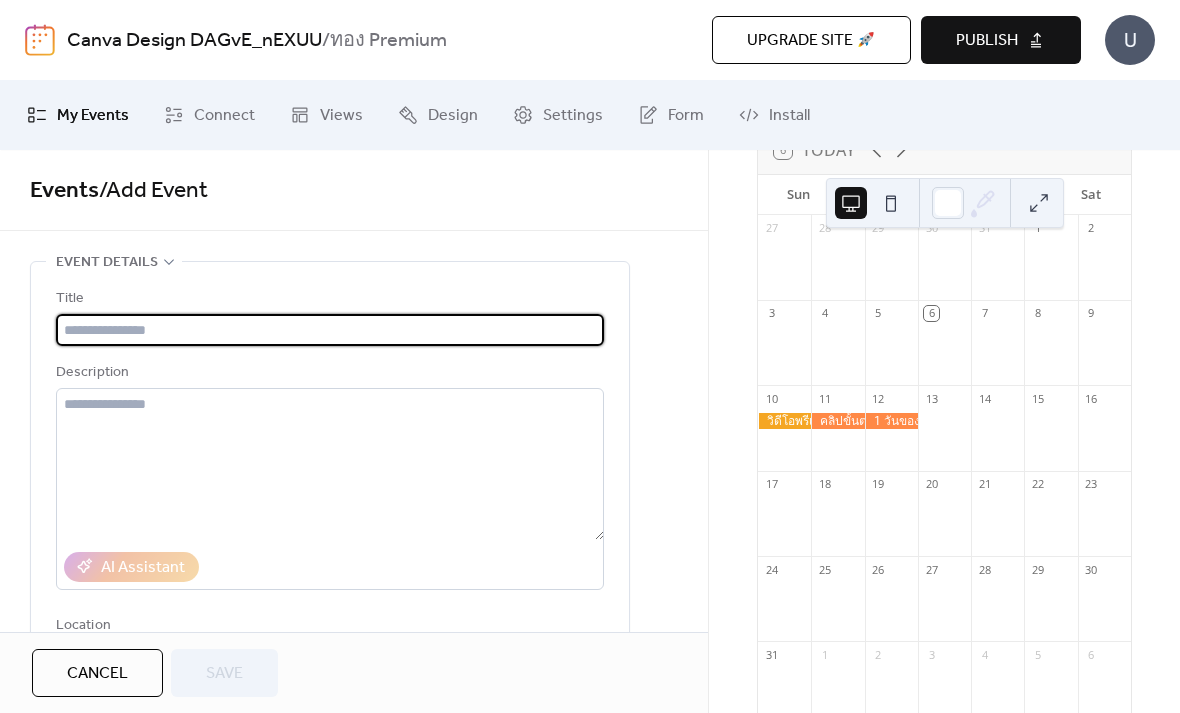 click at bounding box center [330, 330] 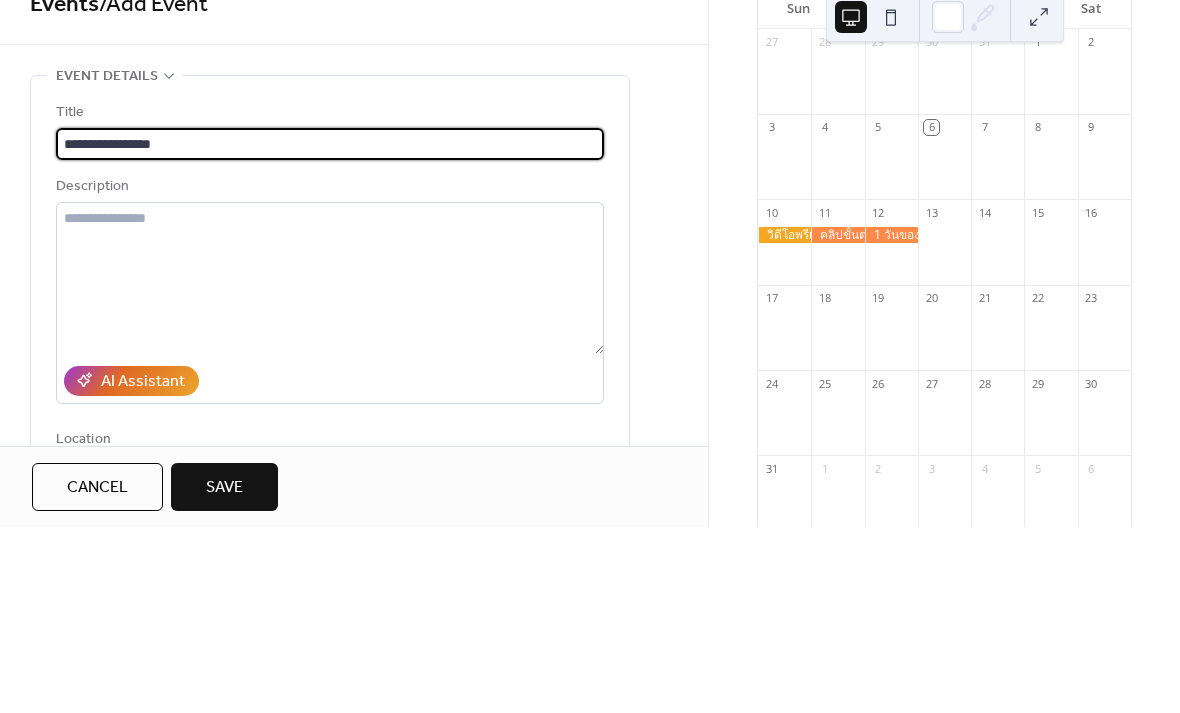 type on "**********" 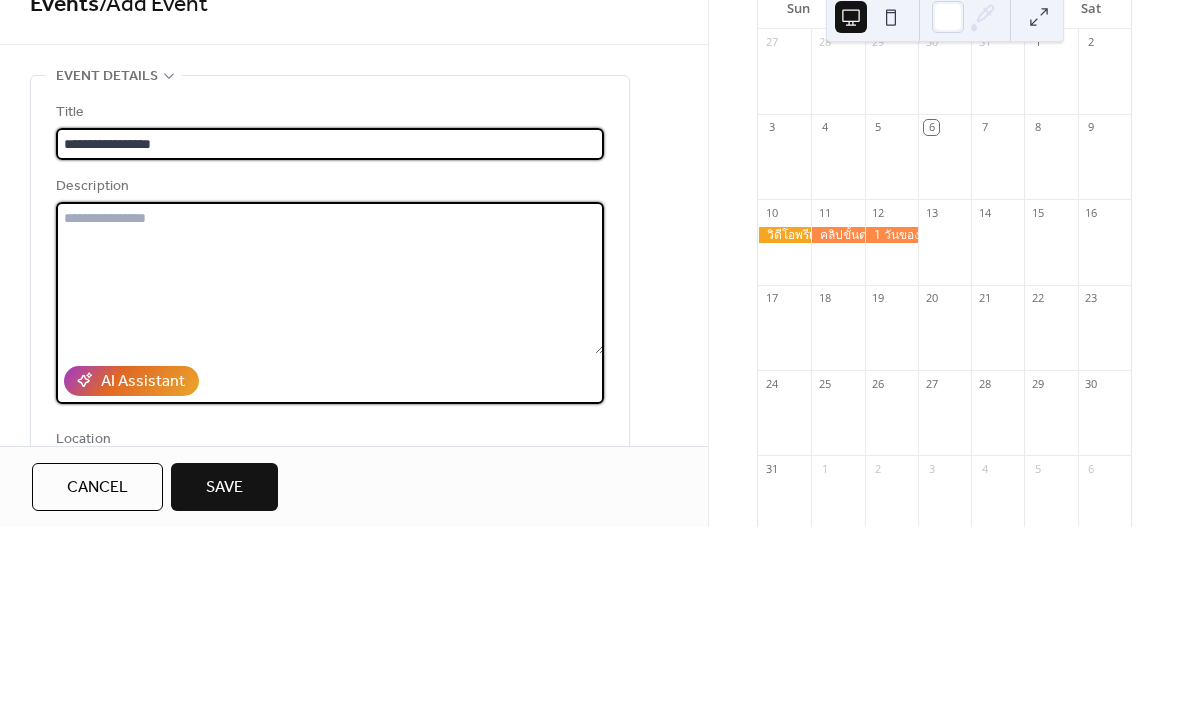 click at bounding box center (330, 464) 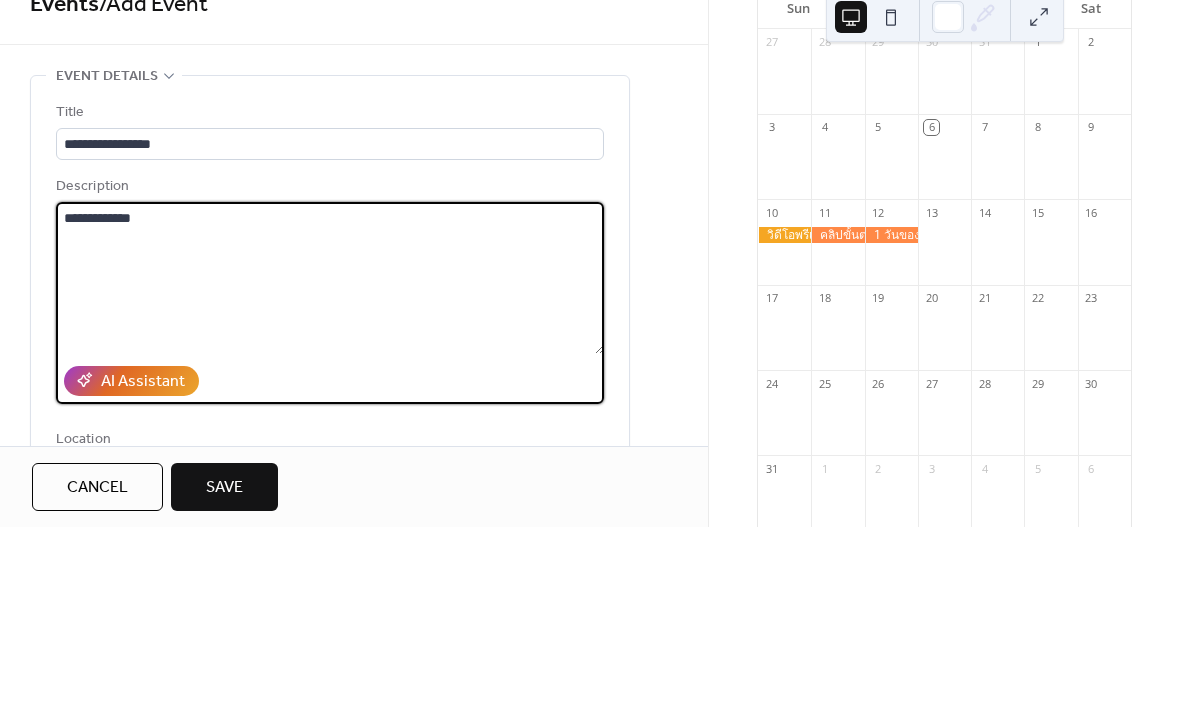 paste on "**********" 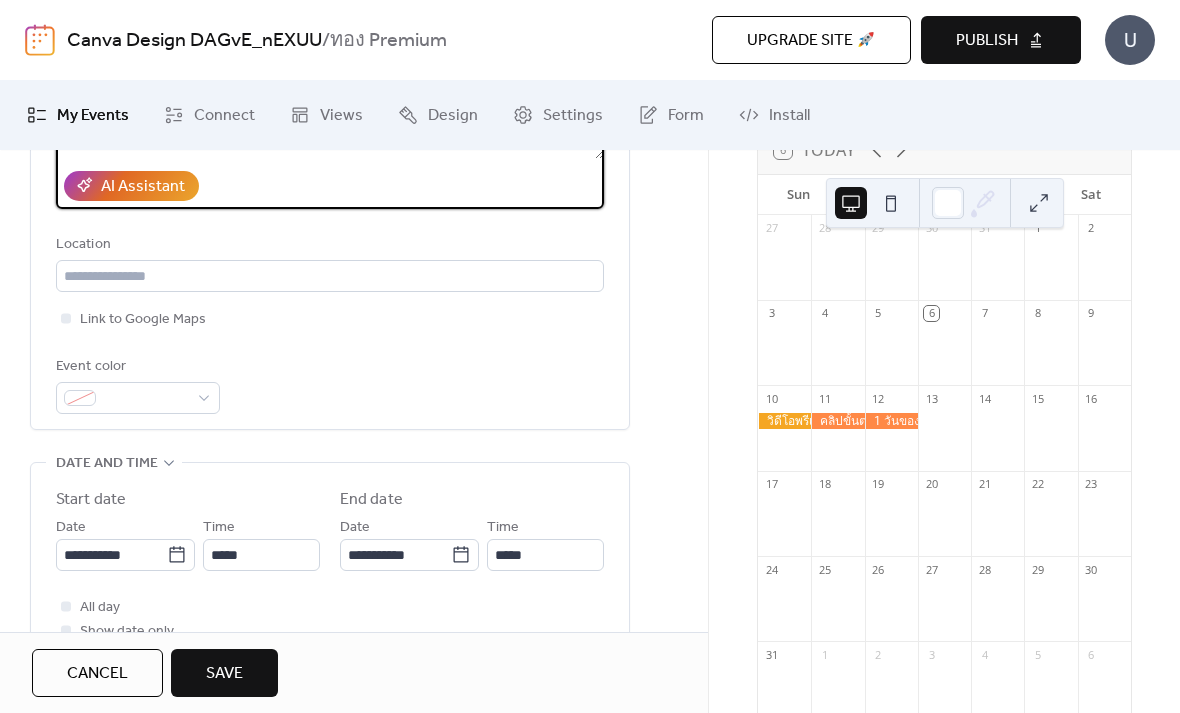 scroll, scrollTop: 456, scrollLeft: 0, axis: vertical 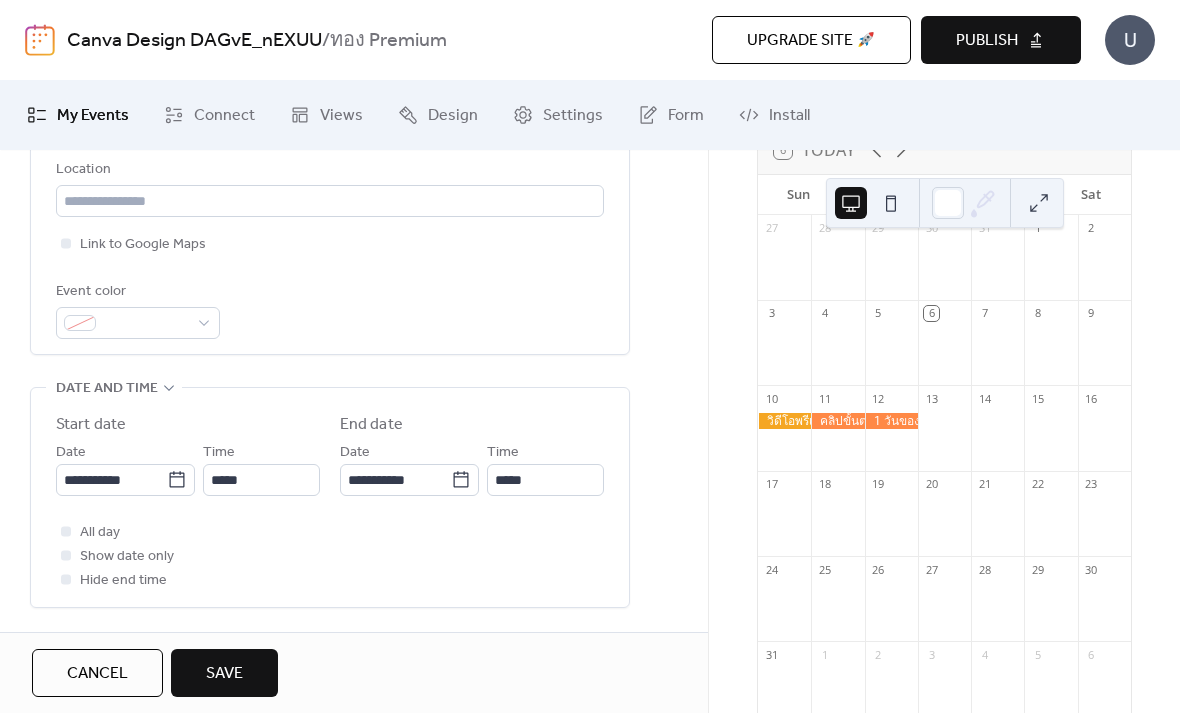 type on "**********" 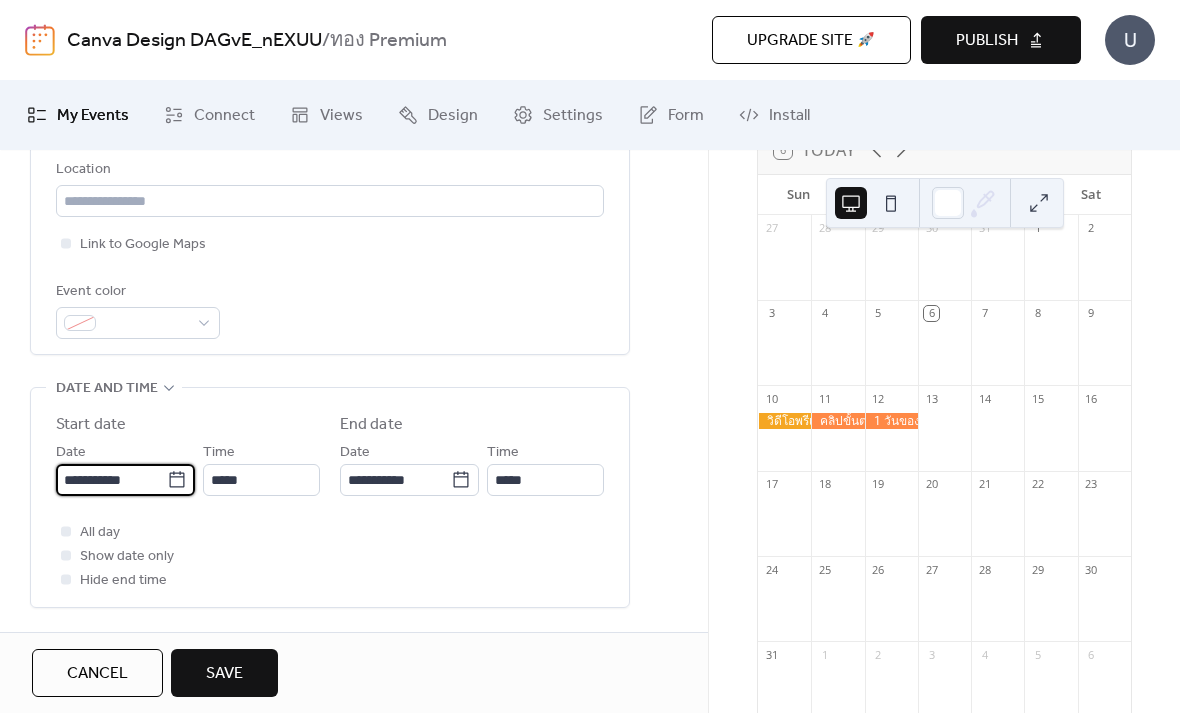 click on "**********" at bounding box center (111, 480) 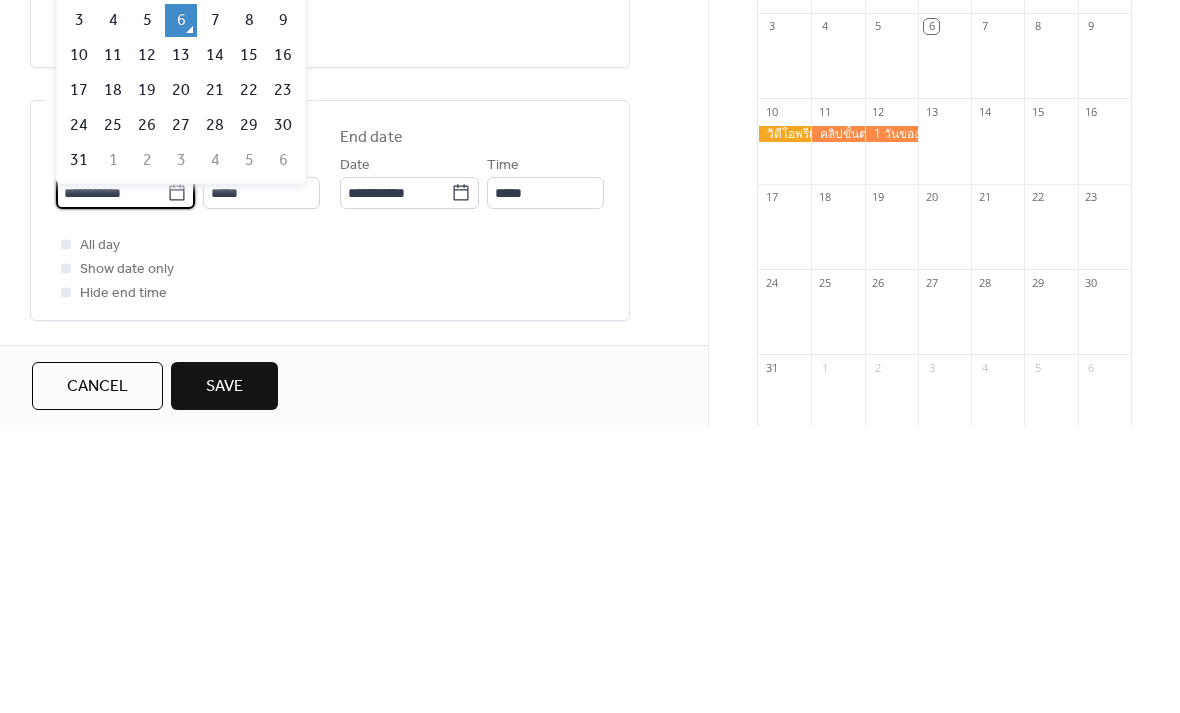 click on "13" at bounding box center (181, 342) 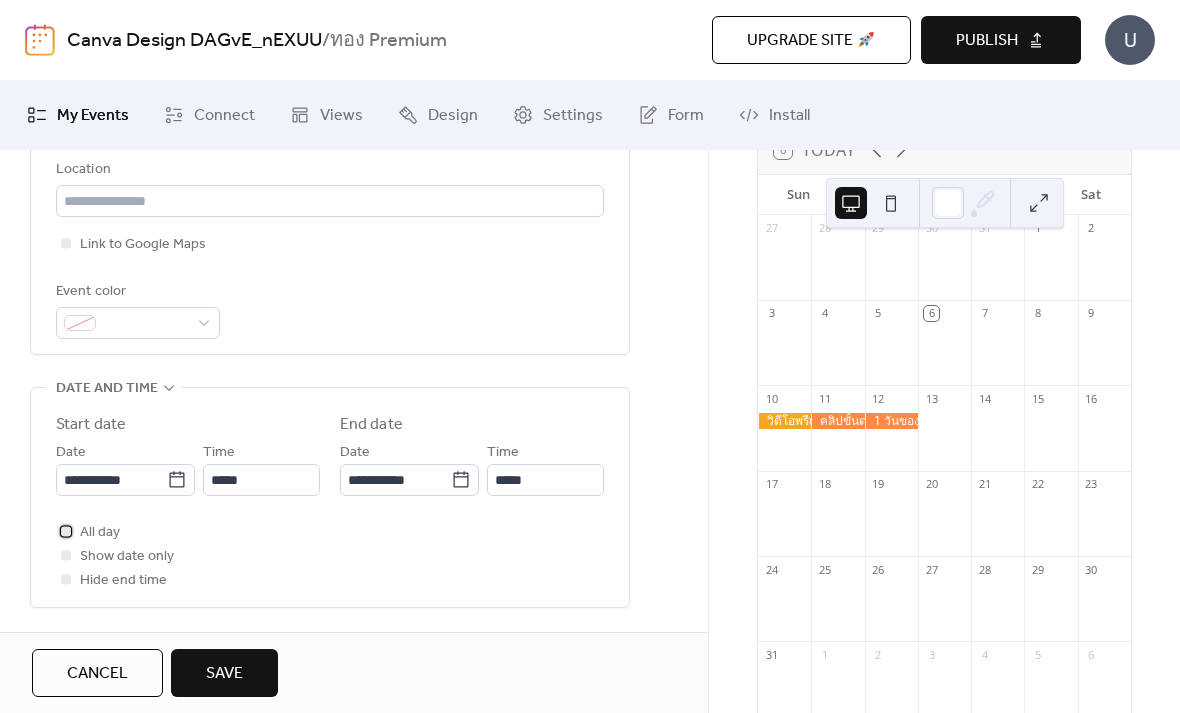 click at bounding box center (66, 531) 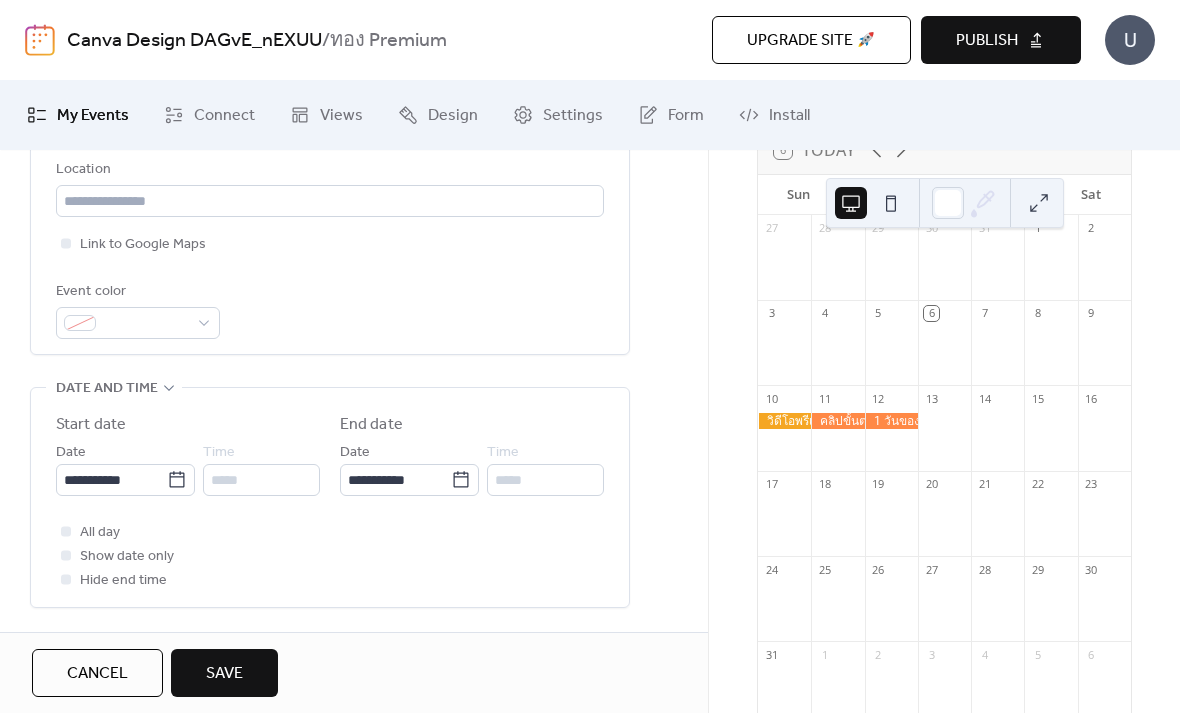 click on "Save" at bounding box center (224, 673) 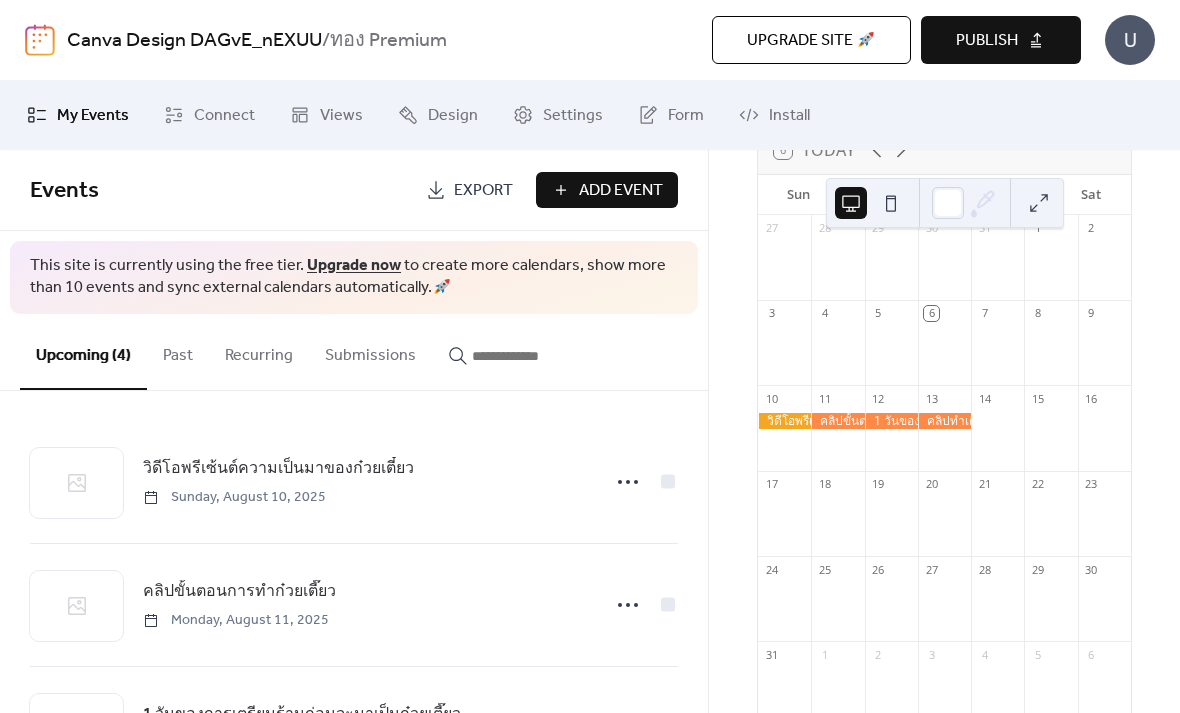 click on "14" at bounding box center (984, 398) 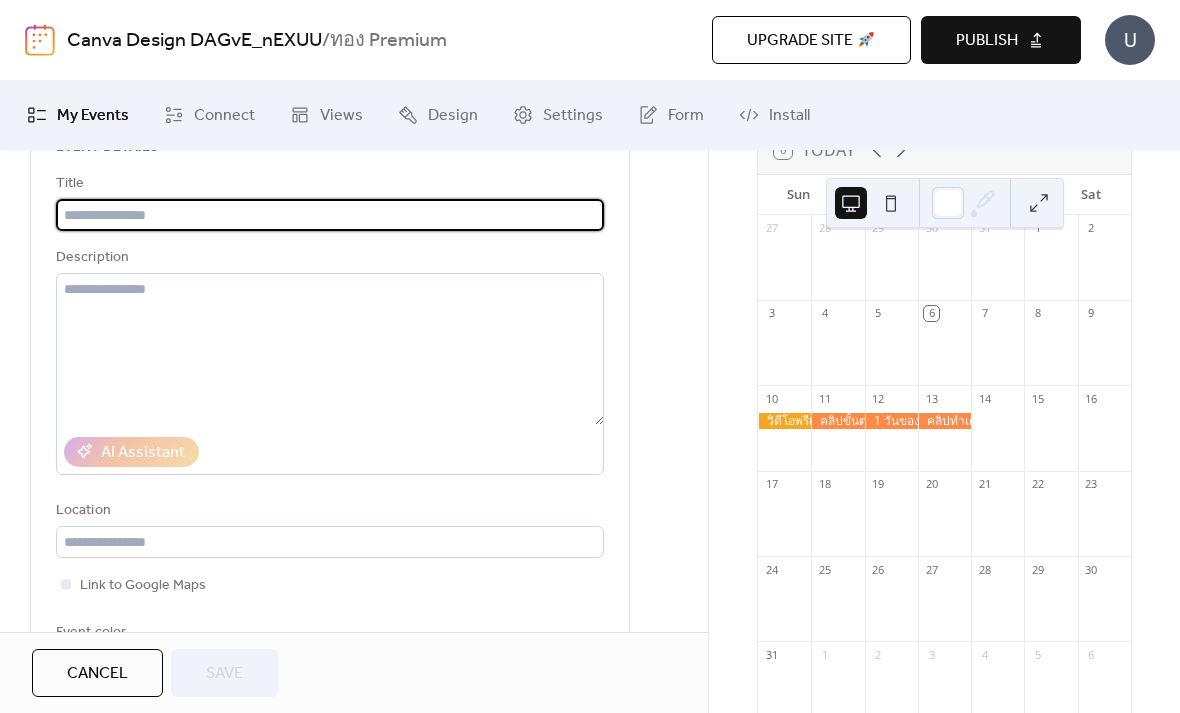 scroll, scrollTop: 117, scrollLeft: 0, axis: vertical 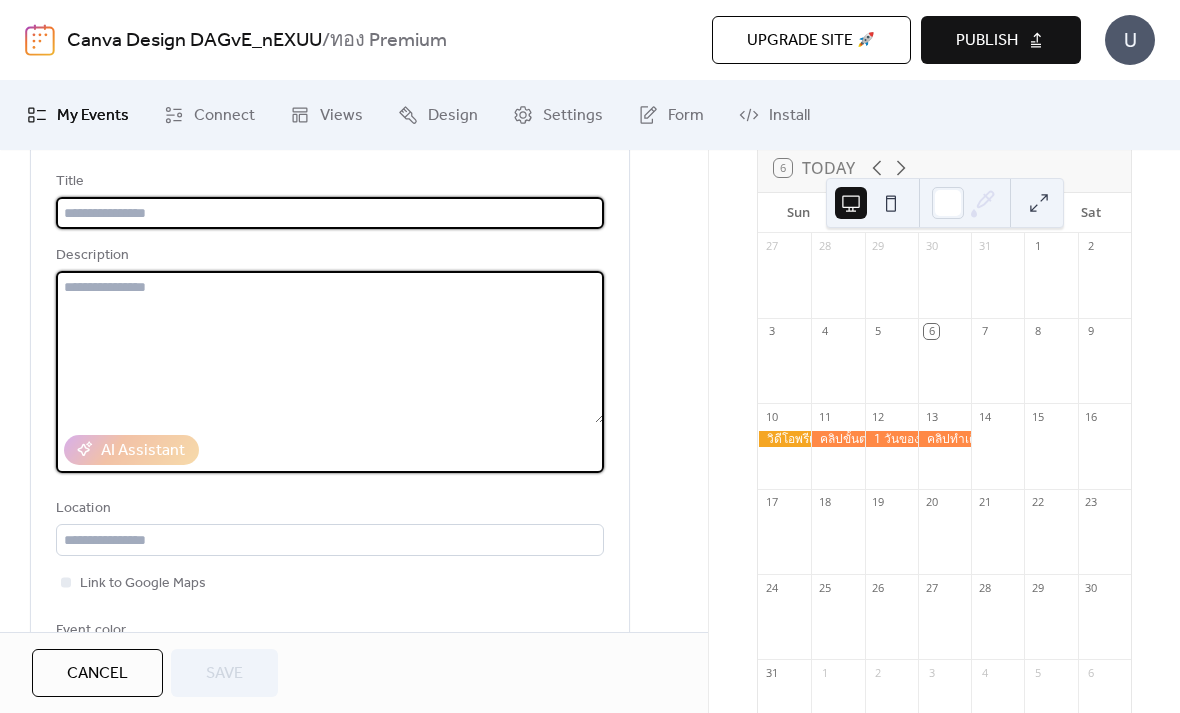 click at bounding box center [330, 347] 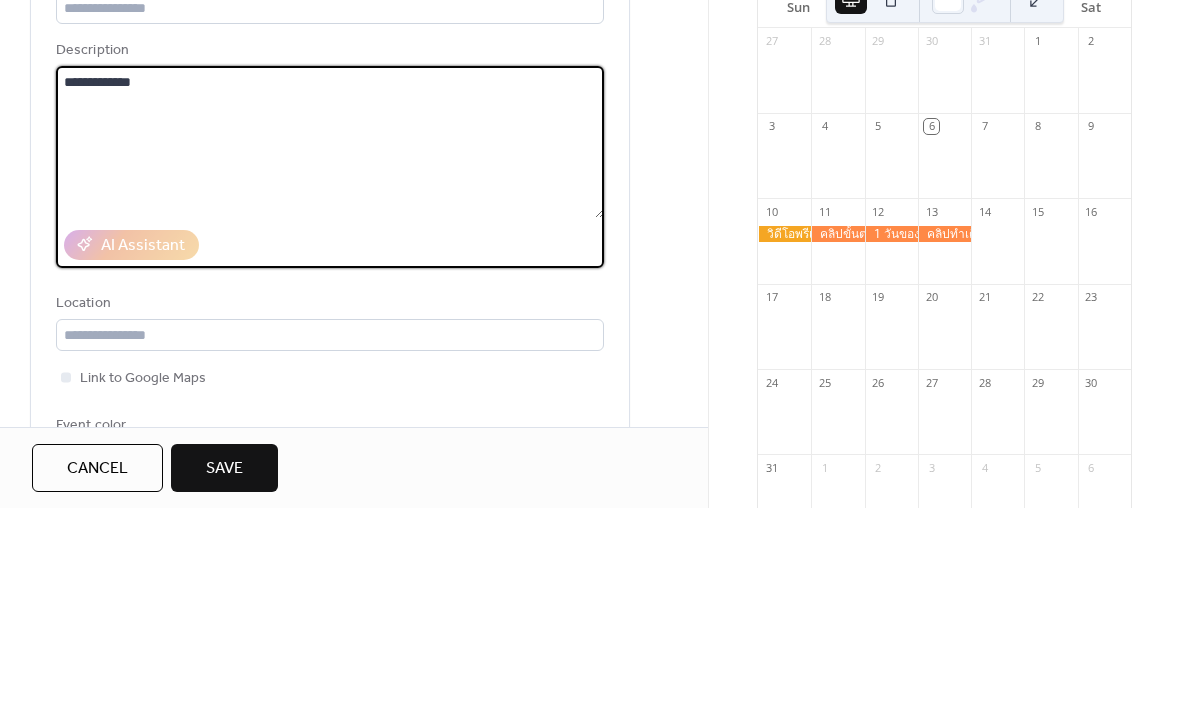 click on "**********" at bounding box center (330, 347) 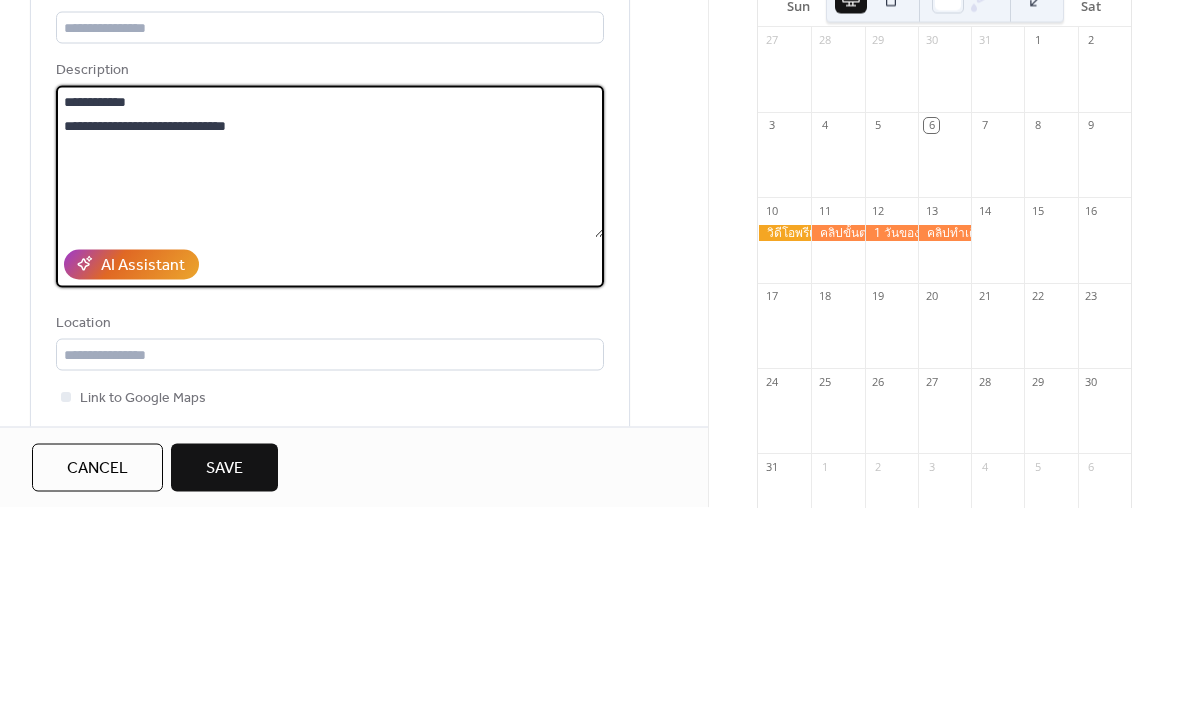 scroll, scrollTop: 70, scrollLeft: 0, axis: vertical 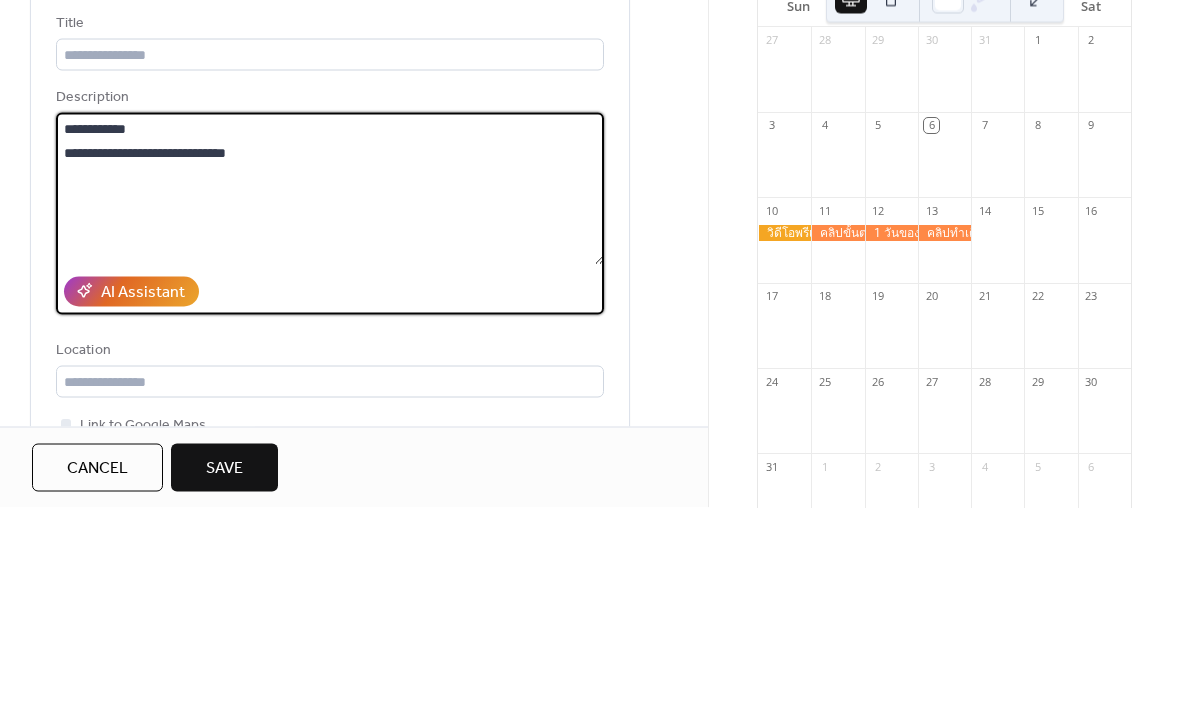 type on "**********" 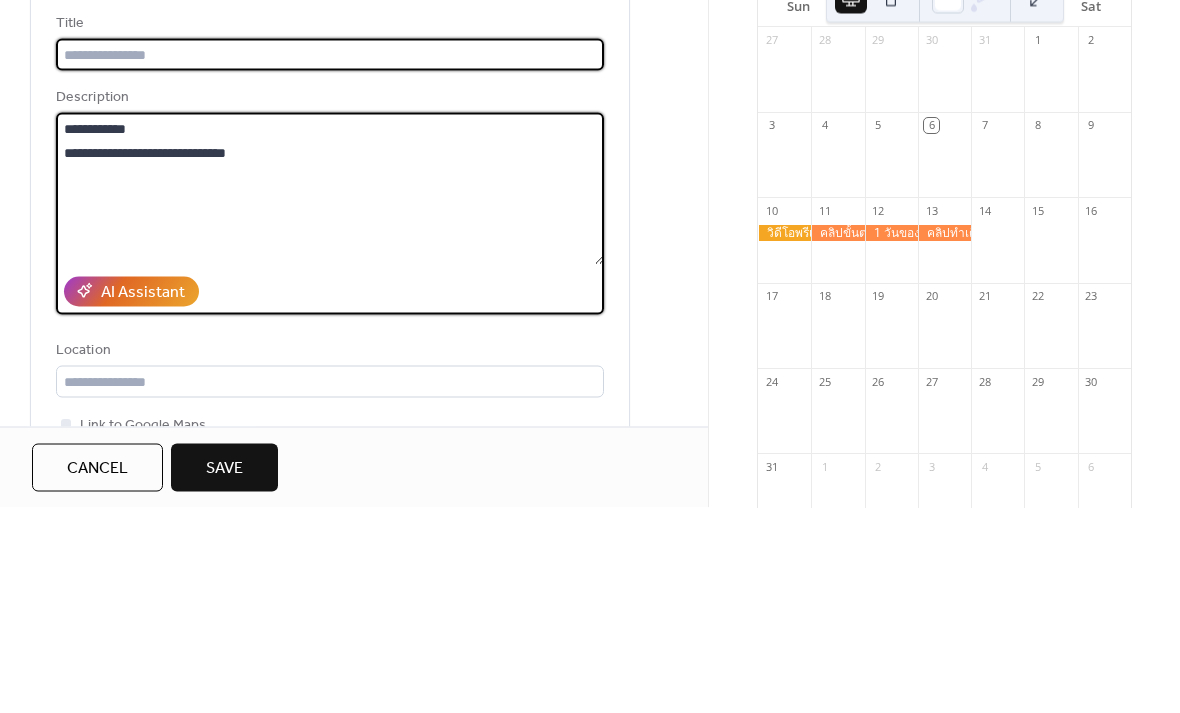 click at bounding box center (330, 260) 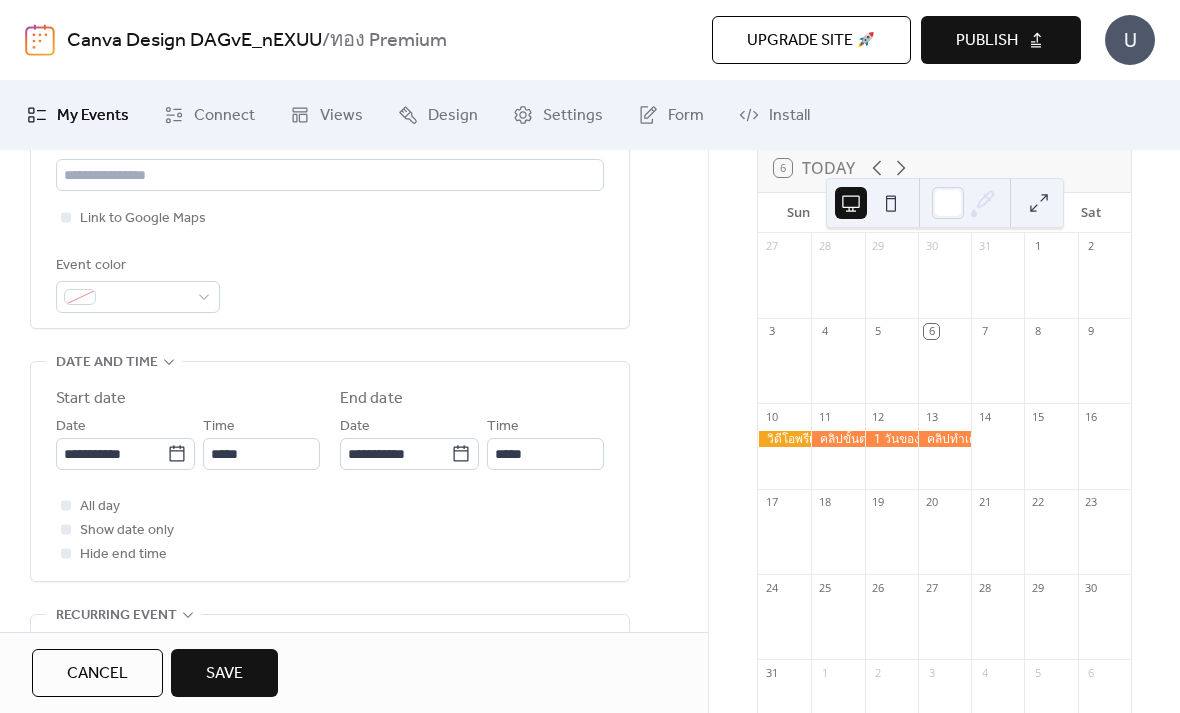 scroll, scrollTop: 483, scrollLeft: 0, axis: vertical 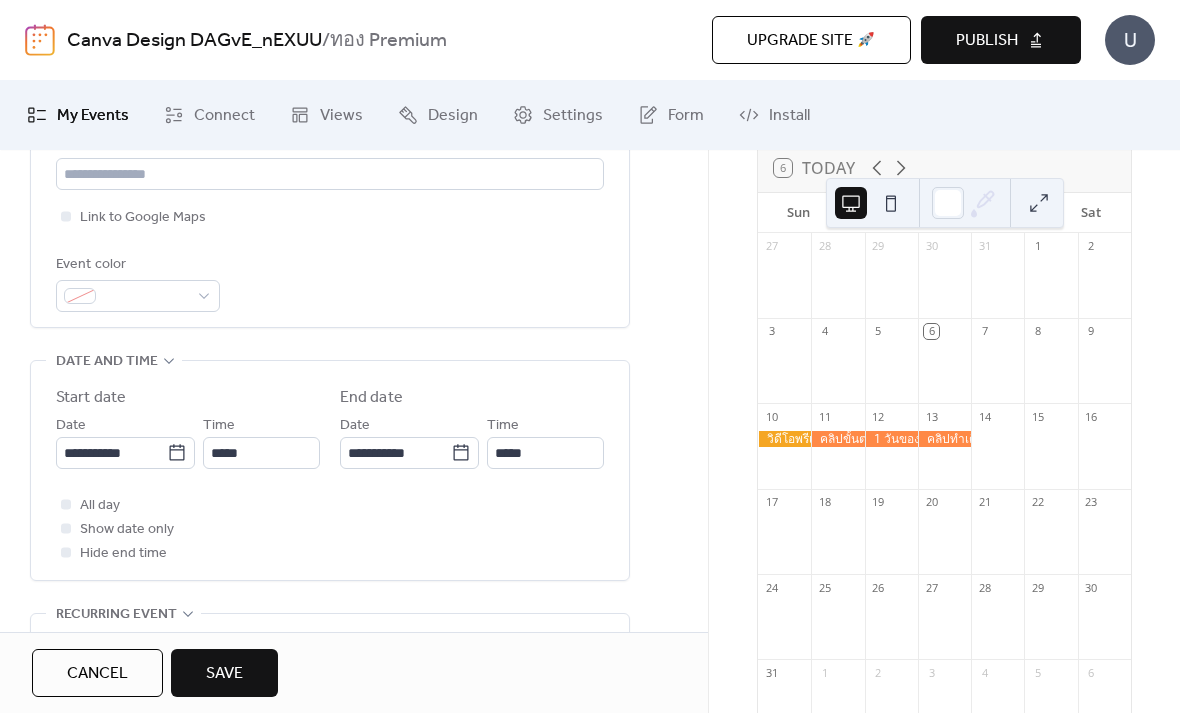 type on "**********" 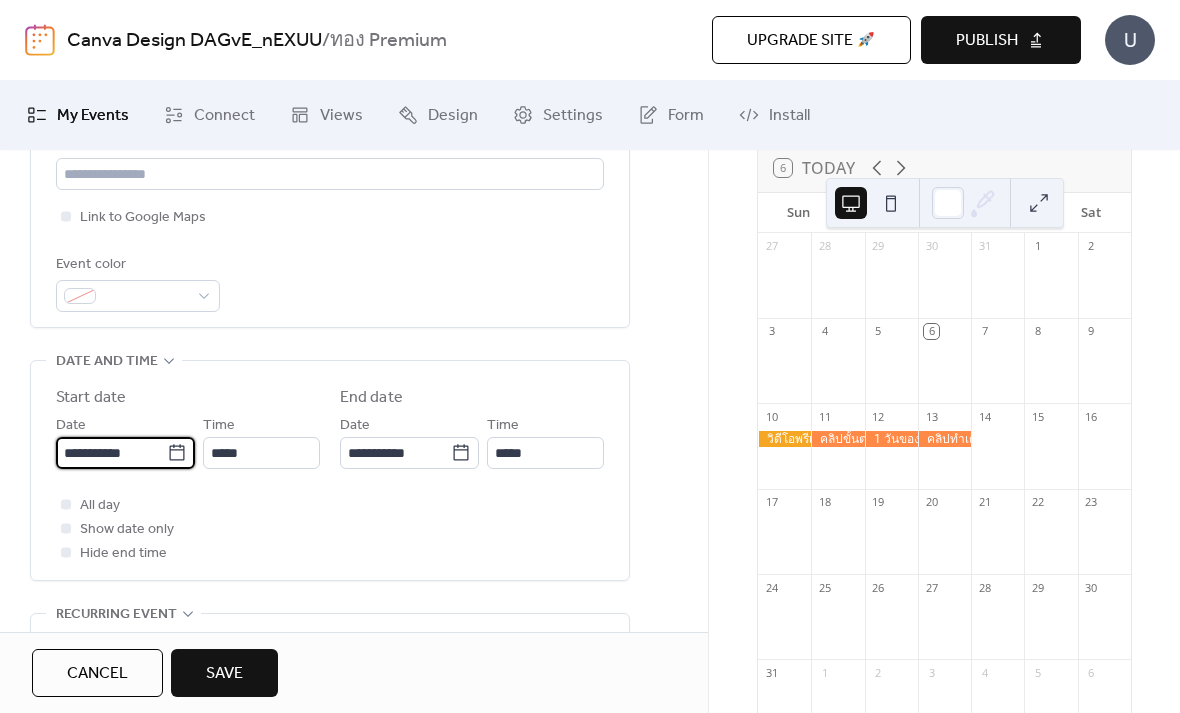 click on "**********" at bounding box center [111, 453] 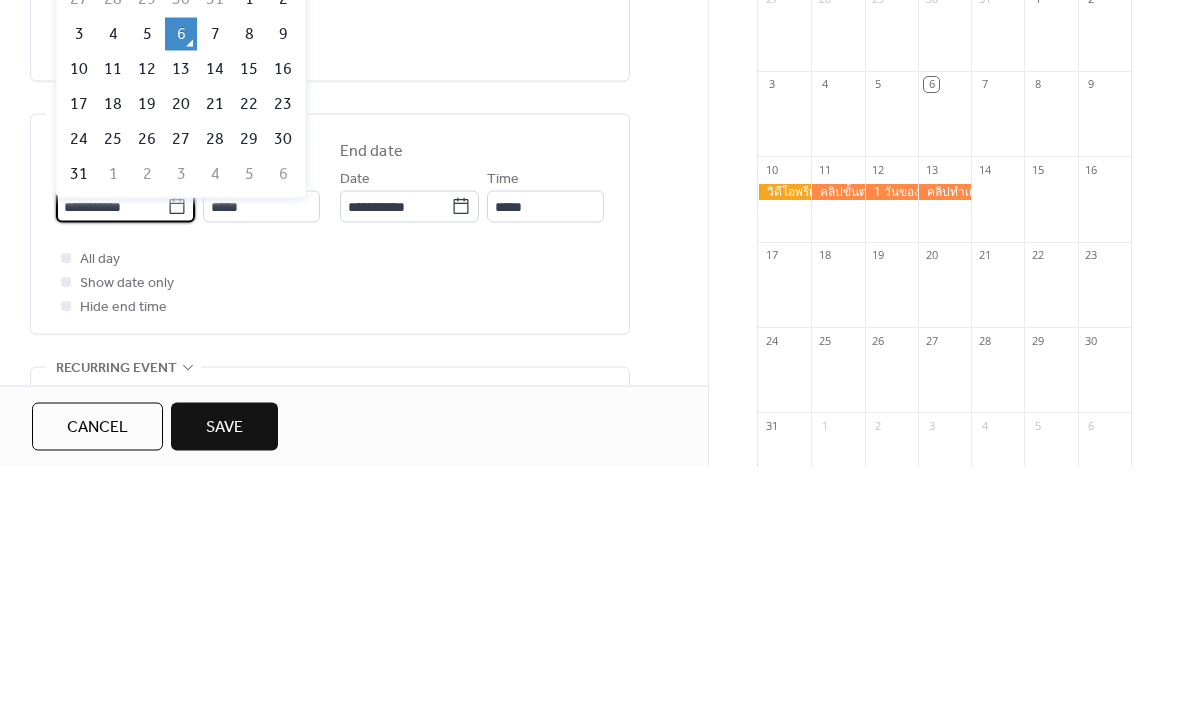 click on "14" at bounding box center [215, 315] 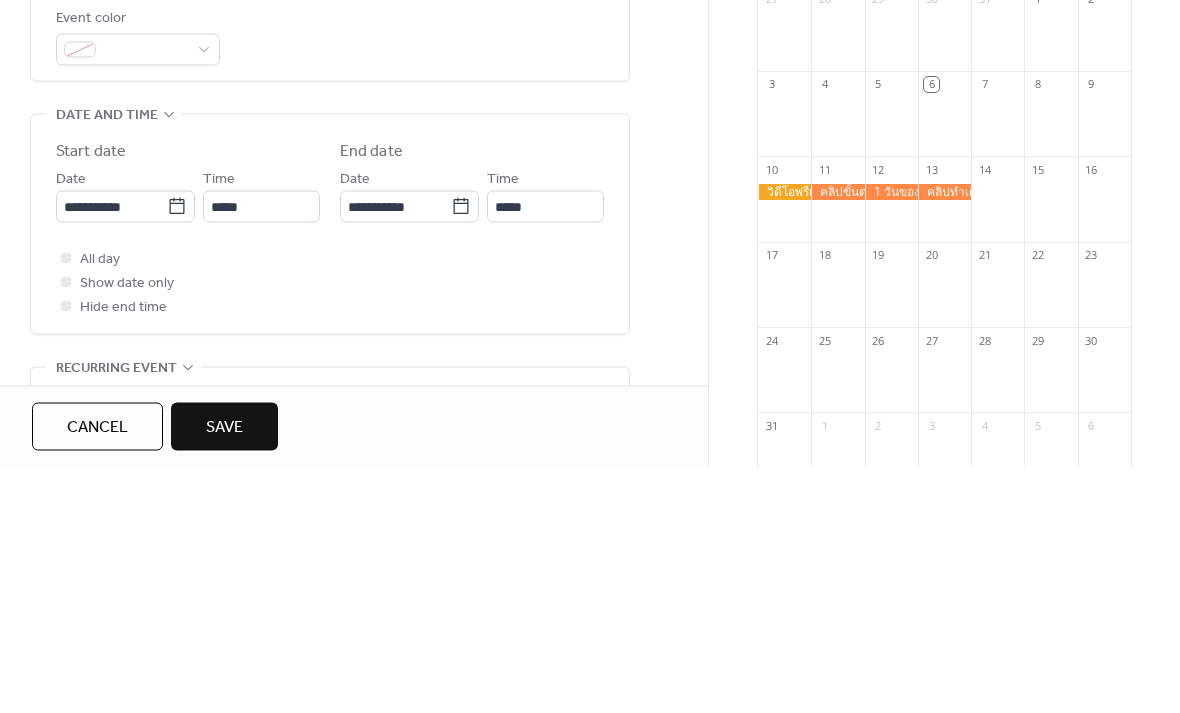 type on "**********" 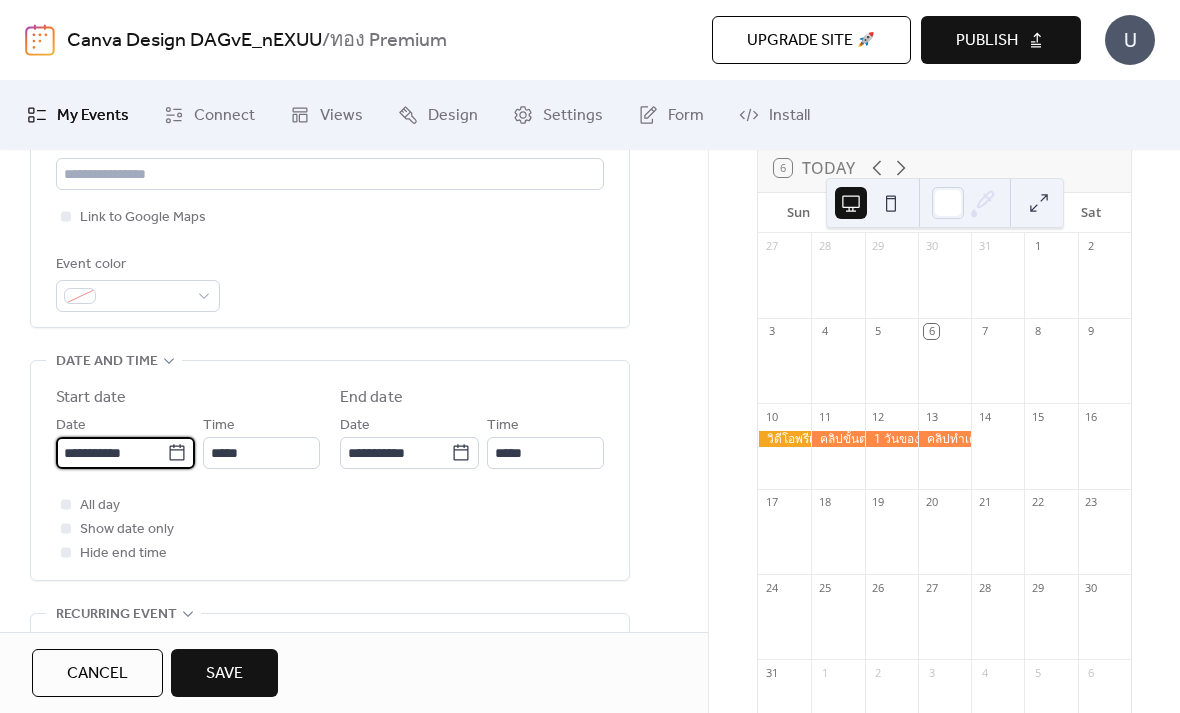 click on "**********" at bounding box center (111, 453) 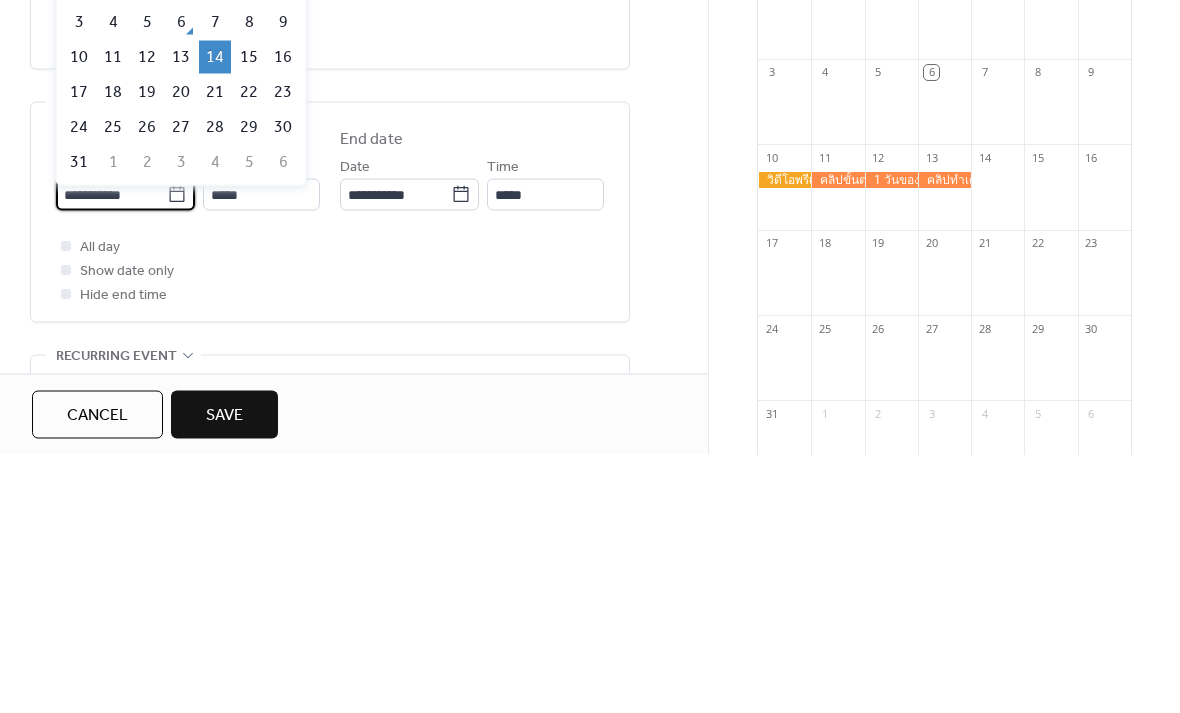 click on "20" at bounding box center [181, 350] 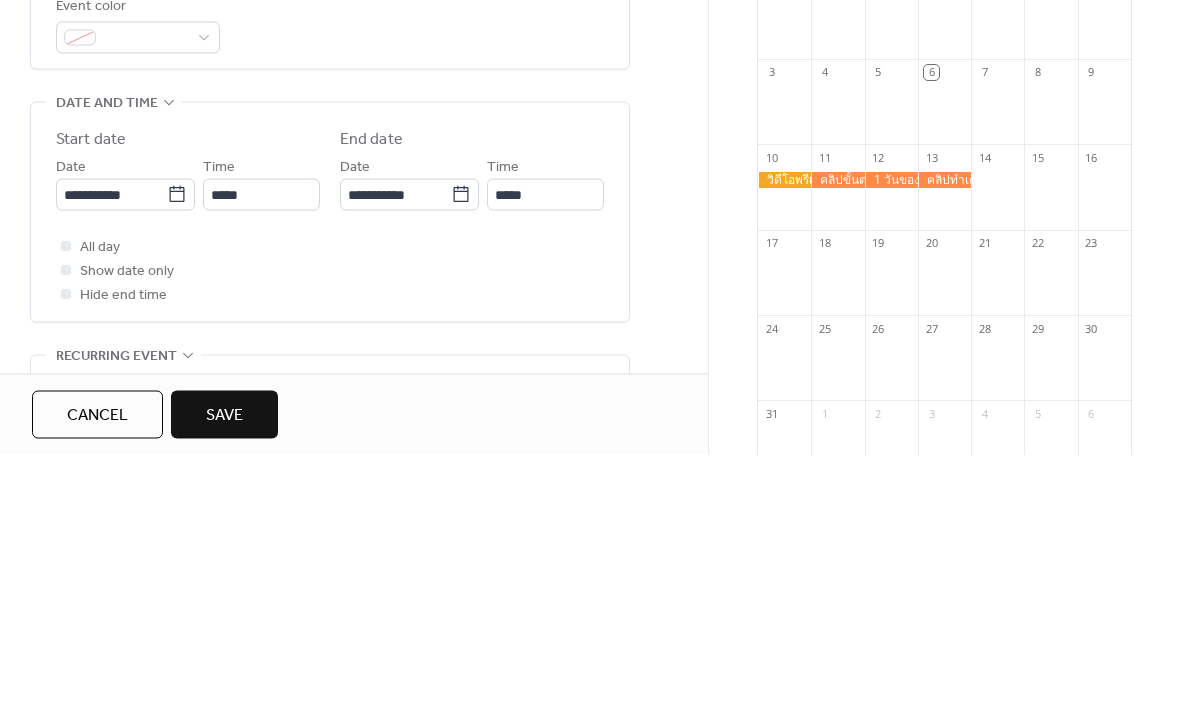 type on "**********" 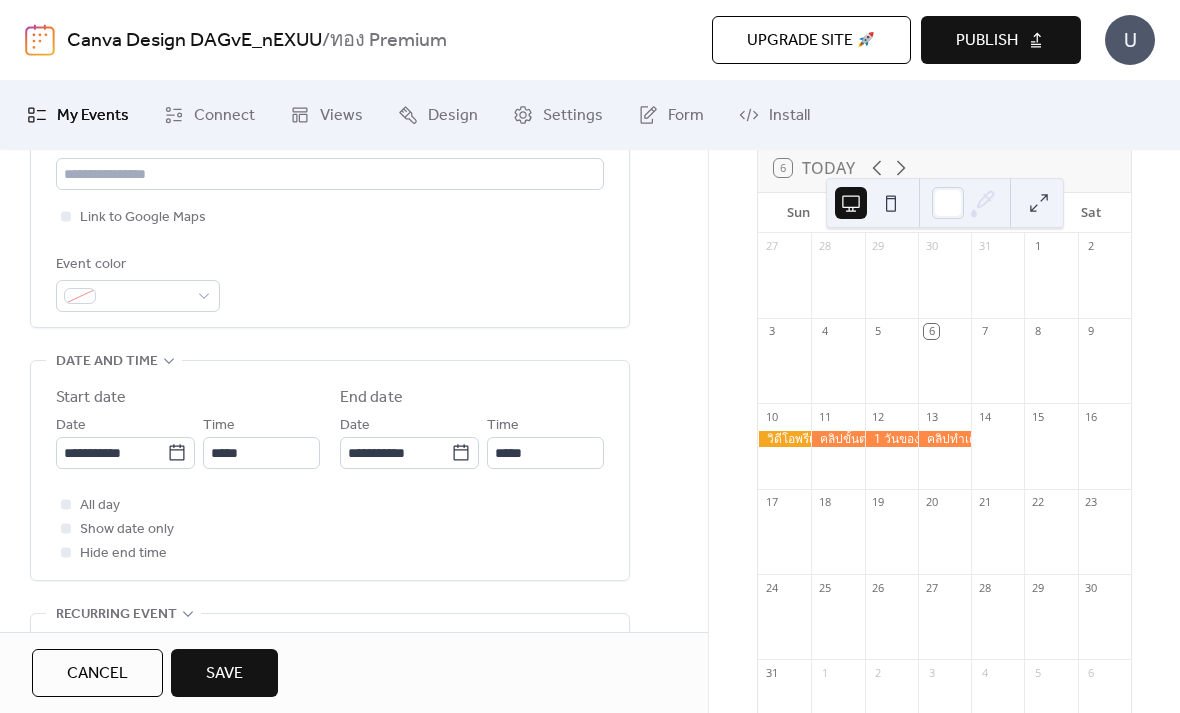 click on "Save" at bounding box center [224, 673] 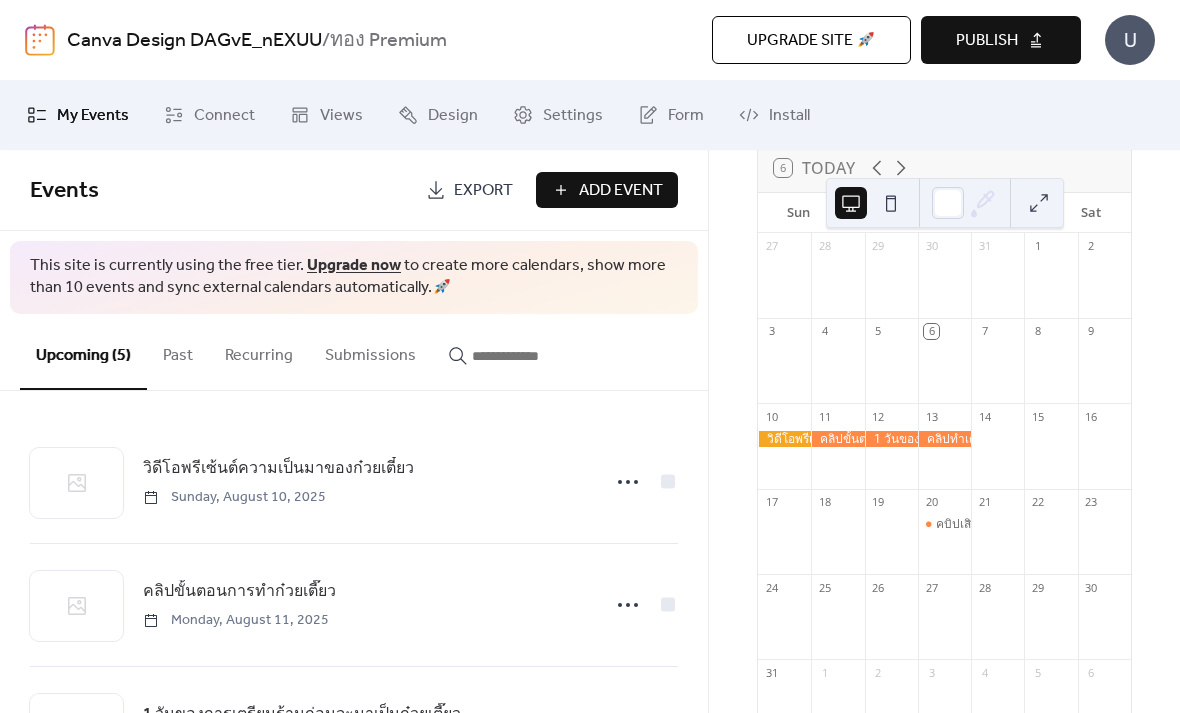 click at bounding box center [944, 439] 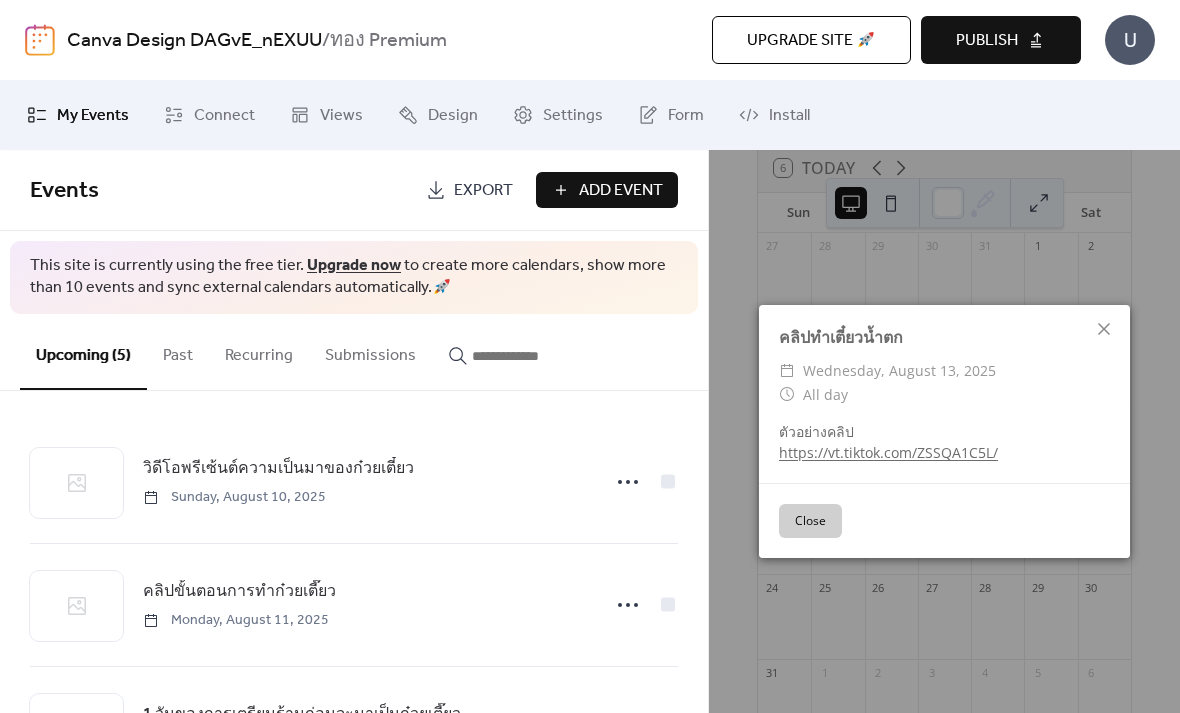 click on "คลิปทำเตี๋ยวน้ำตก ​ [DATE] ​ All day ตัวอย่างคลิป https://vt.tiktok.com/ZSSQA1C5L/ Close" at bounding box center [944, 431] 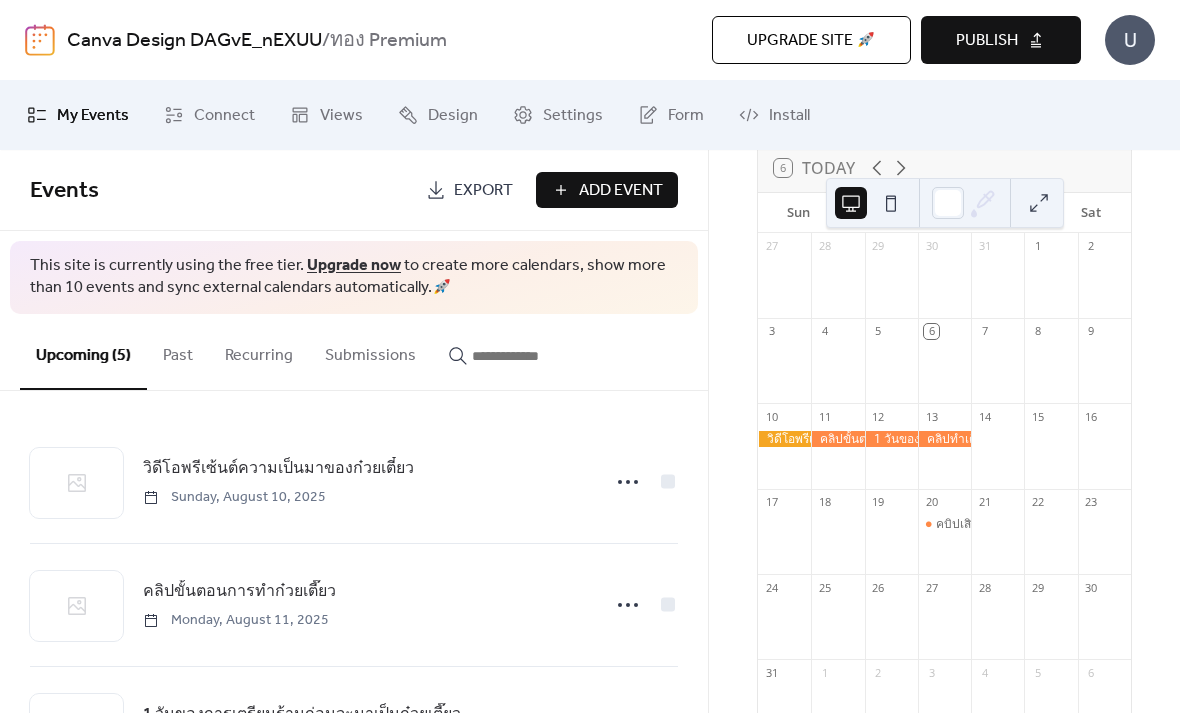 click at bounding box center [891, 439] 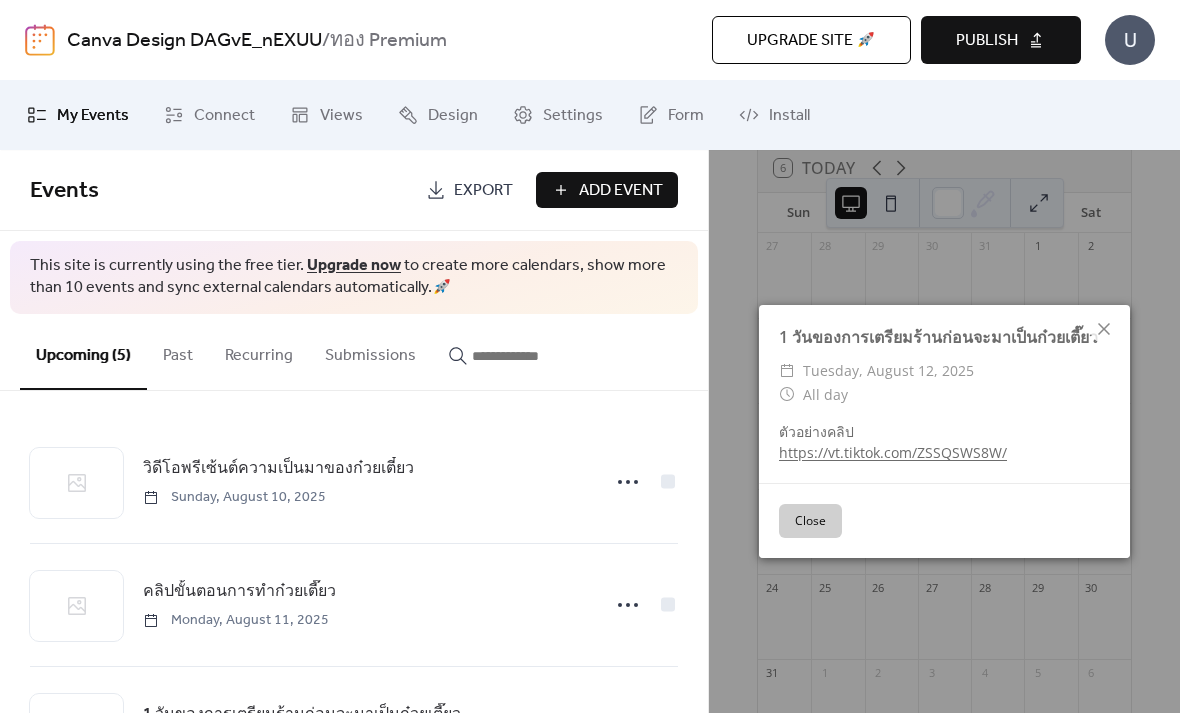 click 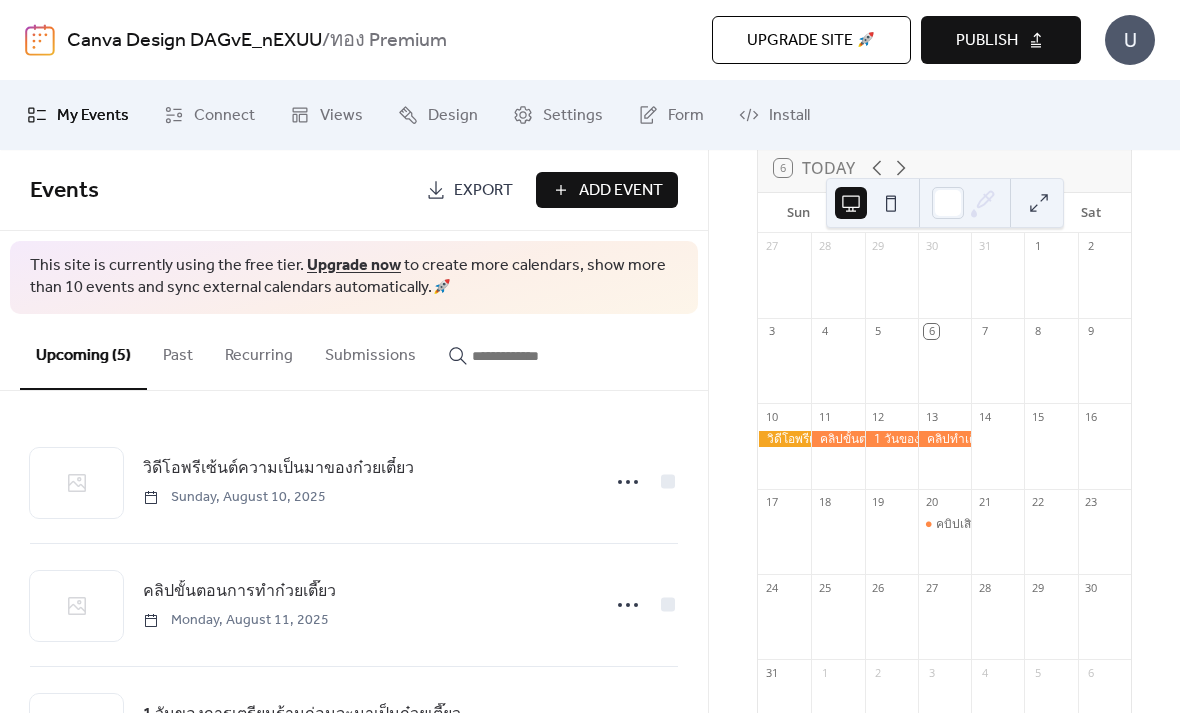 click at bounding box center (837, 439) 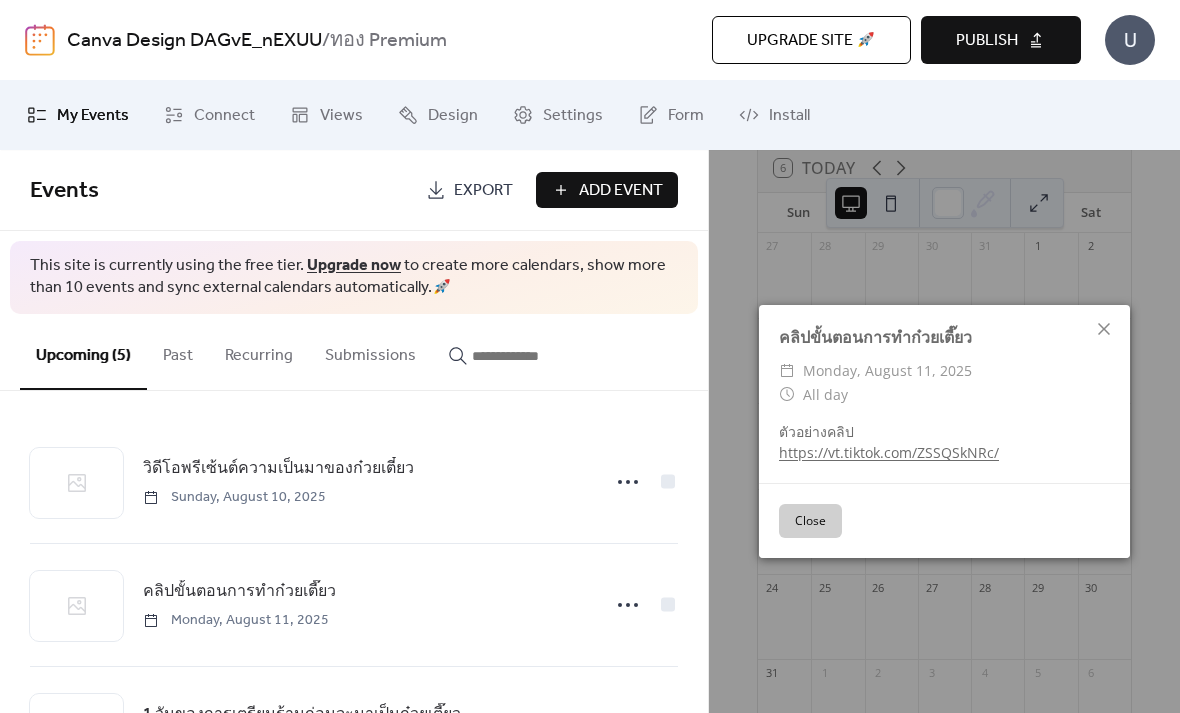click 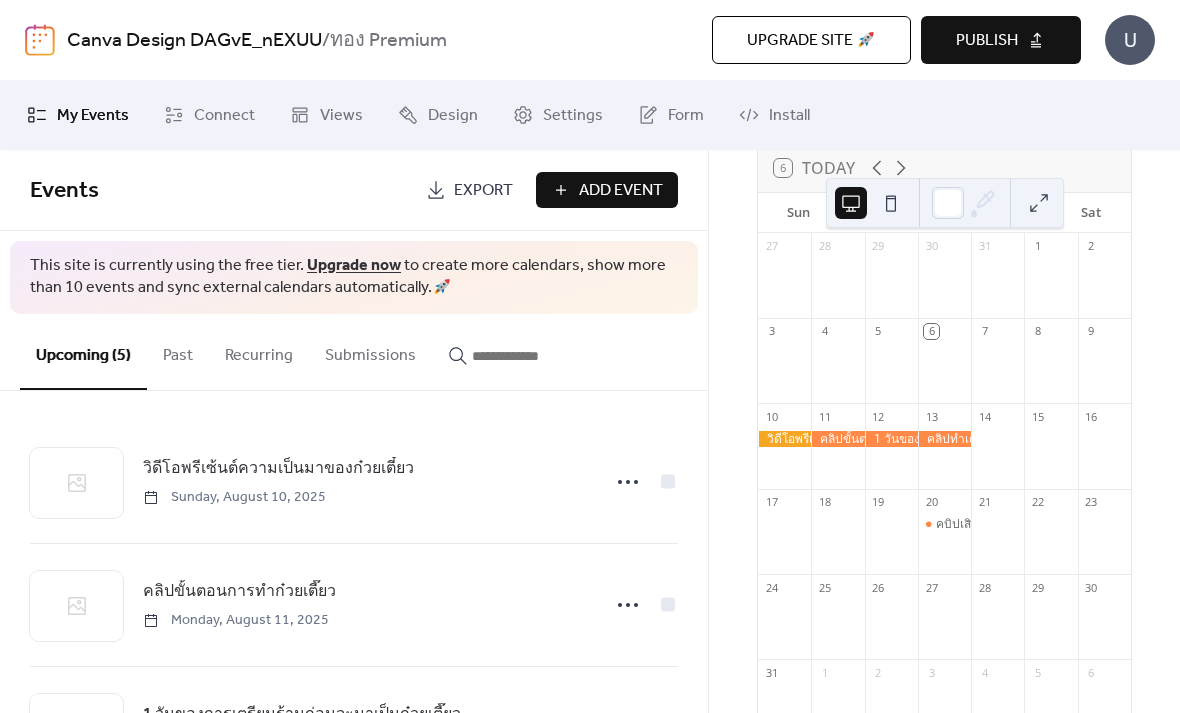click at bounding box center [944, 439] 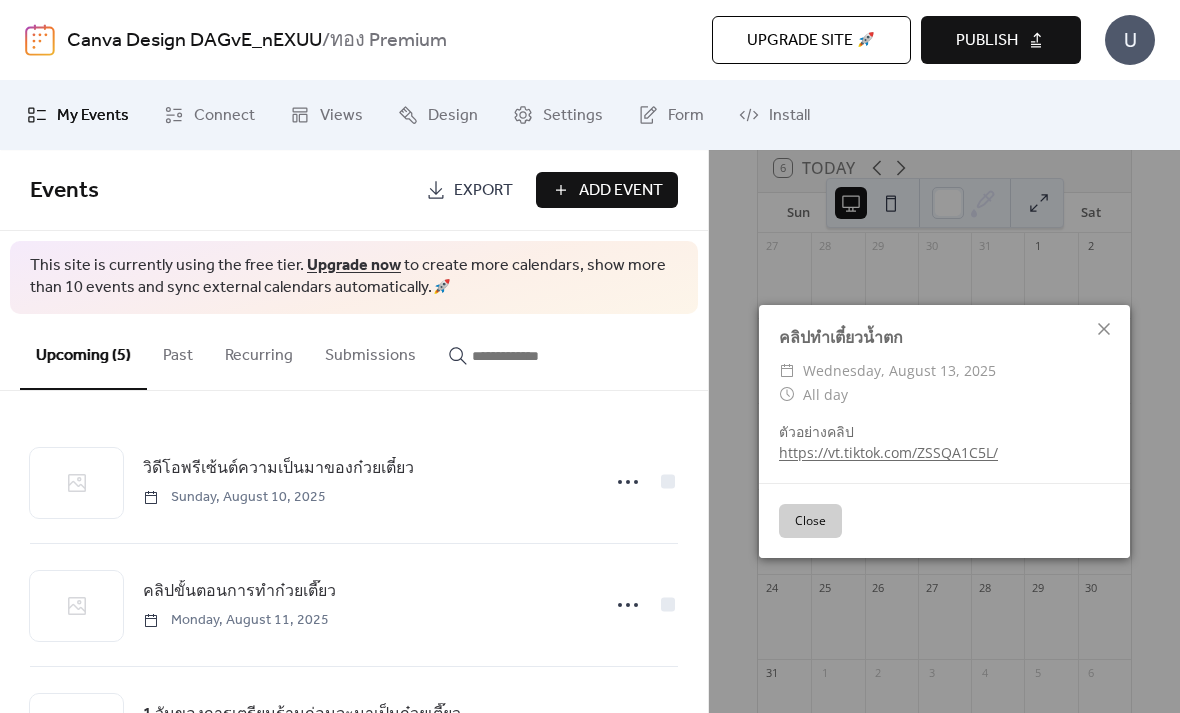 click on "Wednesday, August 13, 2025" at bounding box center [899, 371] 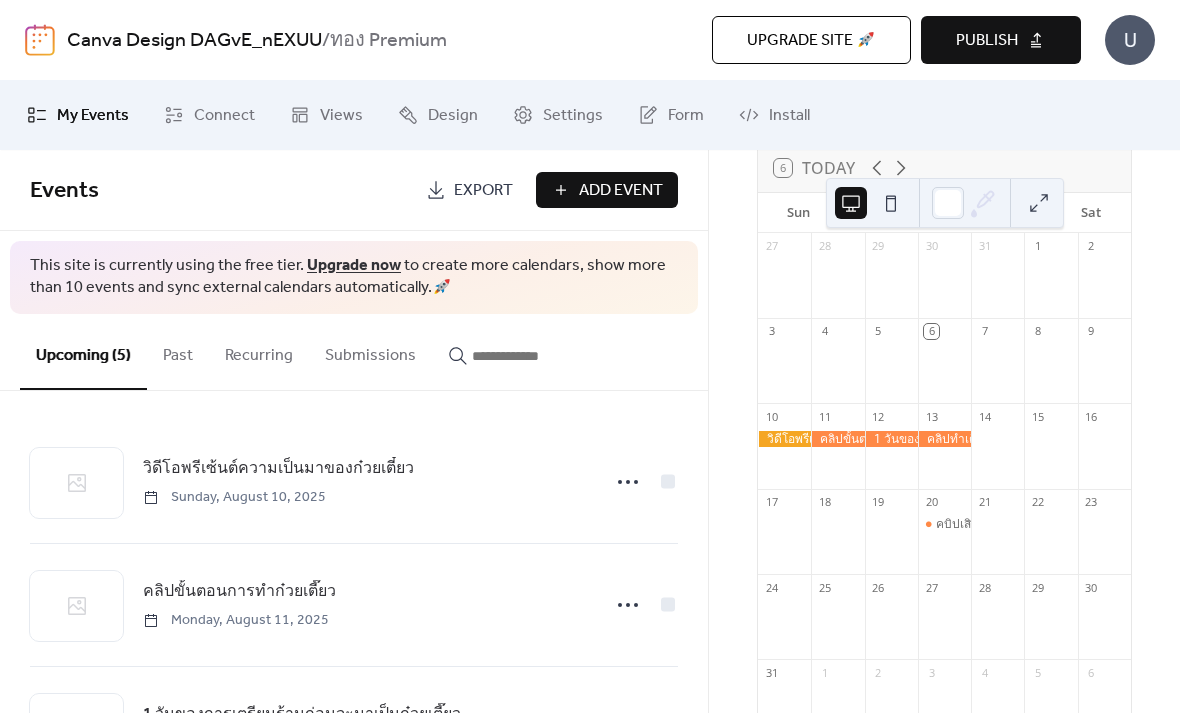 click on "คบิปเสิร์ฟเตี๋ยว" at bounding box center (974, 524) 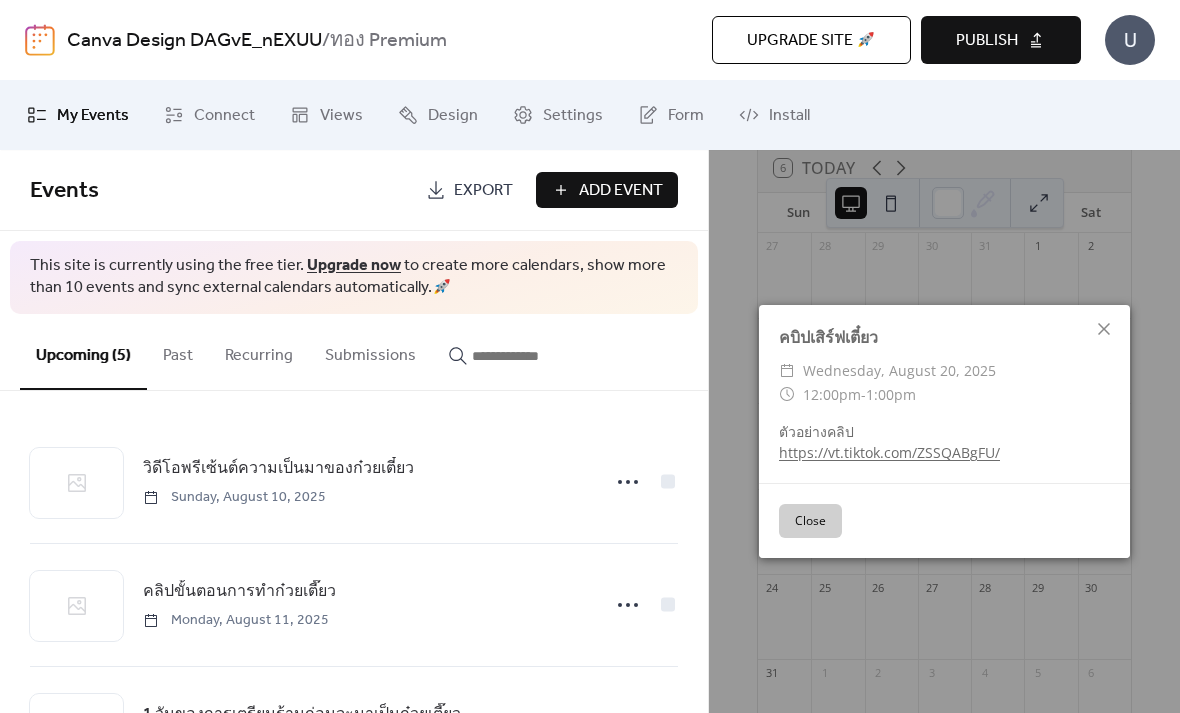 click 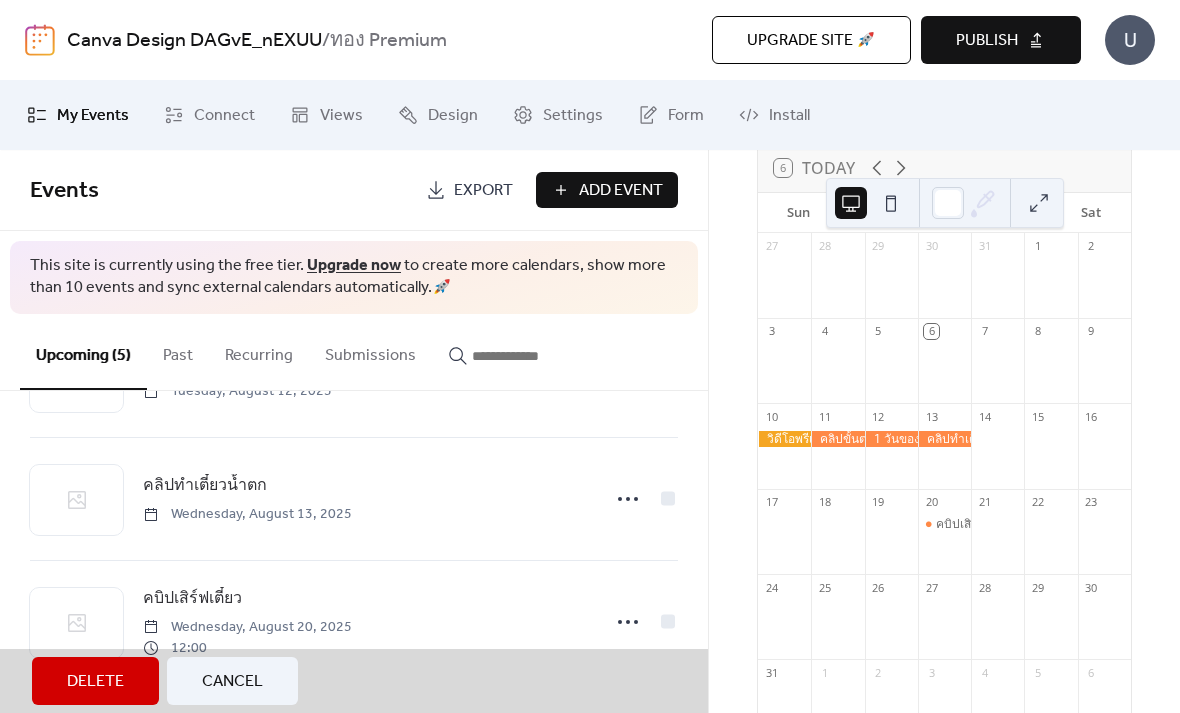 scroll, scrollTop: 354, scrollLeft: 0, axis: vertical 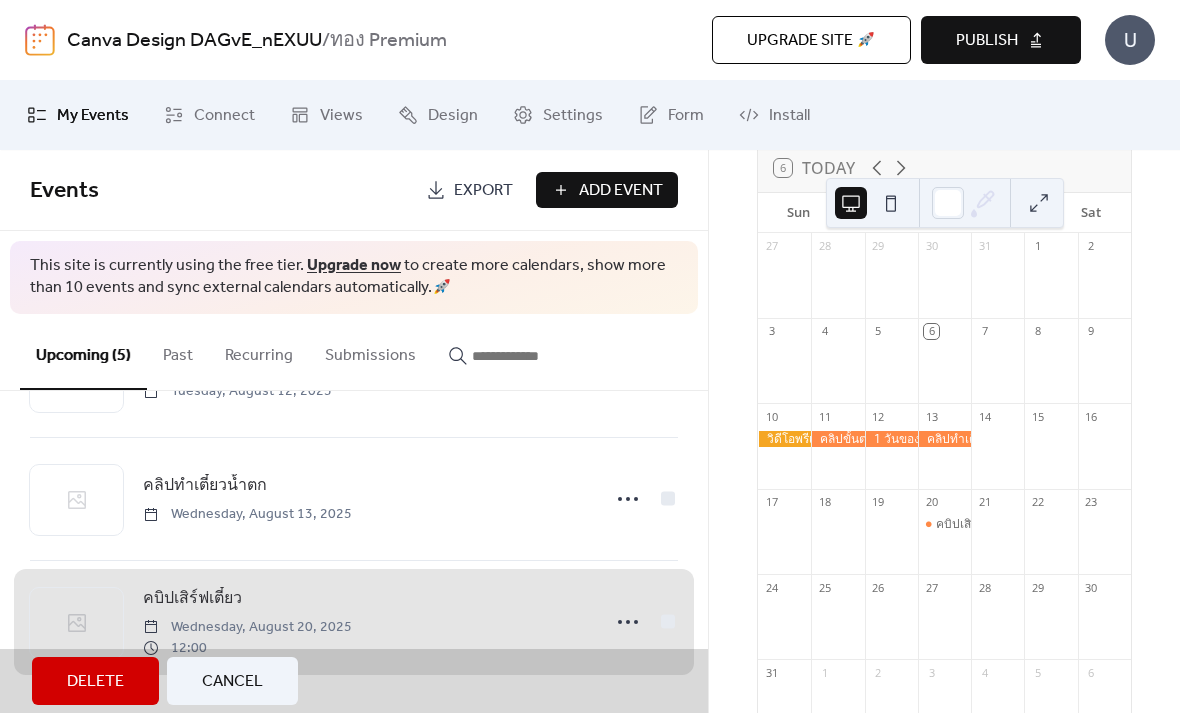 click on "คบิปเสิร์ฟเตี๋ยว [DATE] [TIME]" at bounding box center (354, 622) 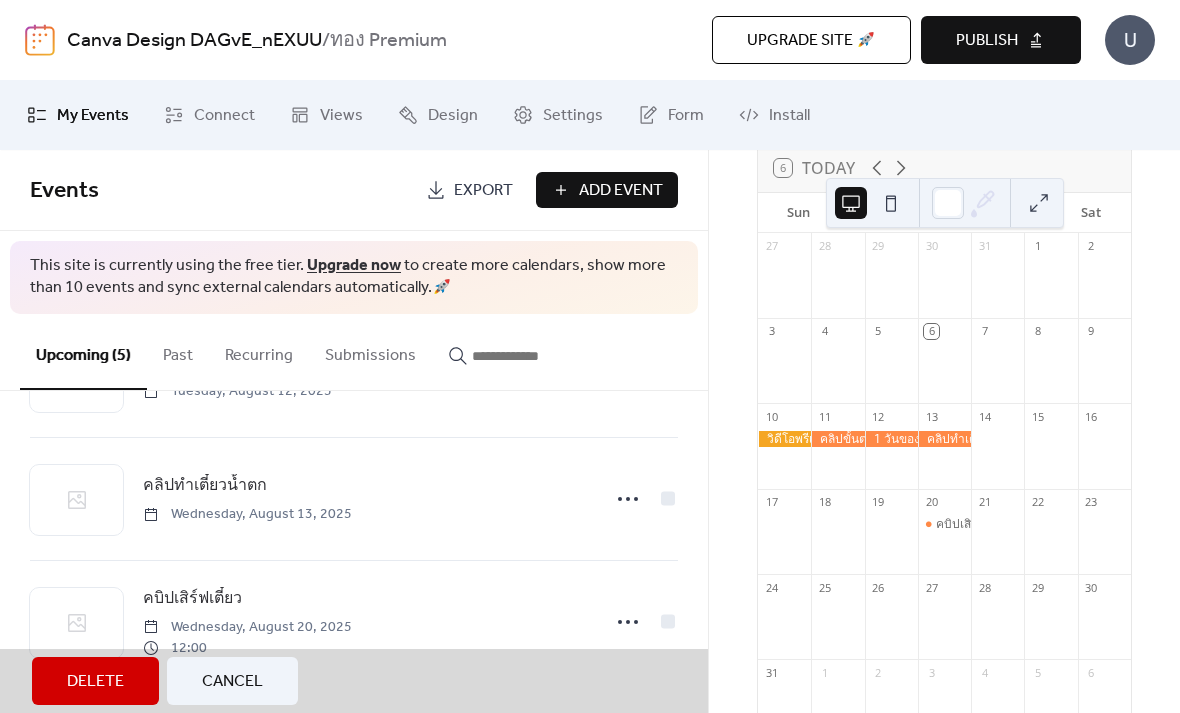 click on "คบิปเสิร์ฟเตี๋ยว [DATE] [TIME]" at bounding box center (354, 622) 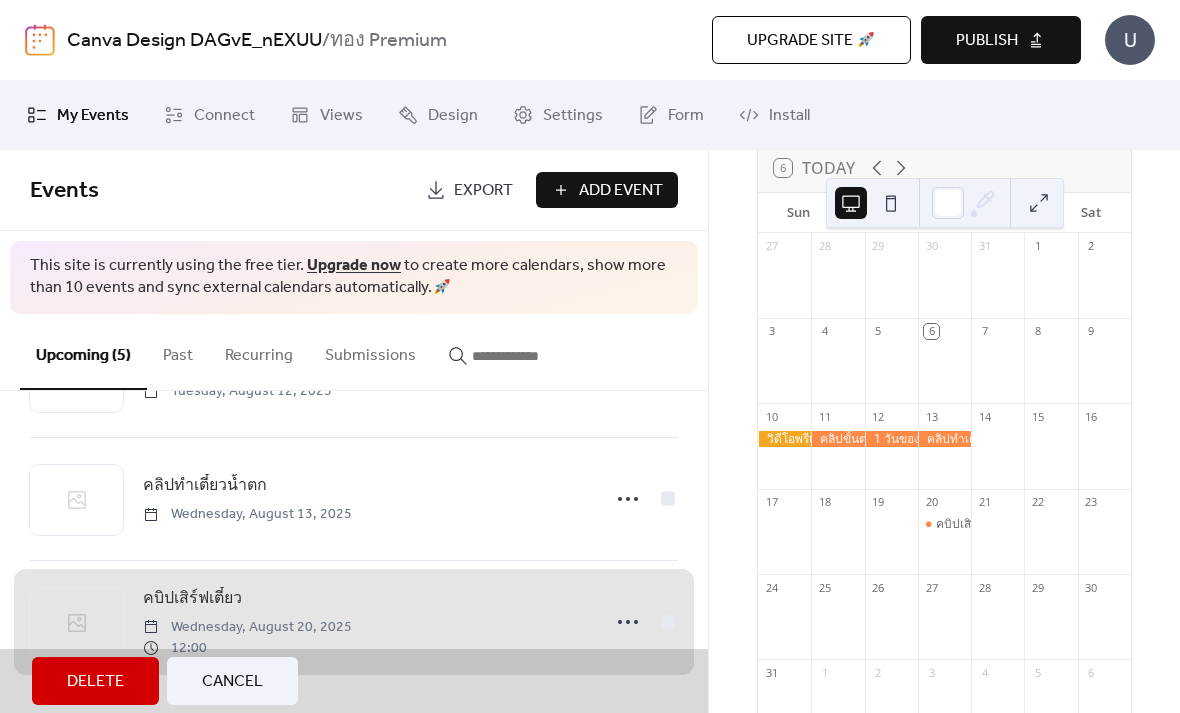 click on "คบิปเสิร์ฟเตี๋ยว [DATE] [TIME]" at bounding box center [354, 622] 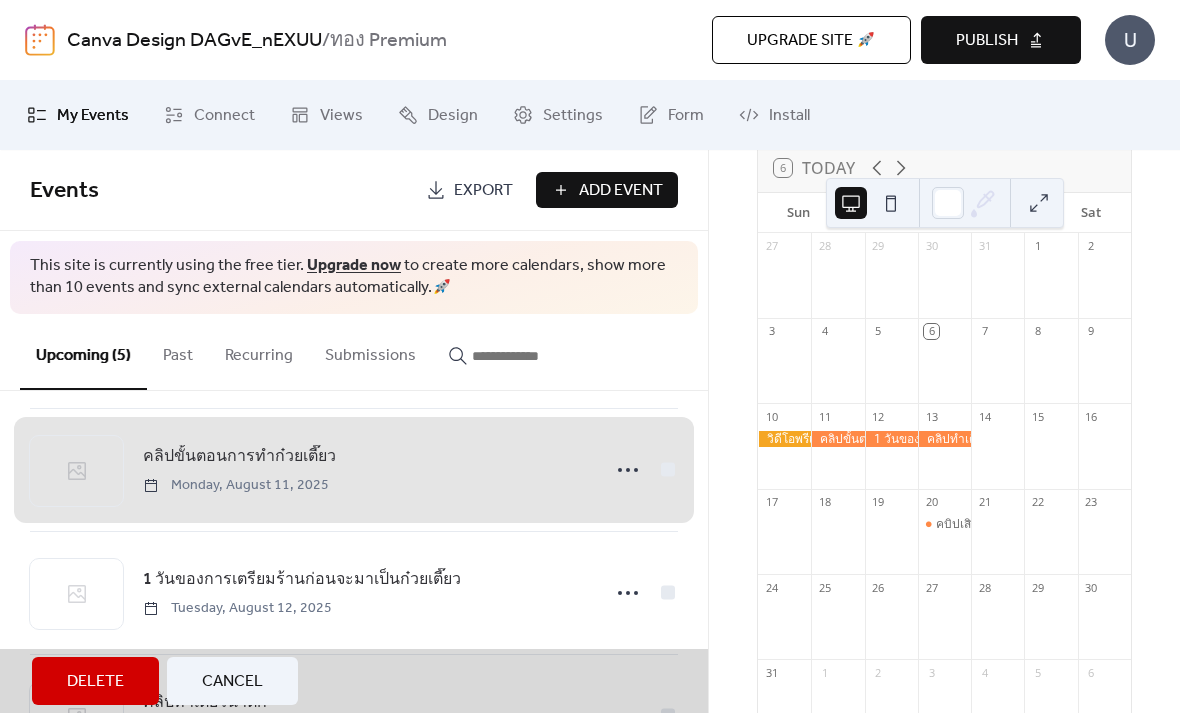 scroll, scrollTop: 81, scrollLeft: 0, axis: vertical 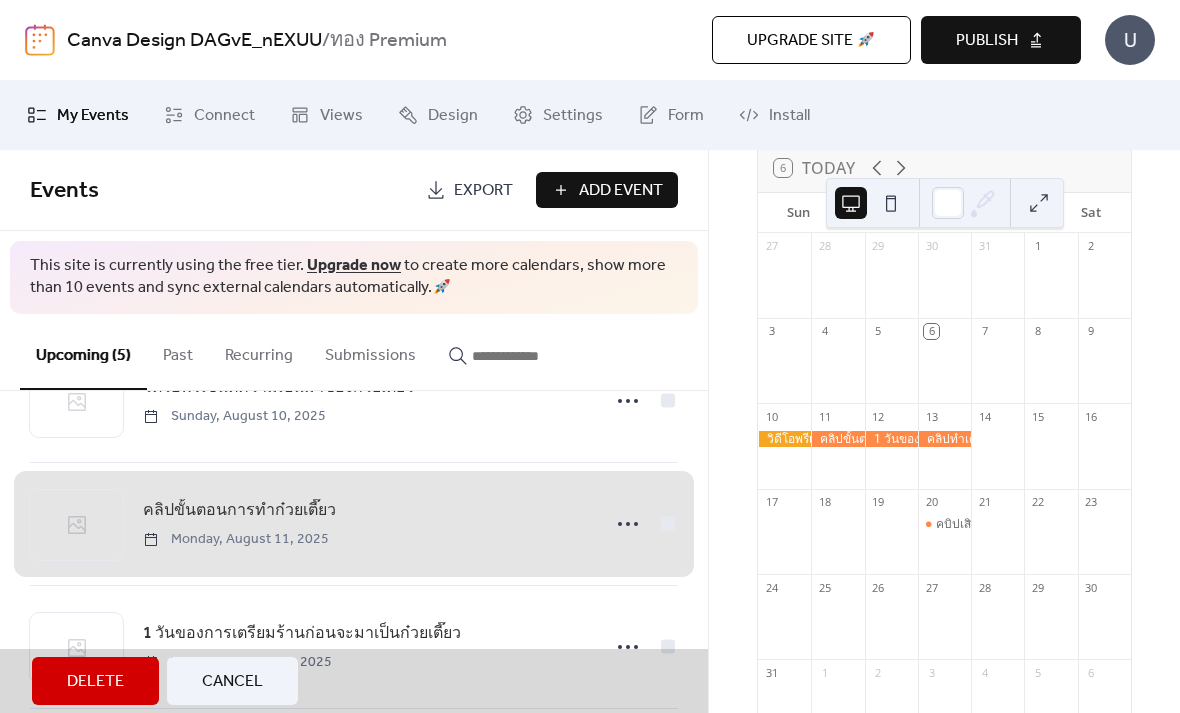 click on "คลิปขั้นตอนการทำก๋วยเตี๊ยว [DATE]" at bounding box center [354, 524] 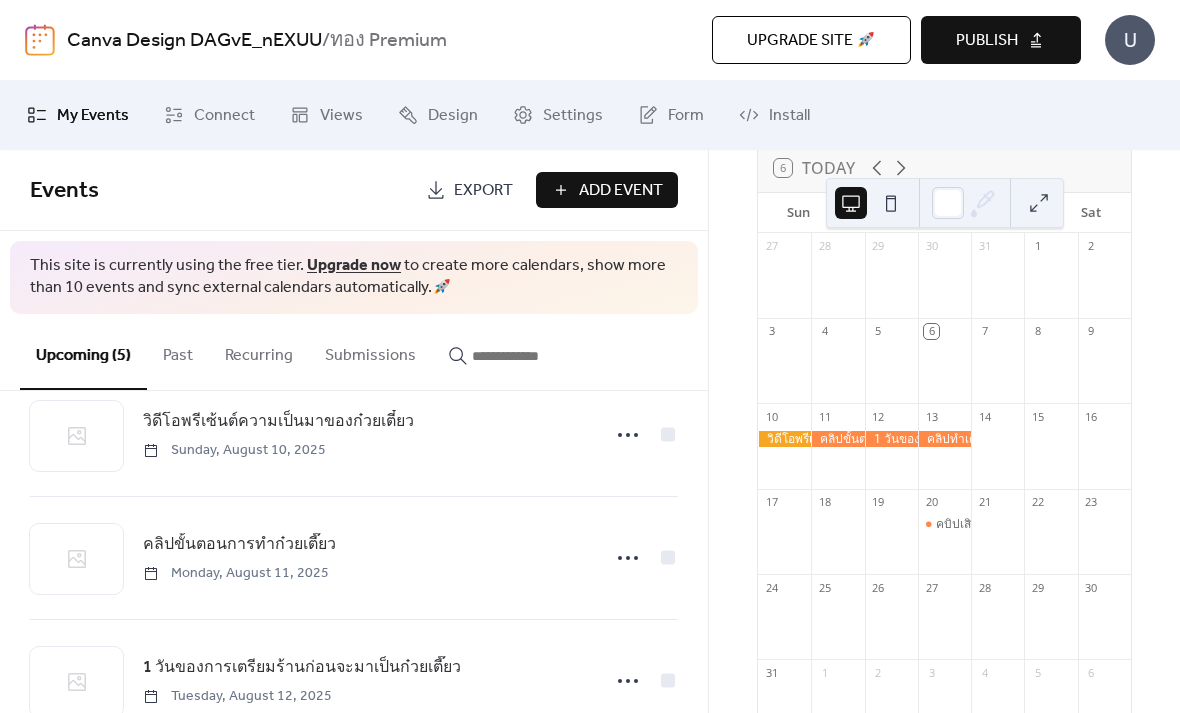 scroll, scrollTop: 38, scrollLeft: 0, axis: vertical 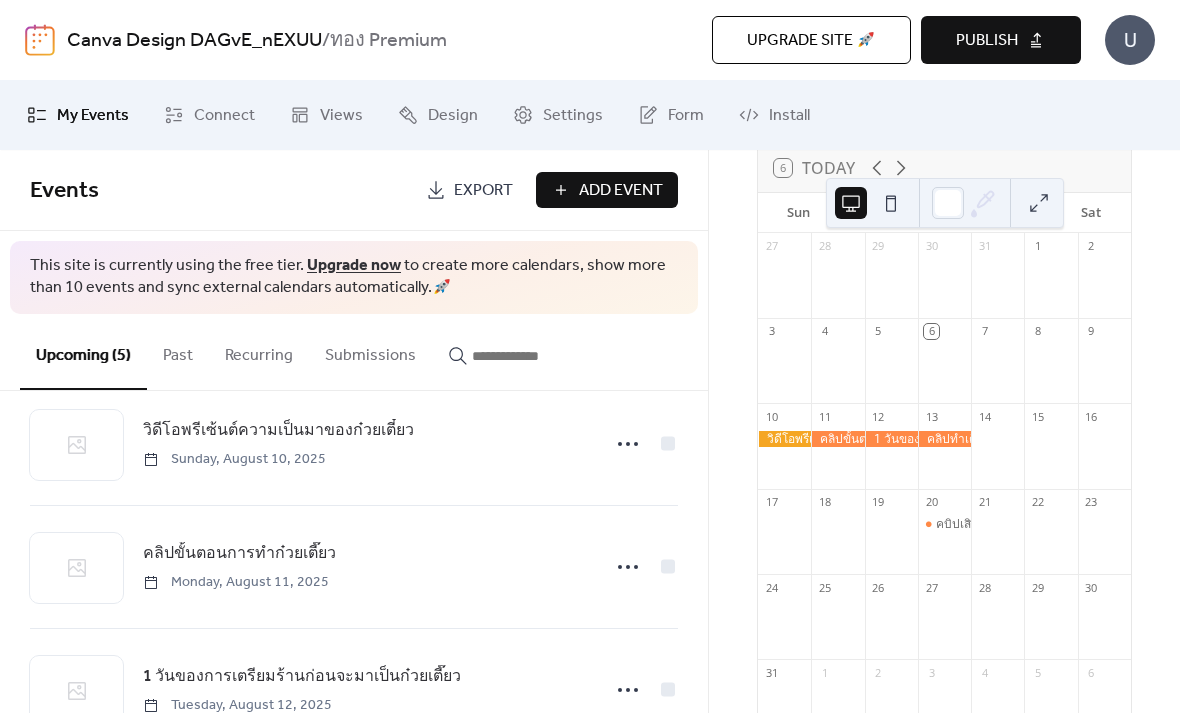 click at bounding box center (628, 444) 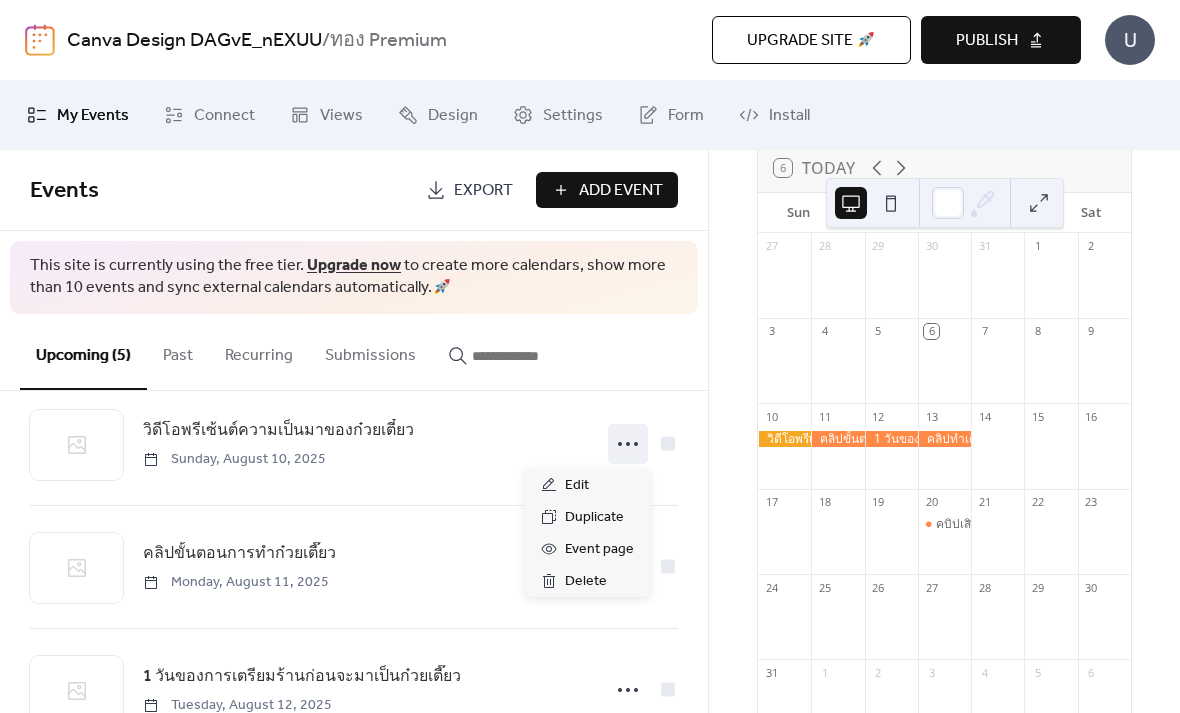 click on "คลิปขั้นตอนการทำก๋วยเตี๊ยว [DATE]" at bounding box center [365, 566] 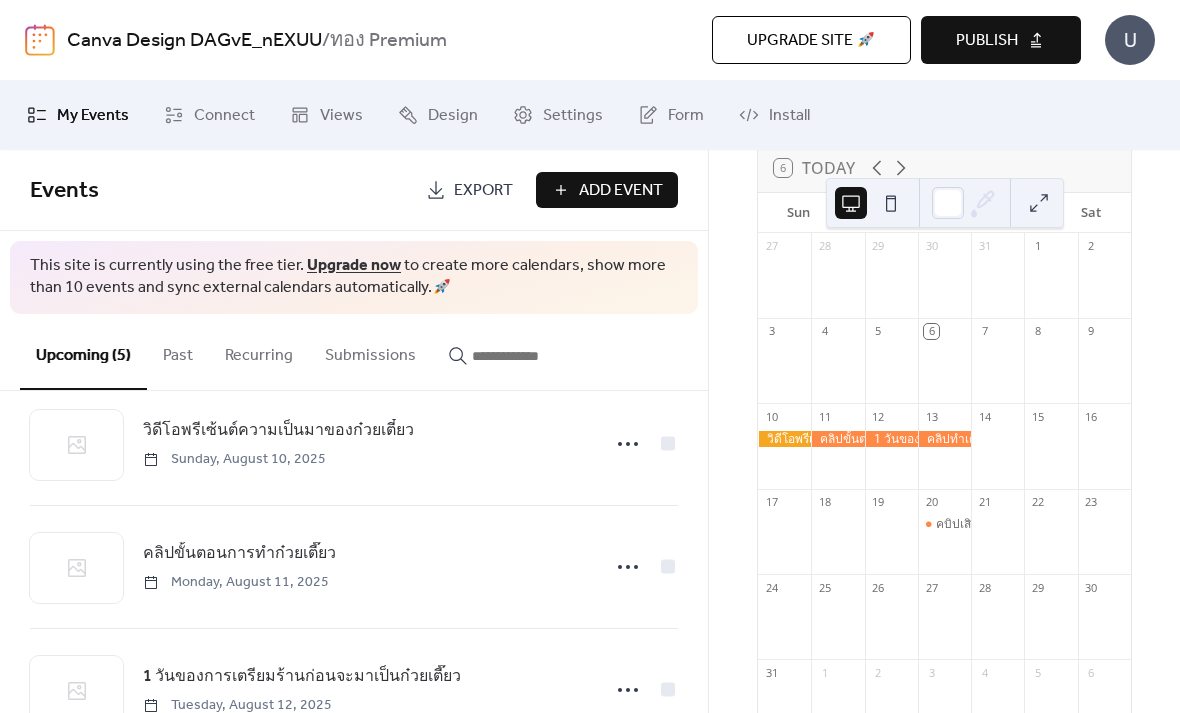 click at bounding box center [891, 439] 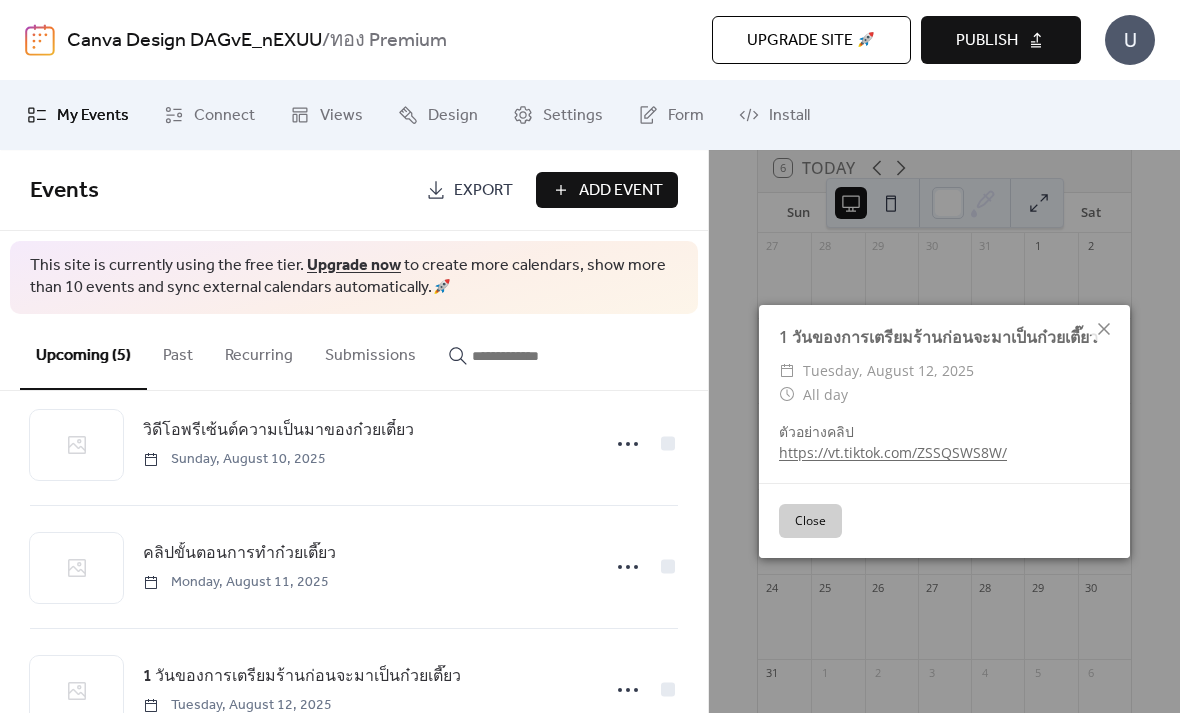 click 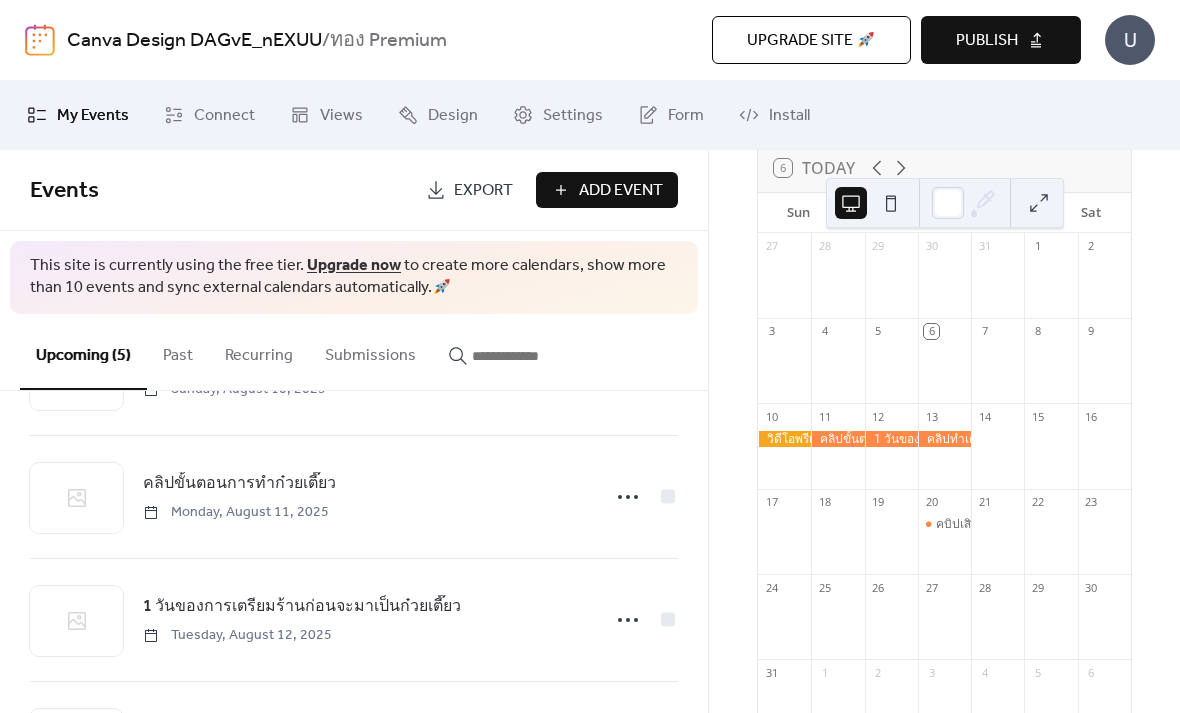 scroll, scrollTop: 120, scrollLeft: 0, axis: vertical 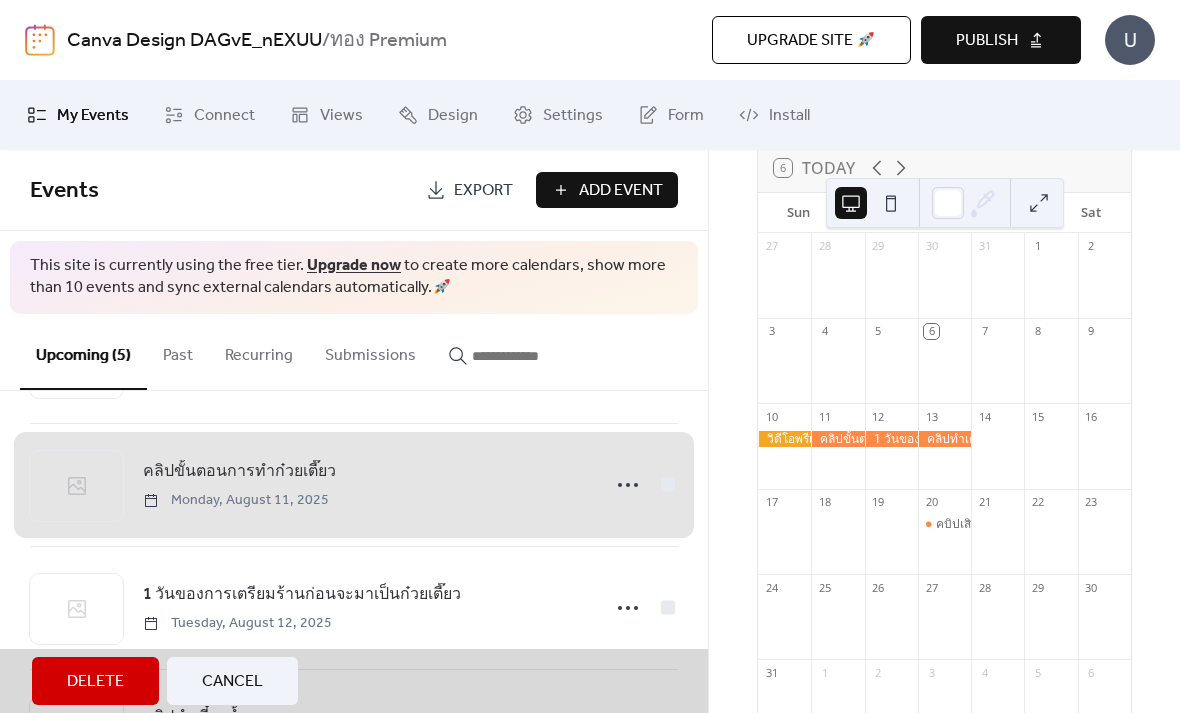 click on "คลิปขั้นตอนการทำก๋วยเตี๊ยว [DATE]" at bounding box center [354, 485] 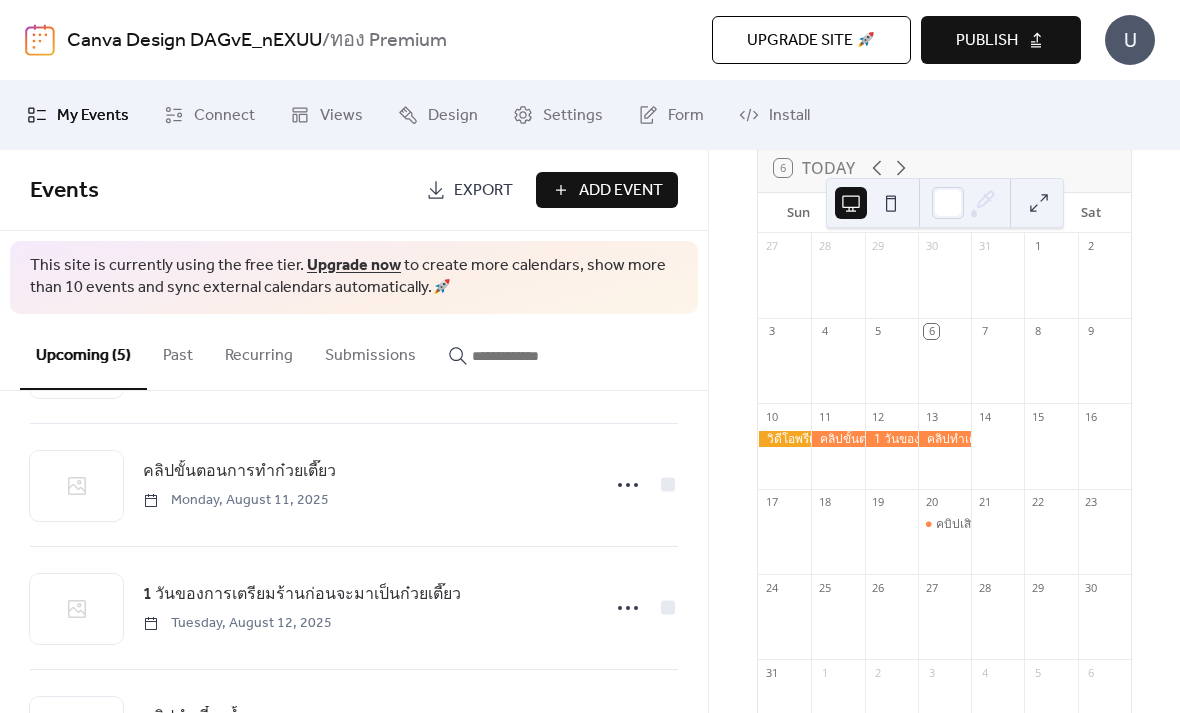click 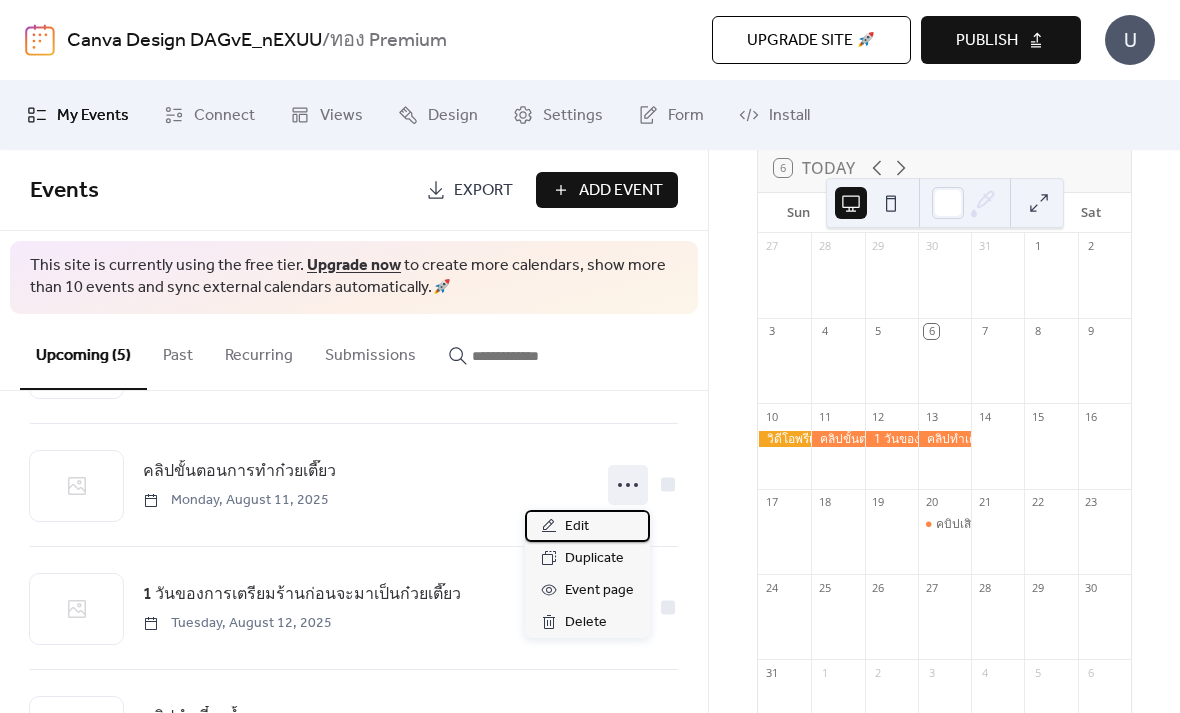 click on "Edit" at bounding box center (587, 526) 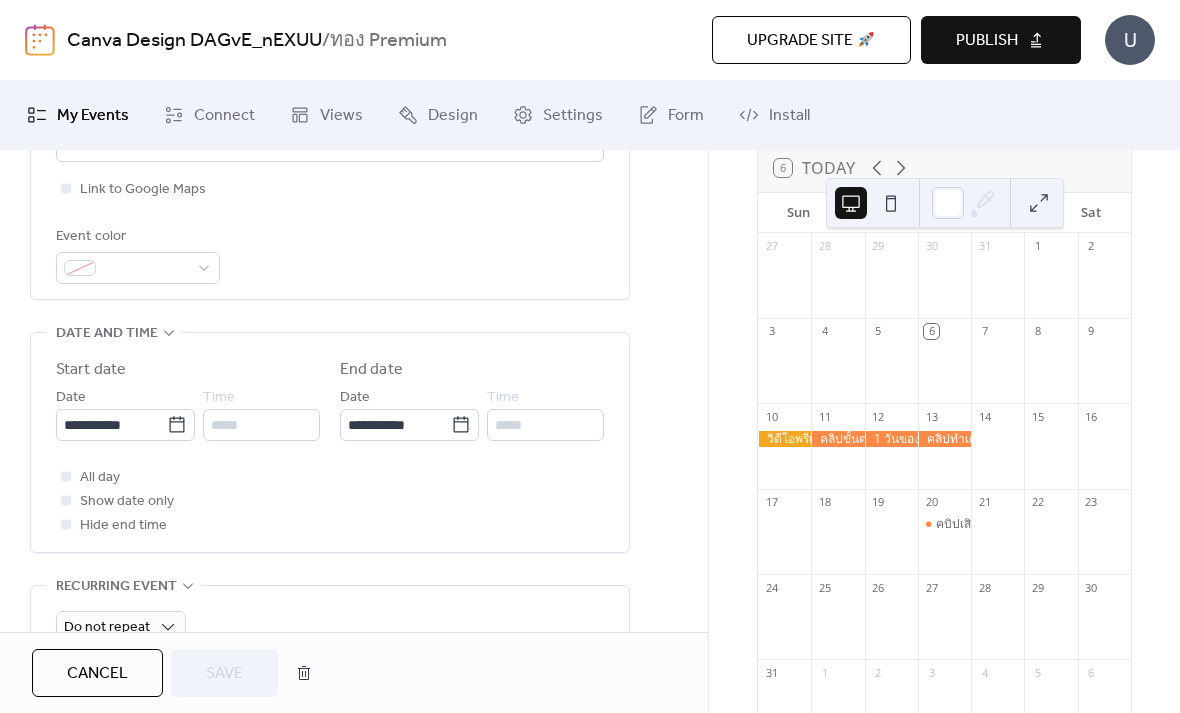 scroll, scrollTop: 554, scrollLeft: 0, axis: vertical 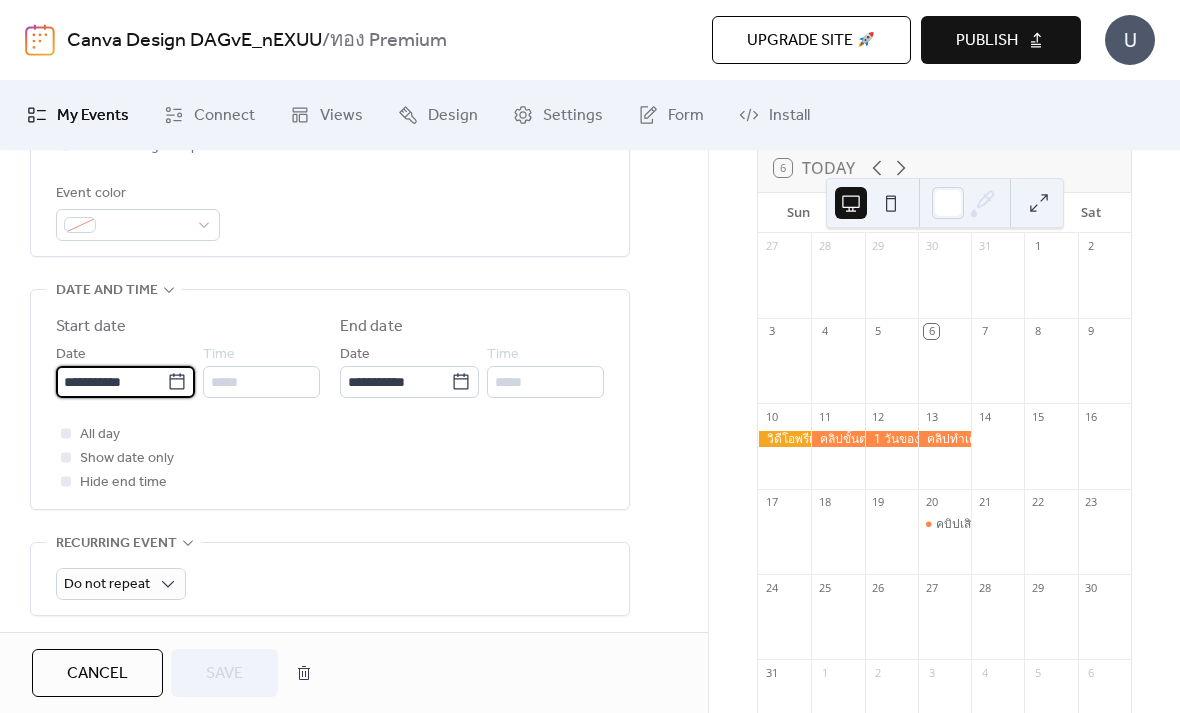 click on "**********" at bounding box center (111, 382) 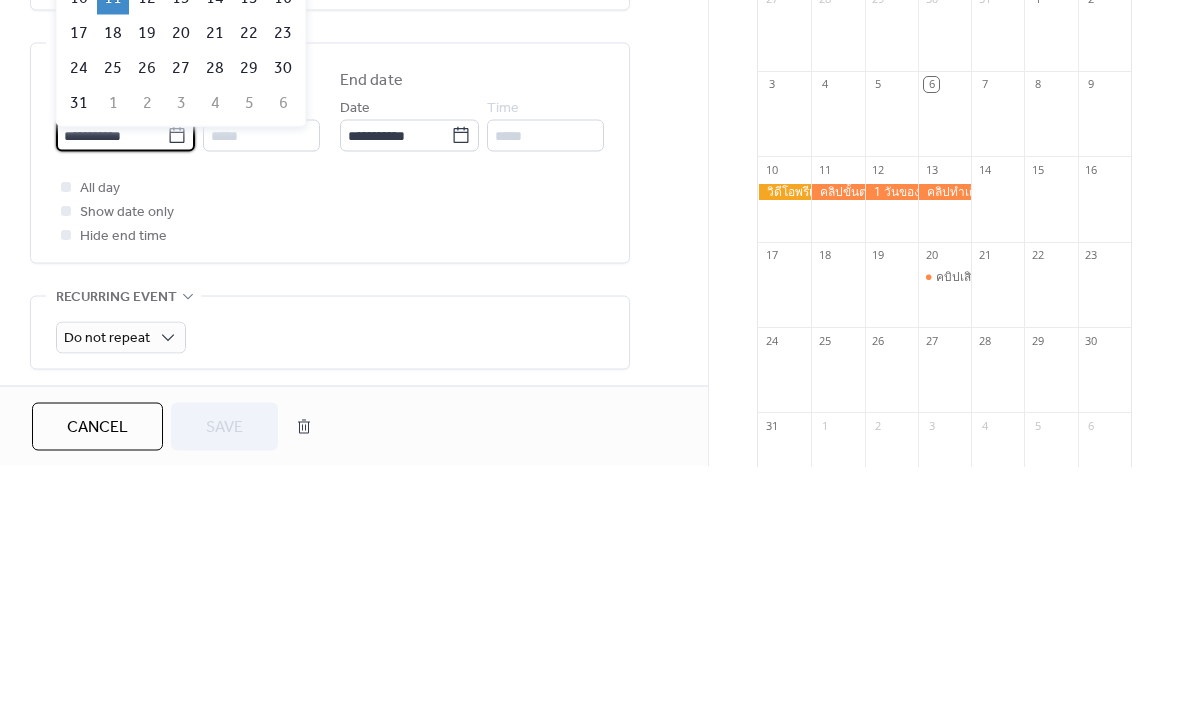 click on "20" at bounding box center (181, 279) 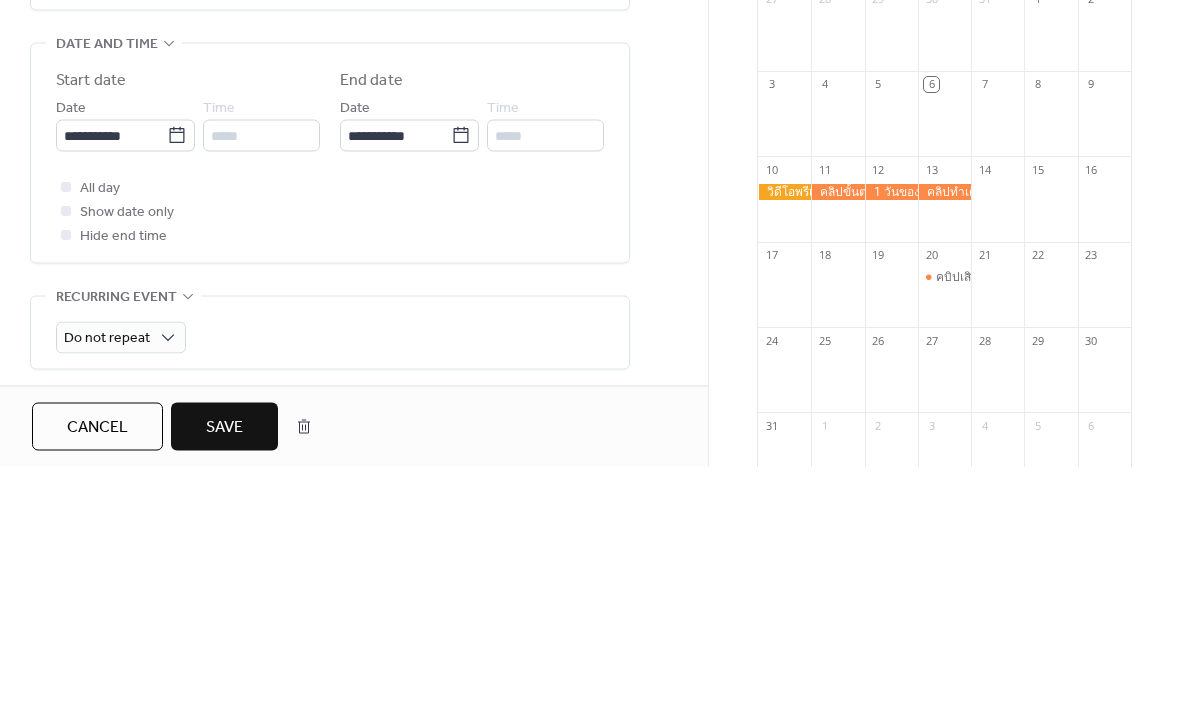 type on "**********" 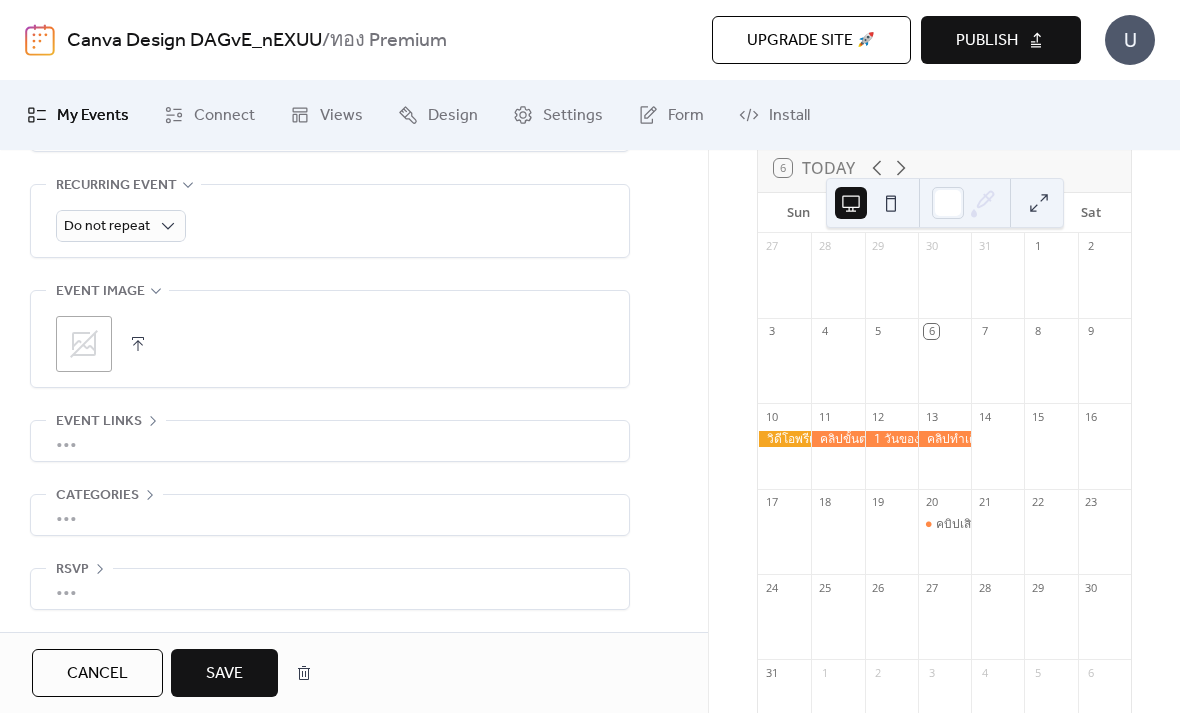 scroll, scrollTop: 928, scrollLeft: 0, axis: vertical 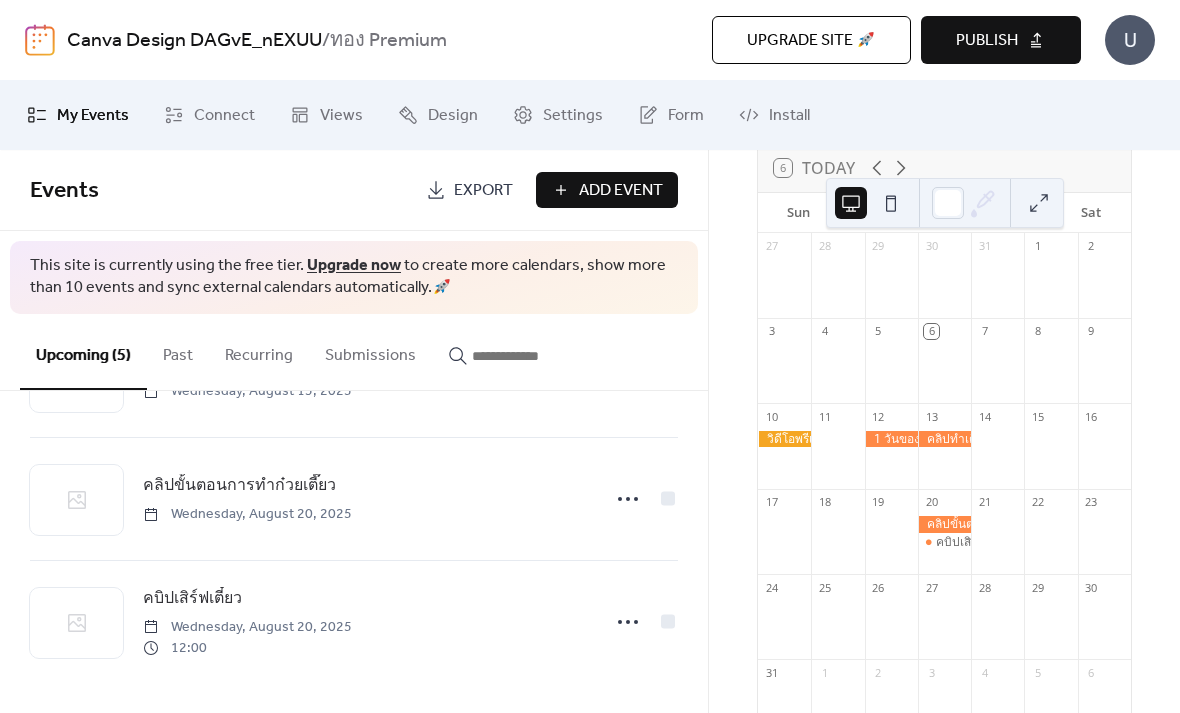 click 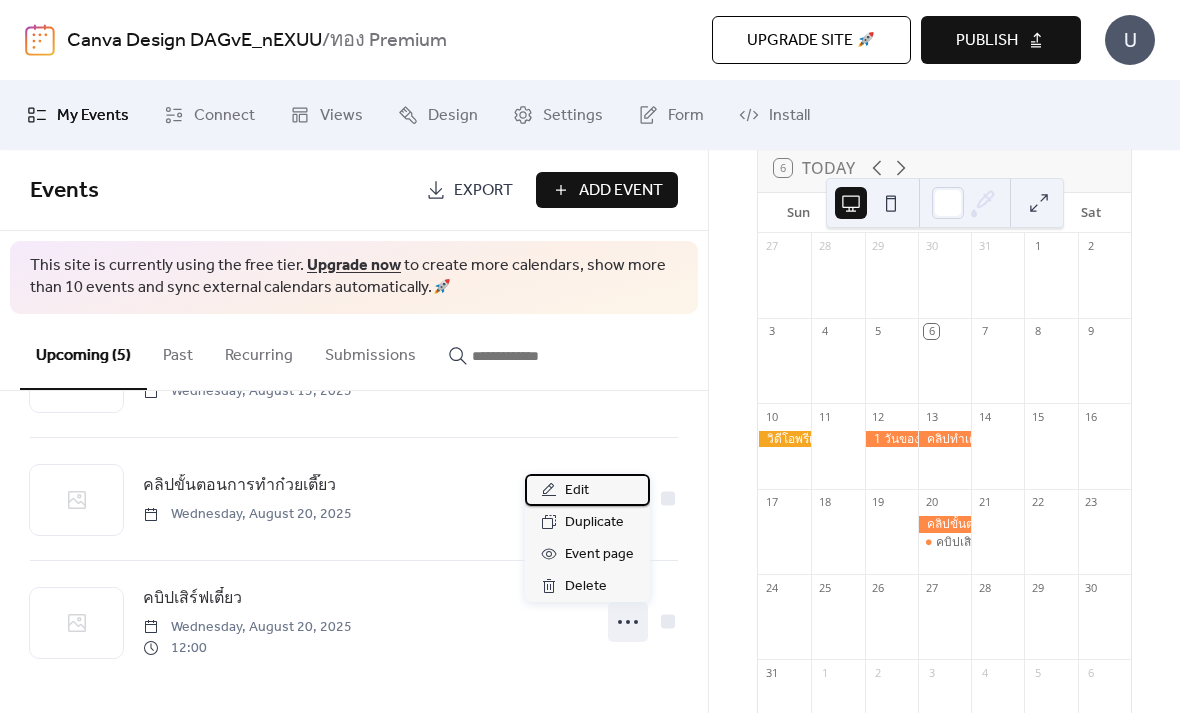 click on "Edit" at bounding box center (587, 490) 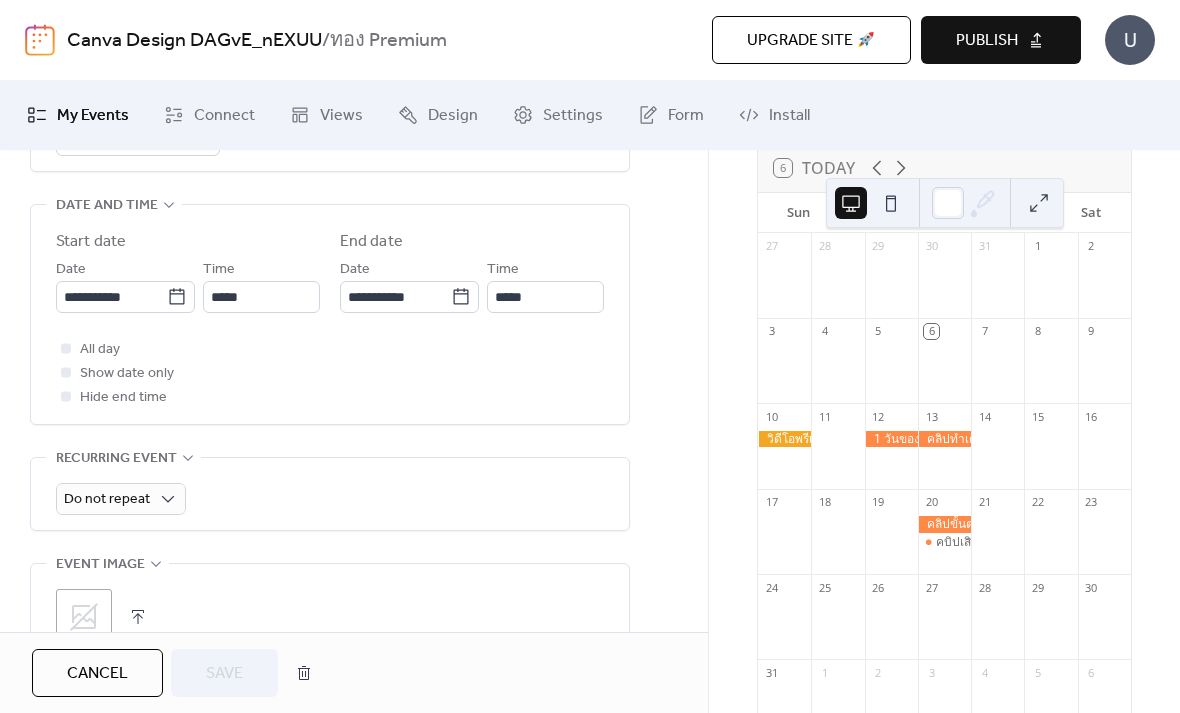 scroll, scrollTop: 640, scrollLeft: 0, axis: vertical 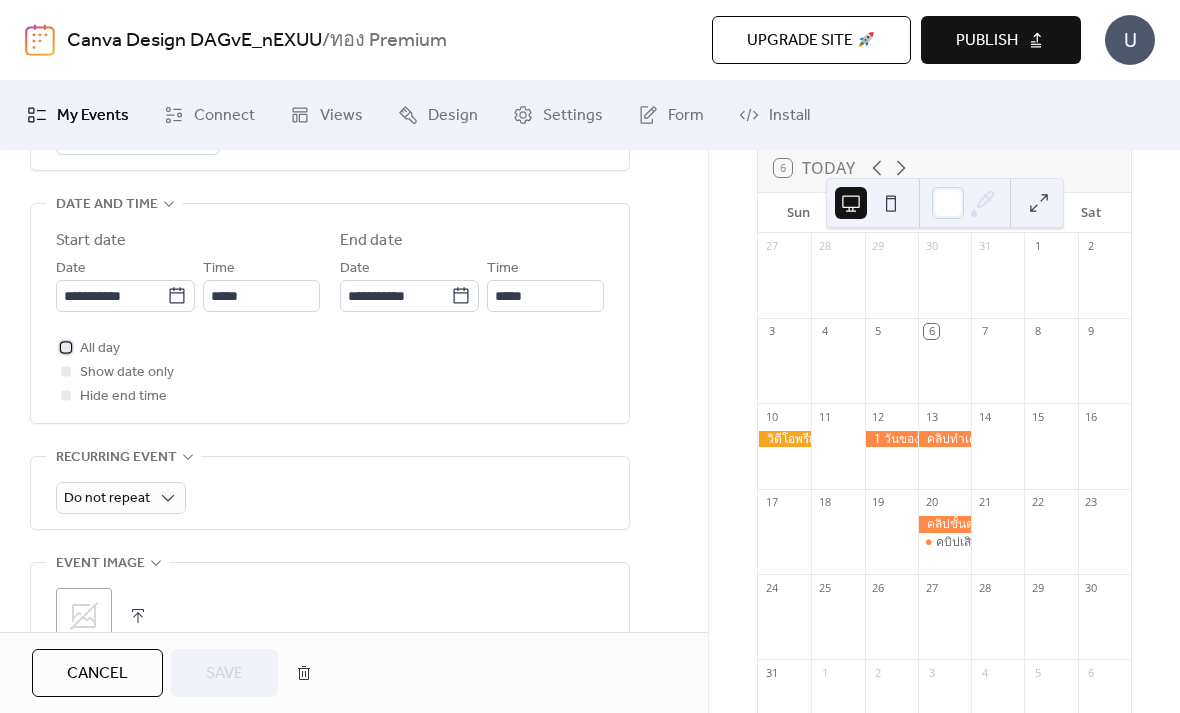 click at bounding box center [66, 347] 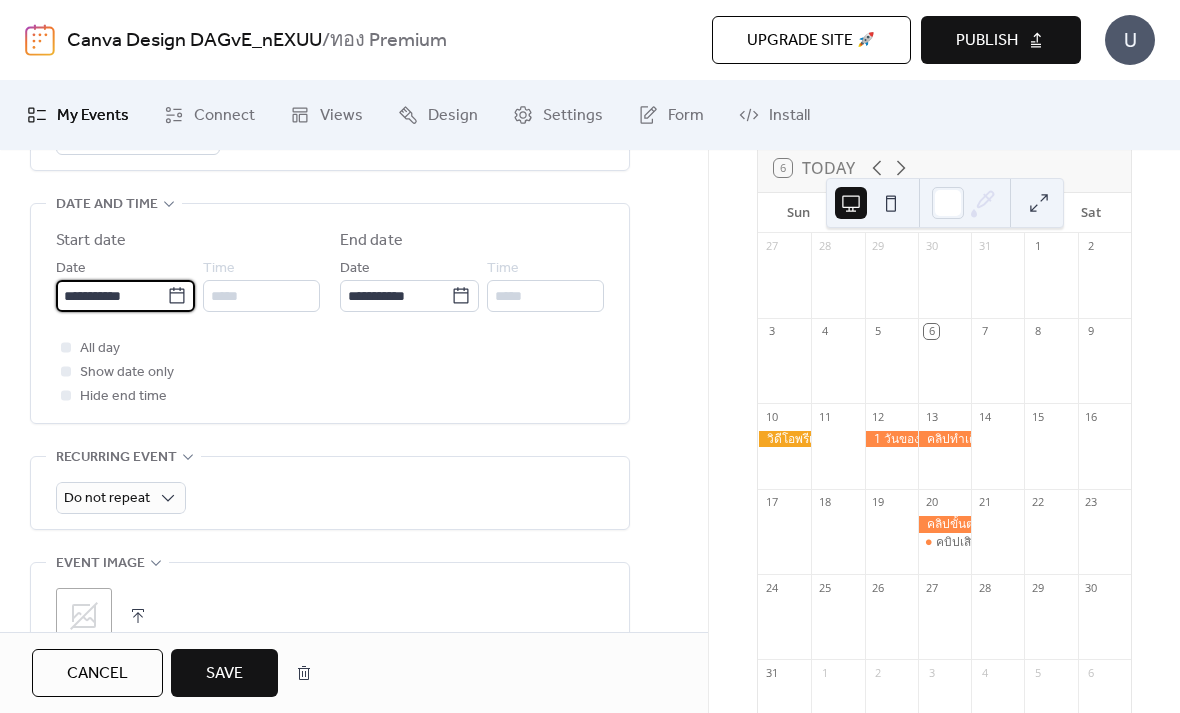click on "**********" at bounding box center (111, 296) 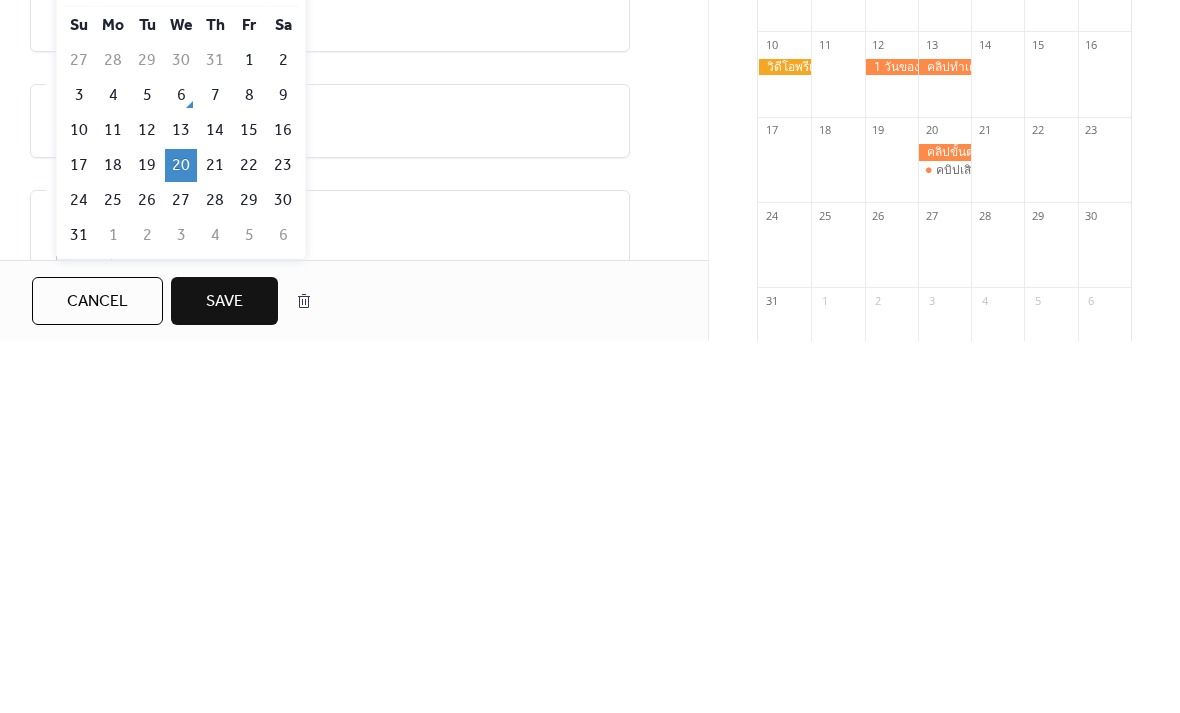 click on "16" at bounding box center (283, 502) 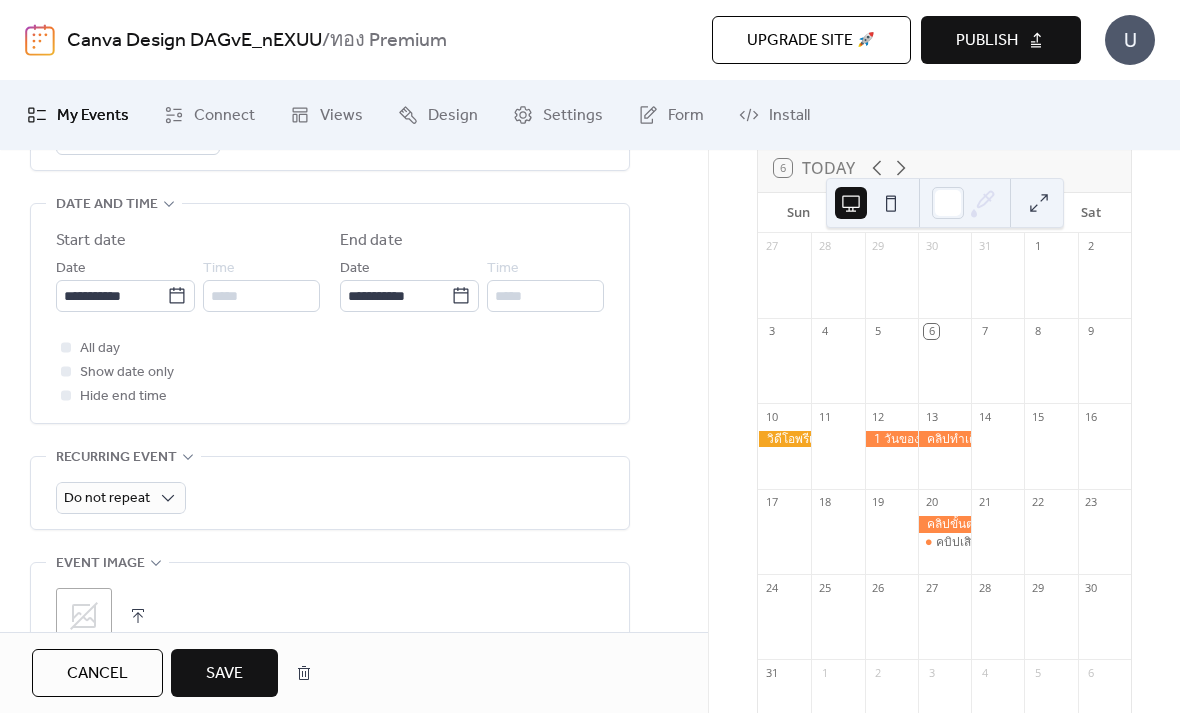 click on "Save" at bounding box center (224, 674) 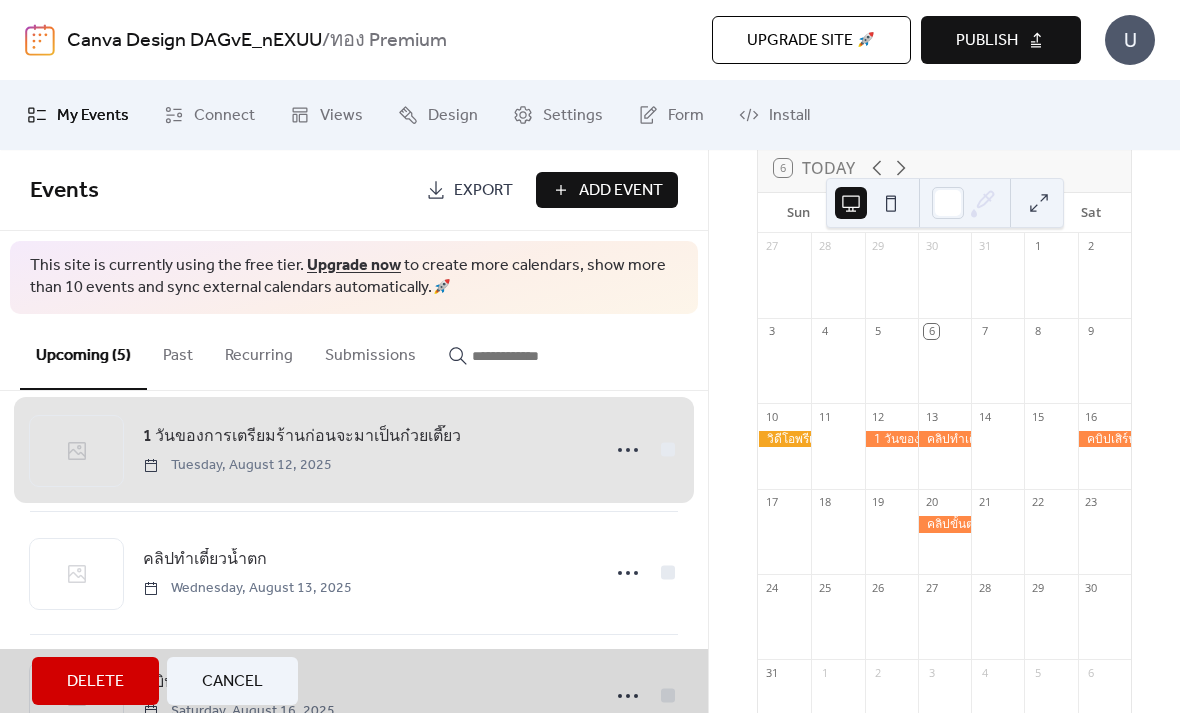 scroll, scrollTop: 156, scrollLeft: 0, axis: vertical 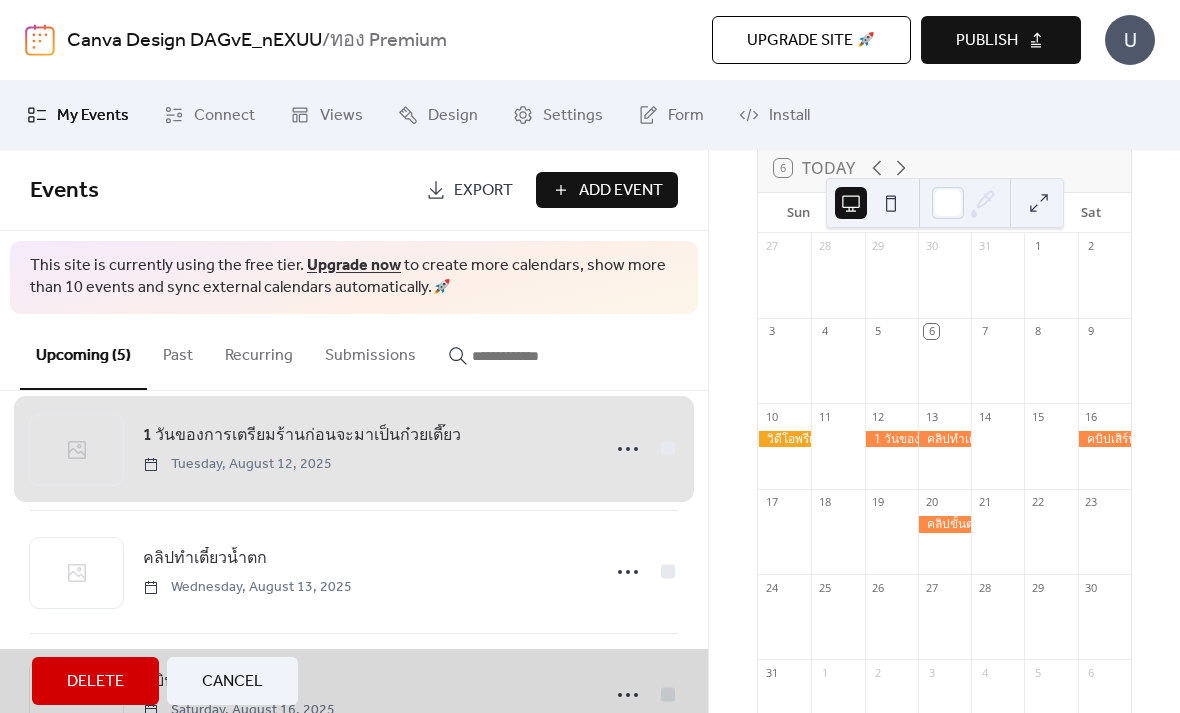 click on "[NUMBER] วันของการเตรียมร้านก่อนจะมาเป็นก๋วยเตี๊ยว [DATE]" at bounding box center (354, 449) 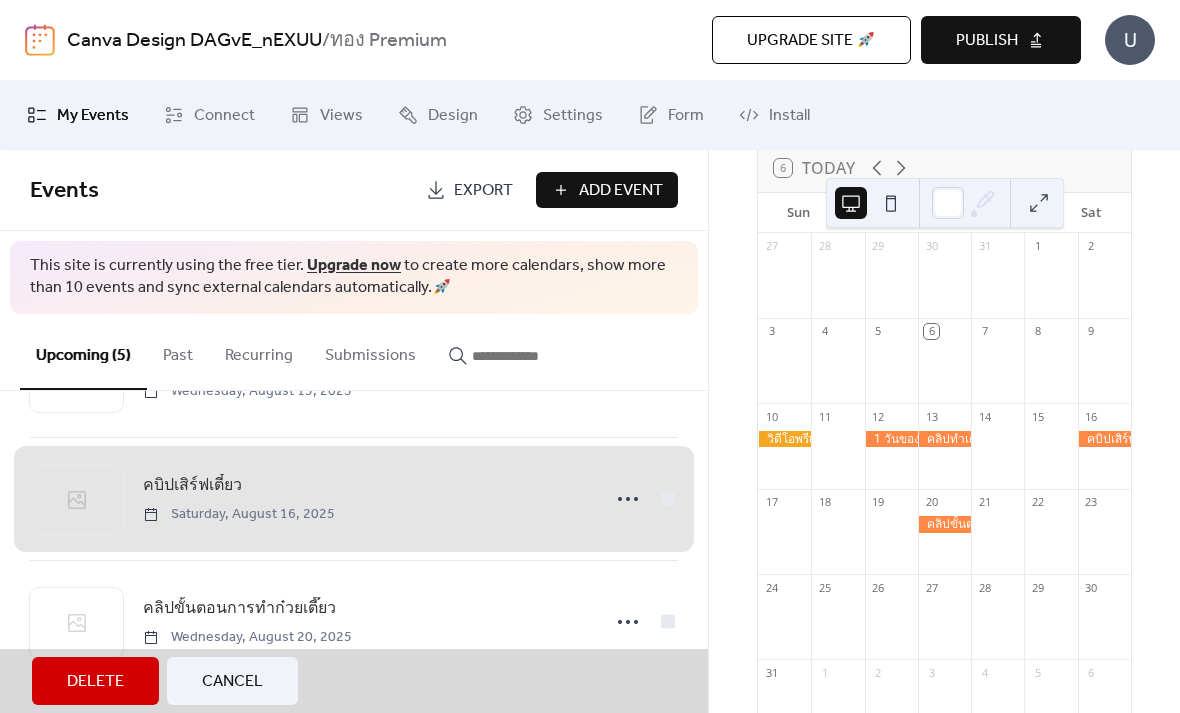 scroll, scrollTop: 353, scrollLeft: 0, axis: vertical 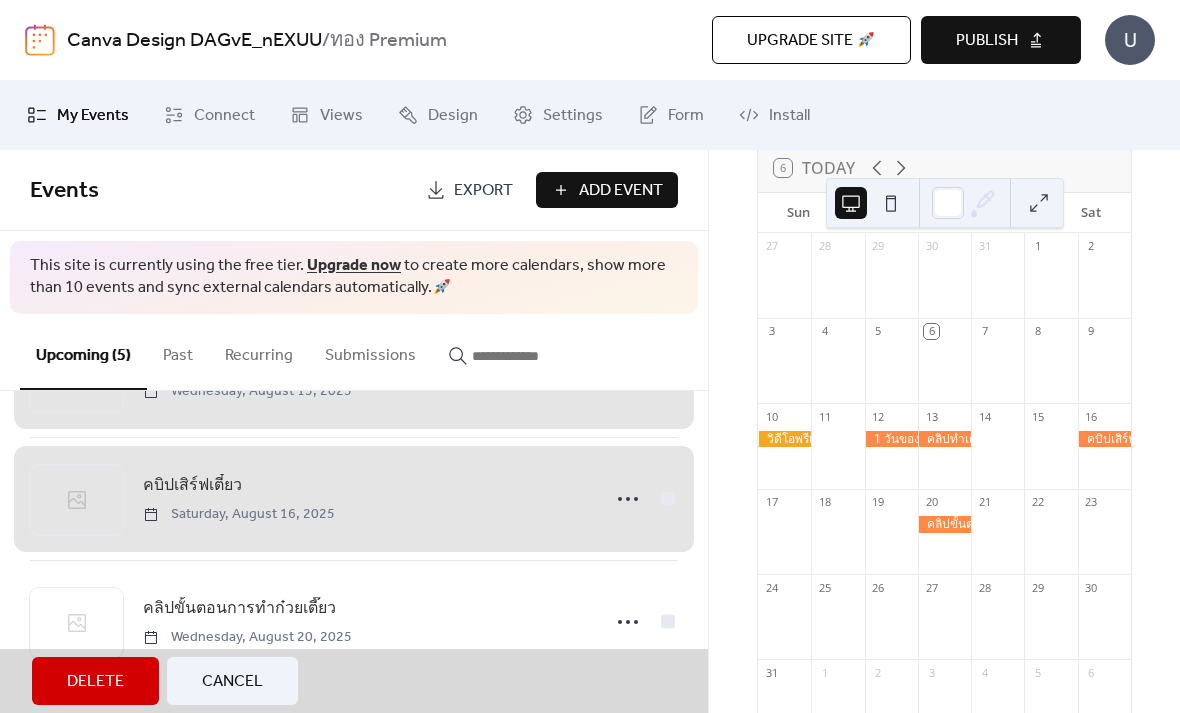 click on "คบิปเสิร์ฟเตี๋ยว [DATE]" at bounding box center [354, 499] 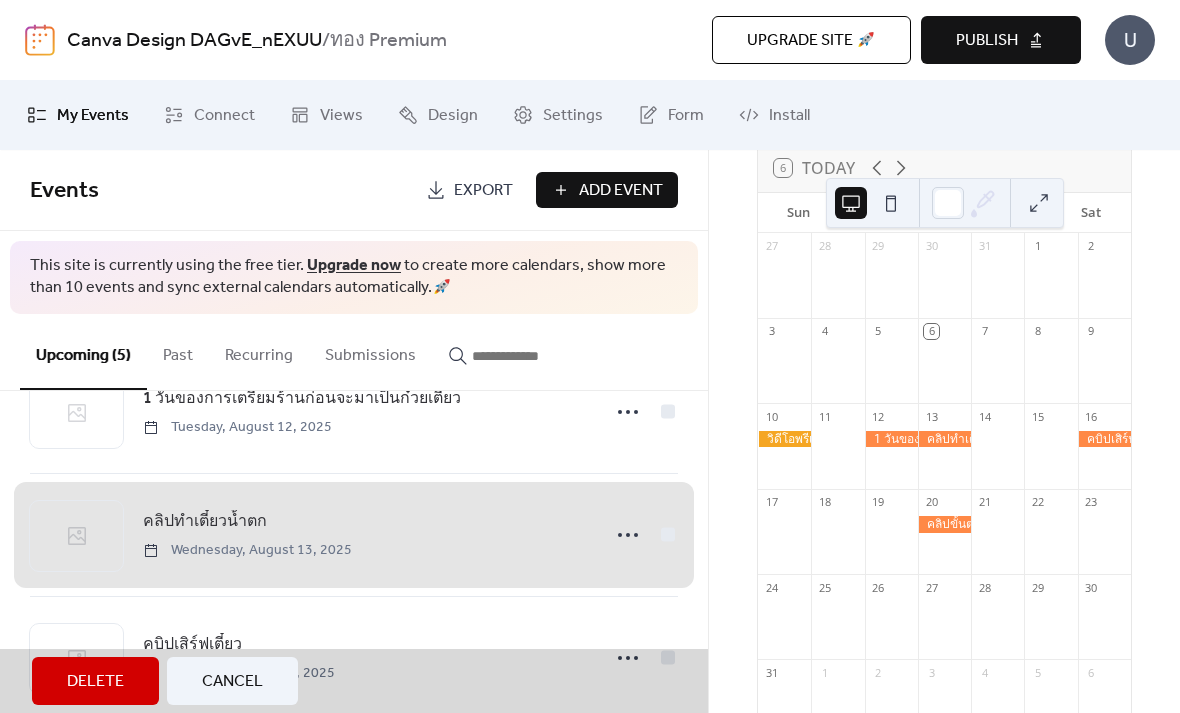 scroll, scrollTop: 194, scrollLeft: 0, axis: vertical 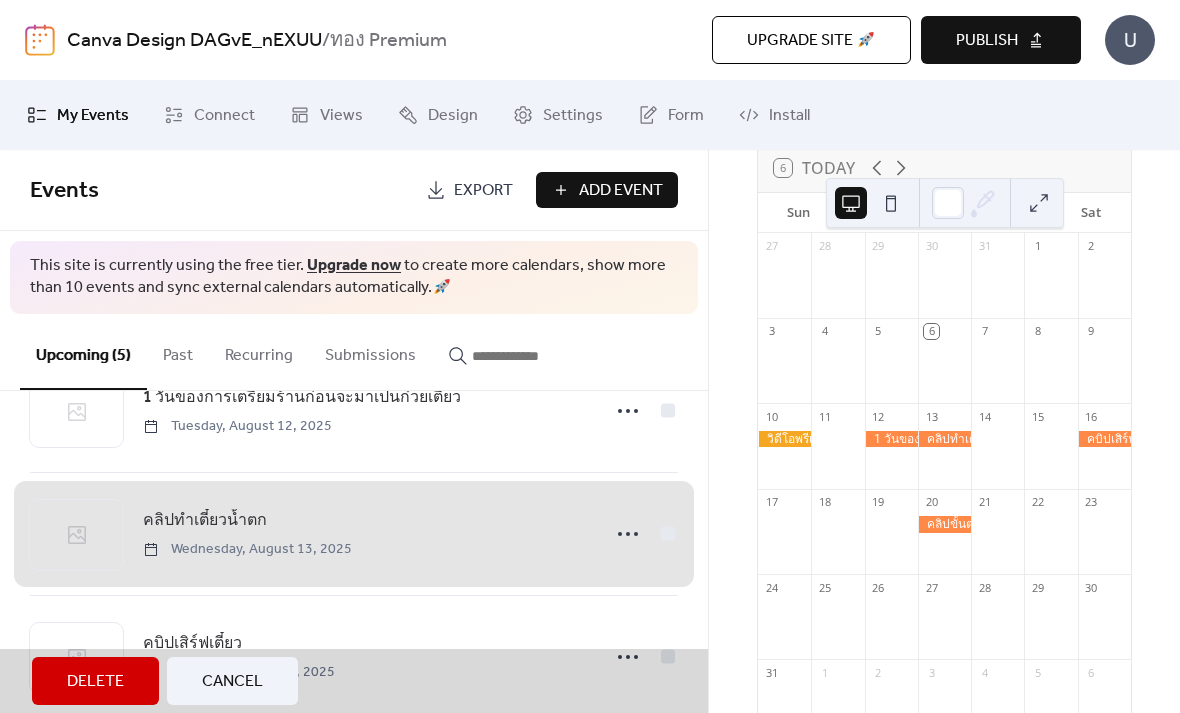 click on "คลิปทำเตี๋ยวน้ำตก [DATE]" at bounding box center (354, 534) 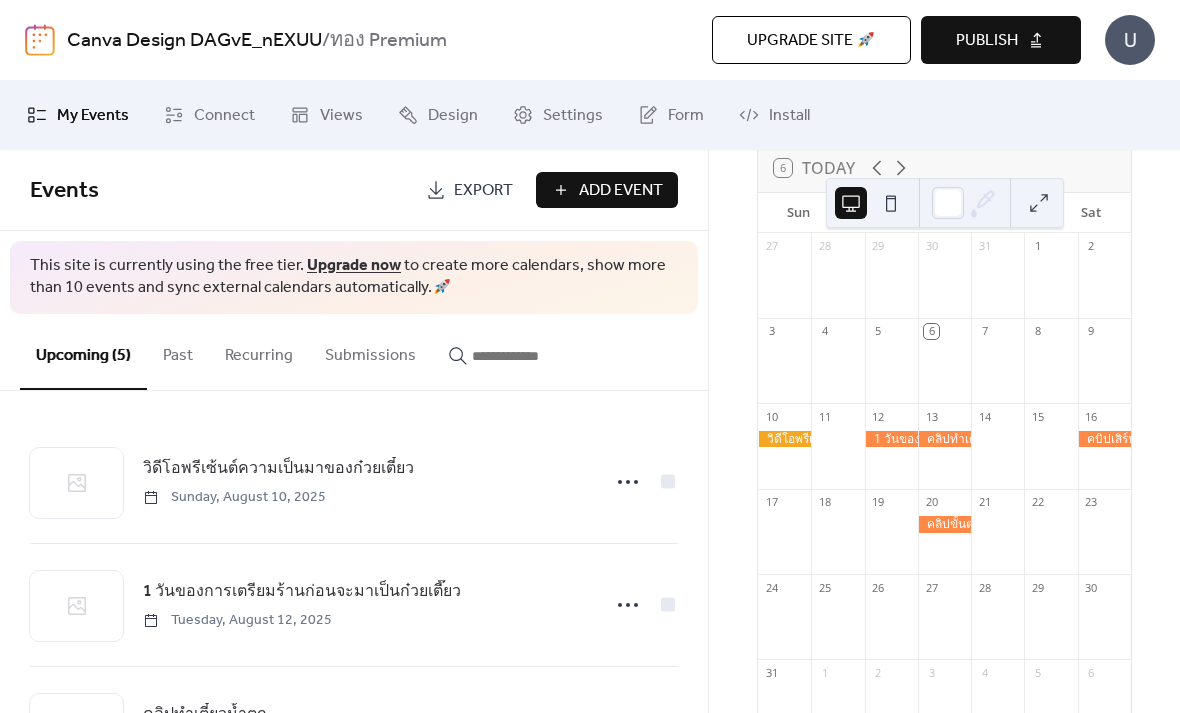 scroll, scrollTop: 0, scrollLeft: 0, axis: both 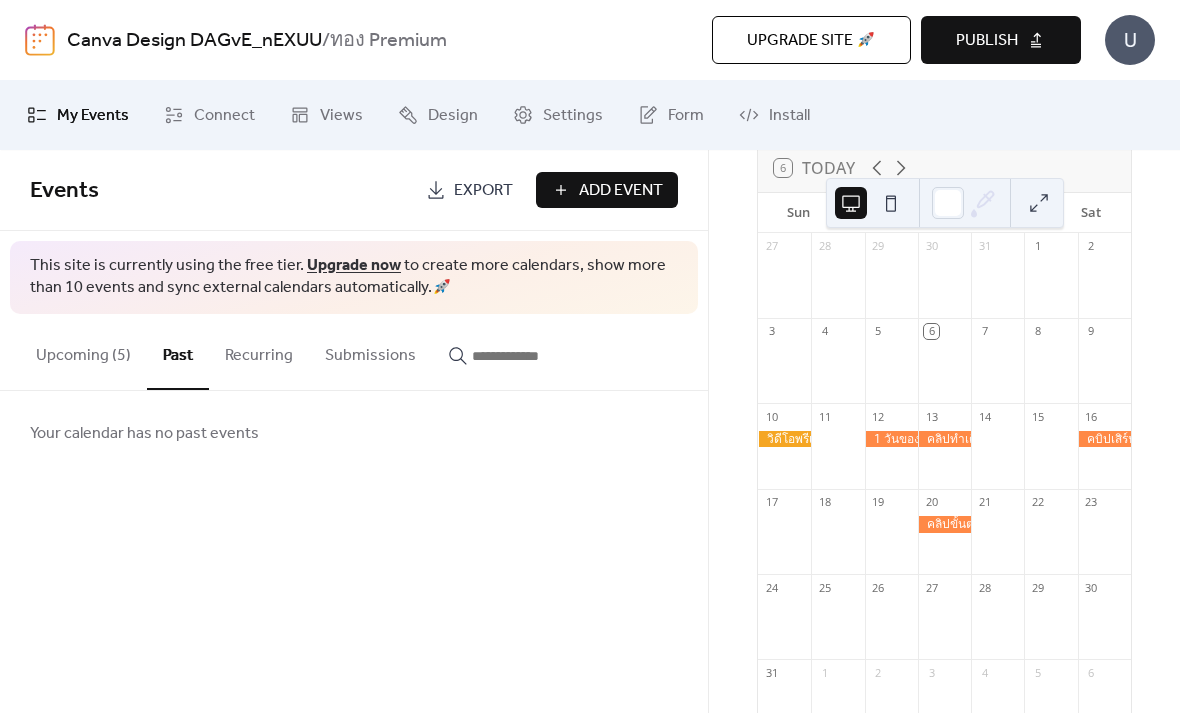 click on "Upcoming (5)" at bounding box center [83, 351] 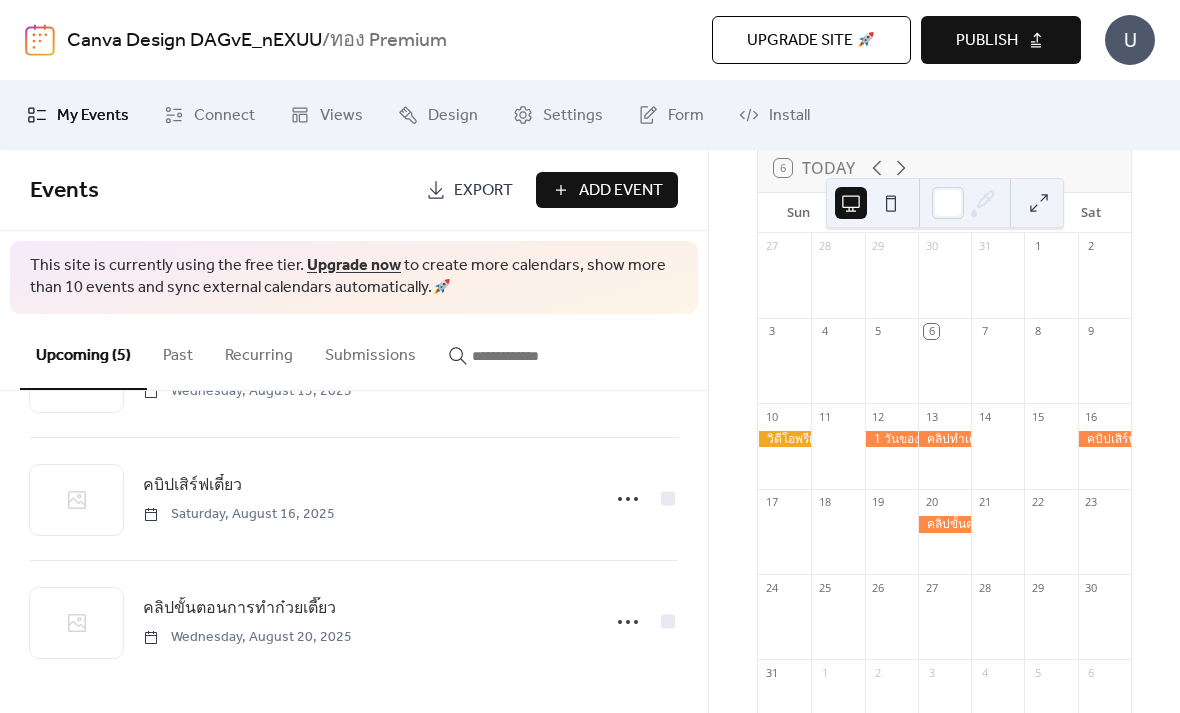 scroll, scrollTop: 353, scrollLeft: 0, axis: vertical 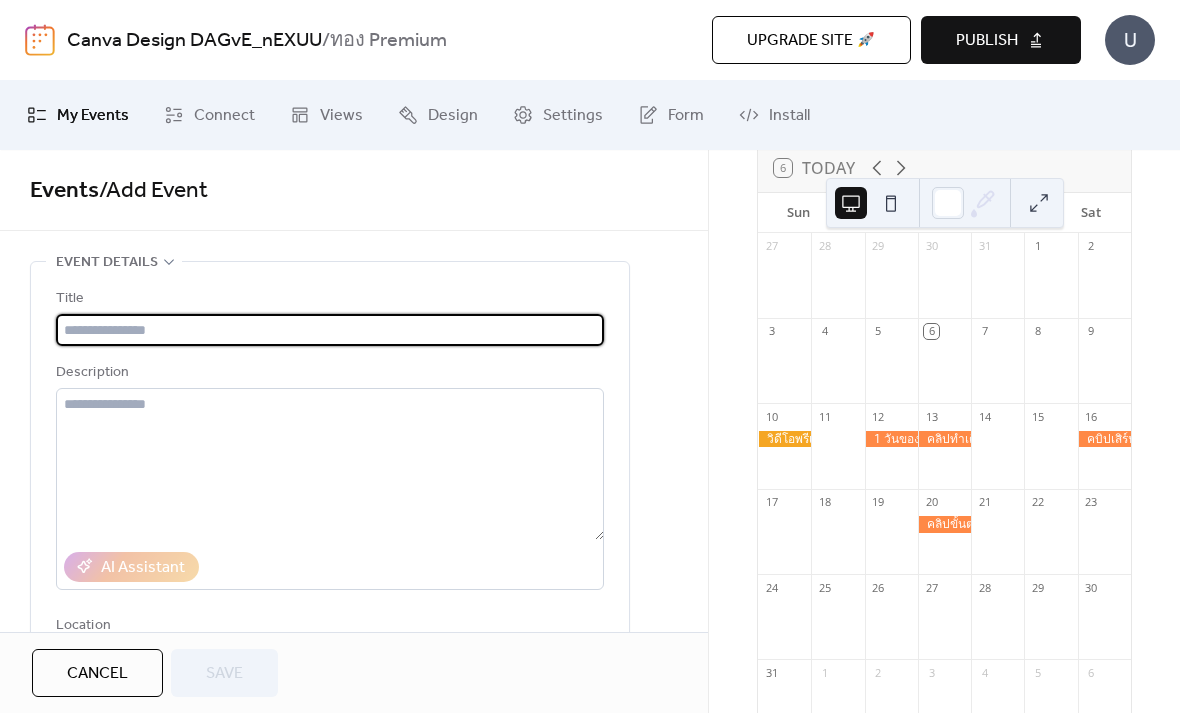 click at bounding box center (330, 330) 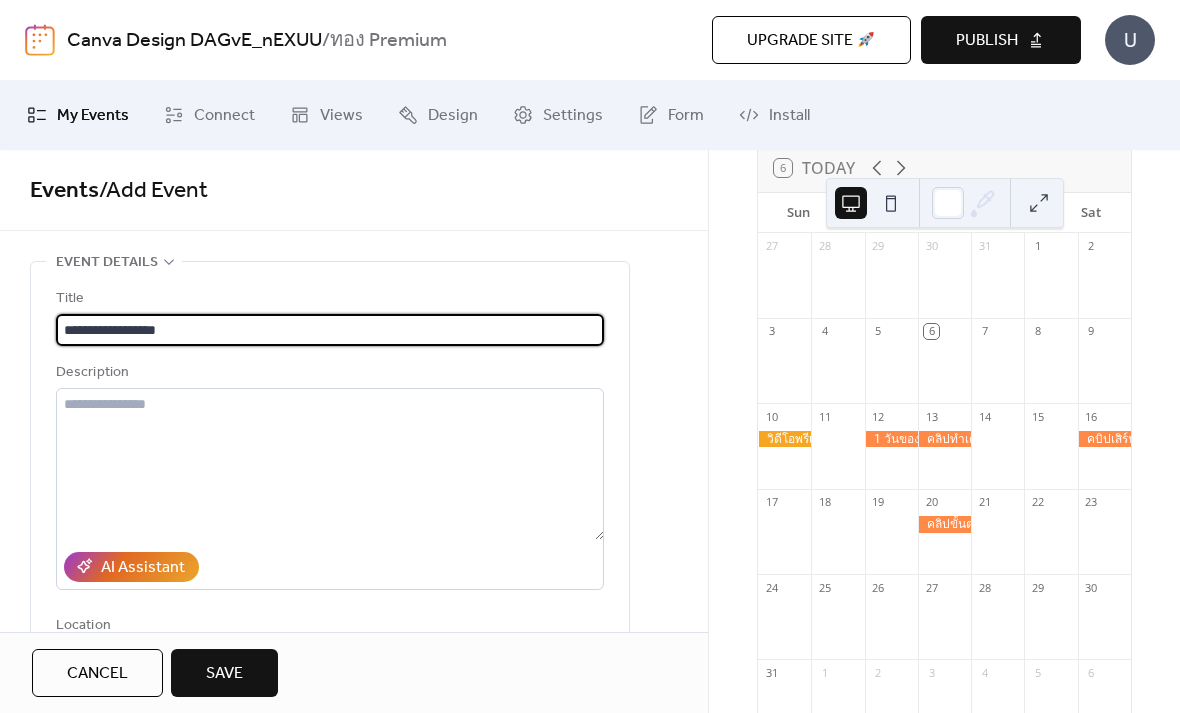 type on "**********" 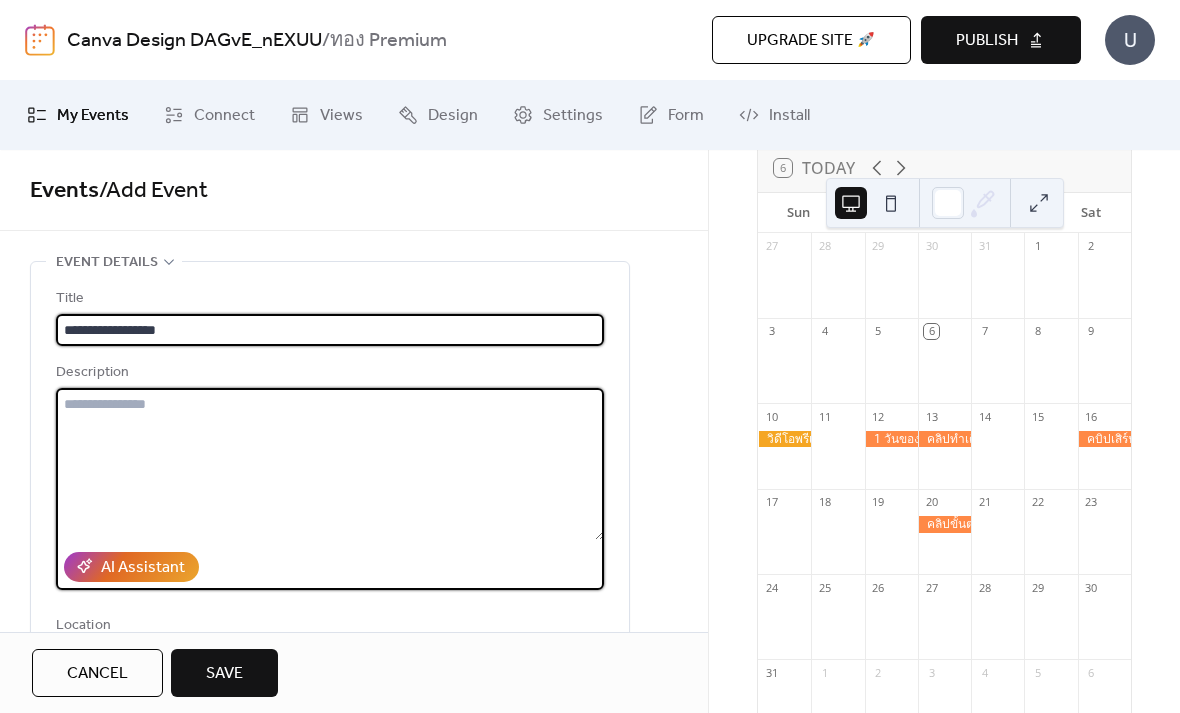 click at bounding box center [330, 464] 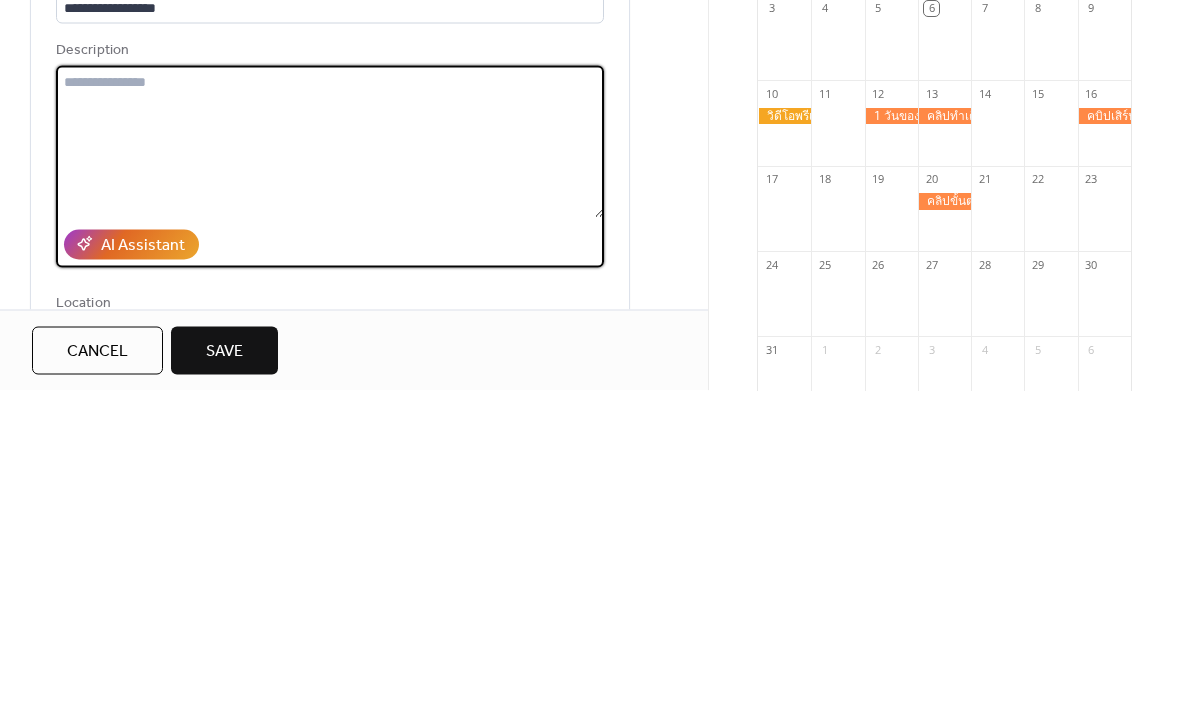 paste on "**********" 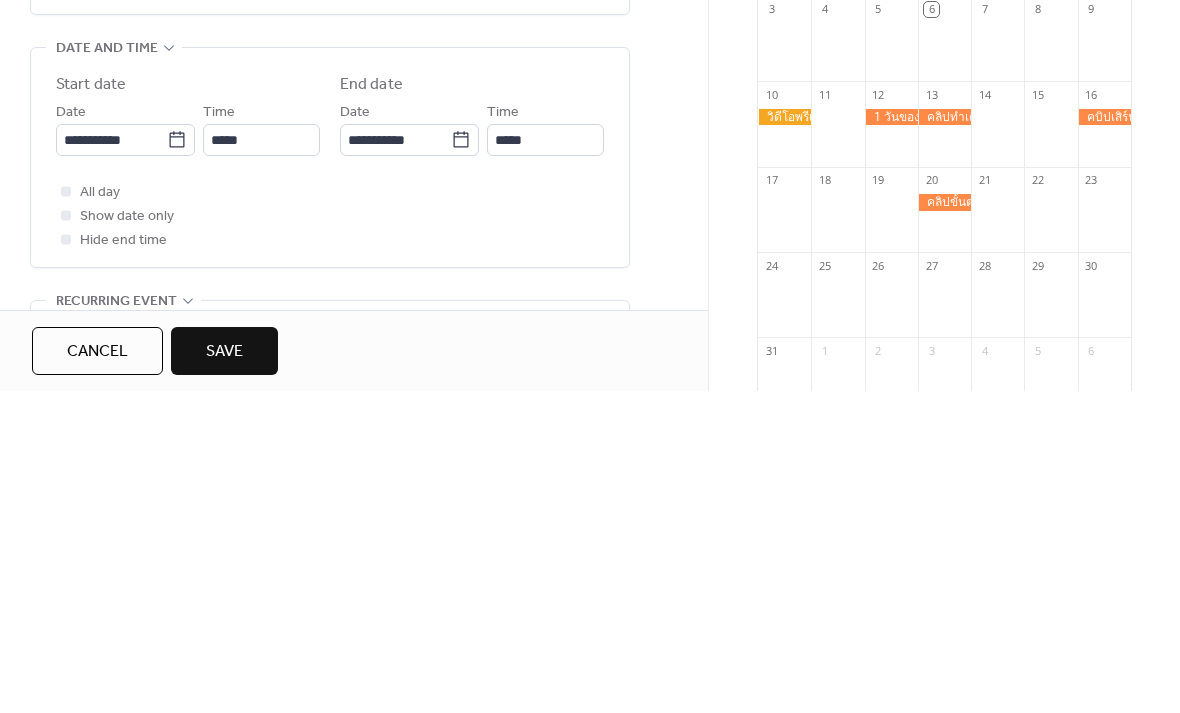 scroll, scrollTop: 483, scrollLeft: 0, axis: vertical 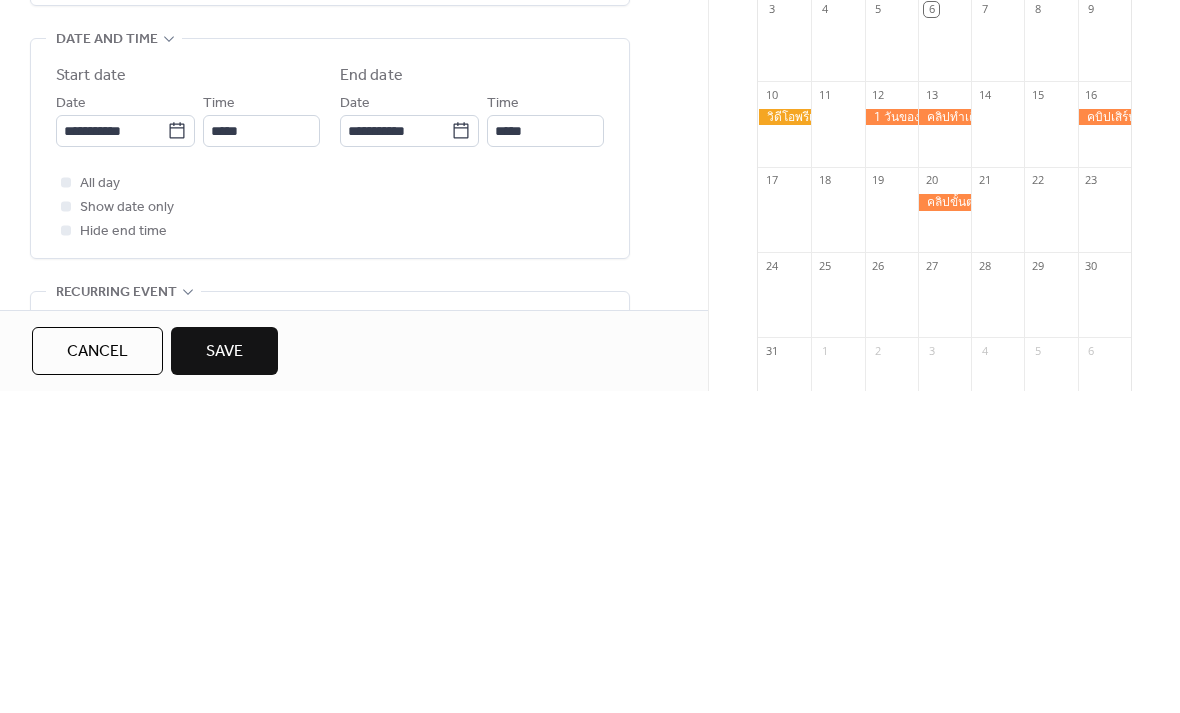 type on "**********" 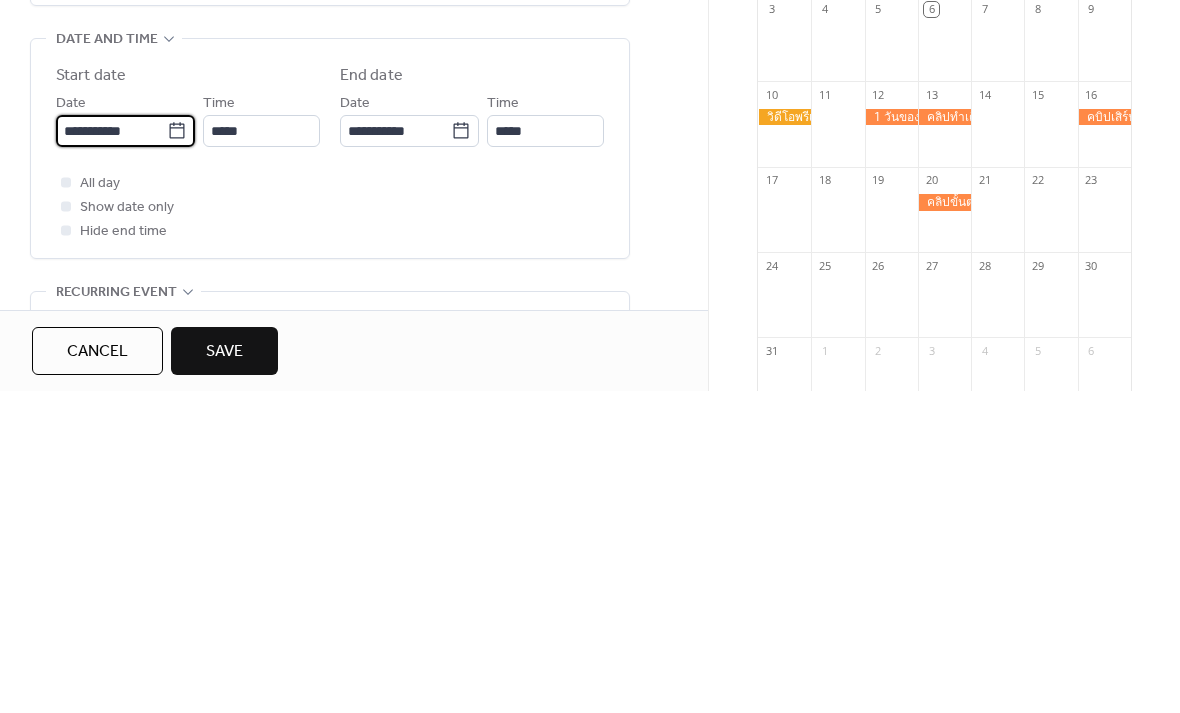 click on "**********" at bounding box center (111, 453) 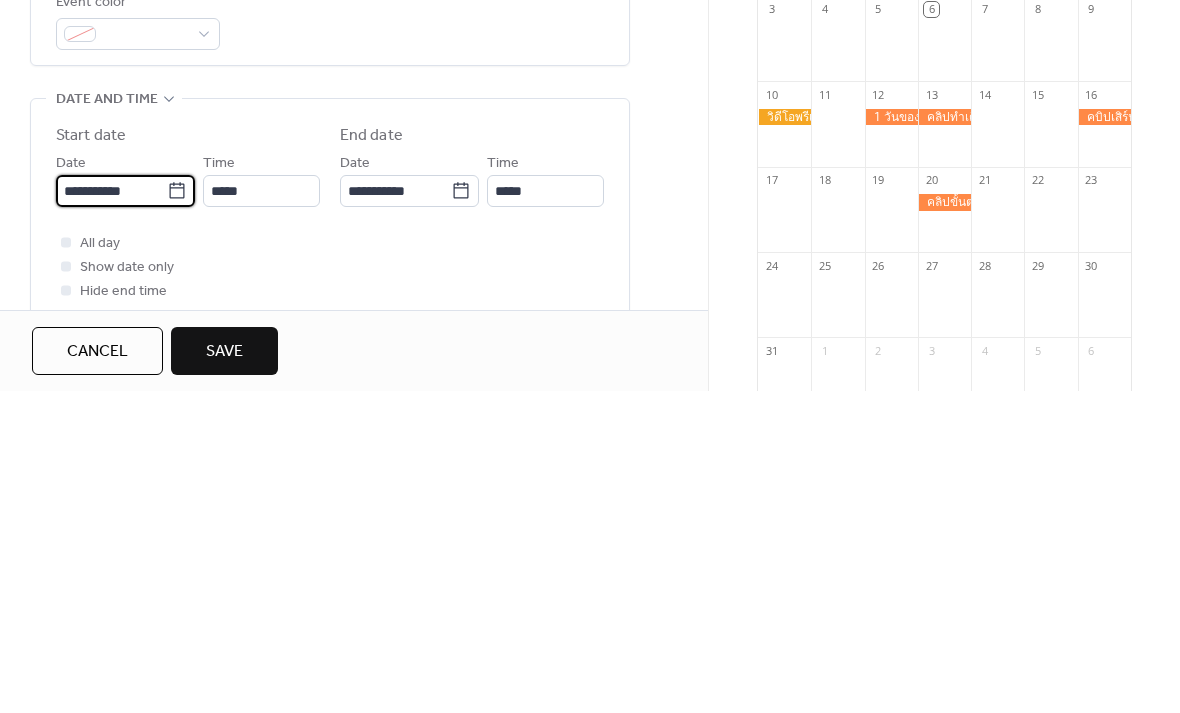 scroll, scrollTop: 412, scrollLeft: 0, axis: vertical 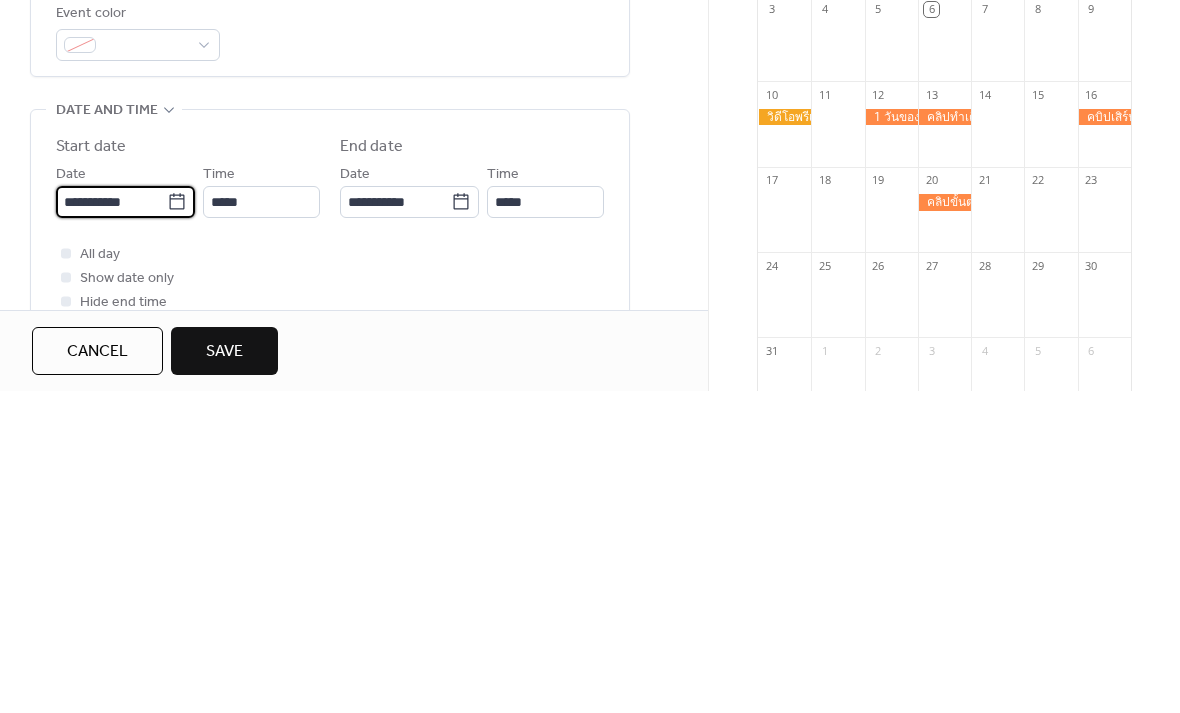 click on "**********" at bounding box center [111, 524] 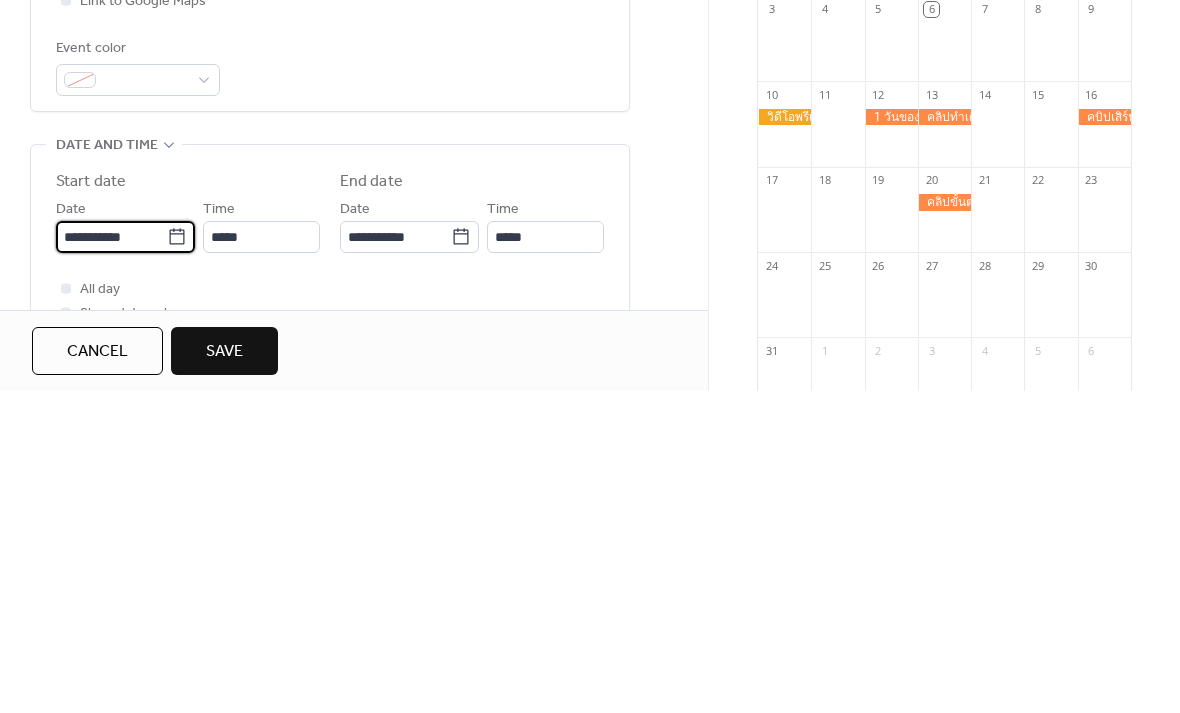 scroll, scrollTop: 409, scrollLeft: 0, axis: vertical 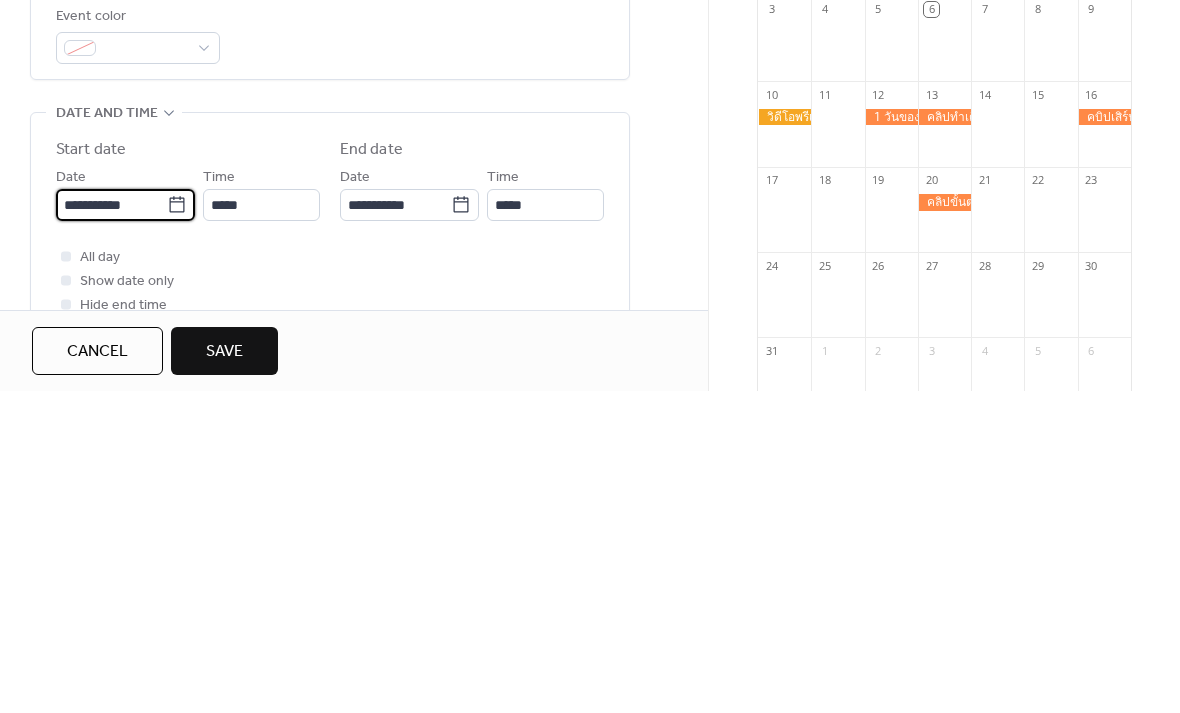 click on "**********" at bounding box center [111, 527] 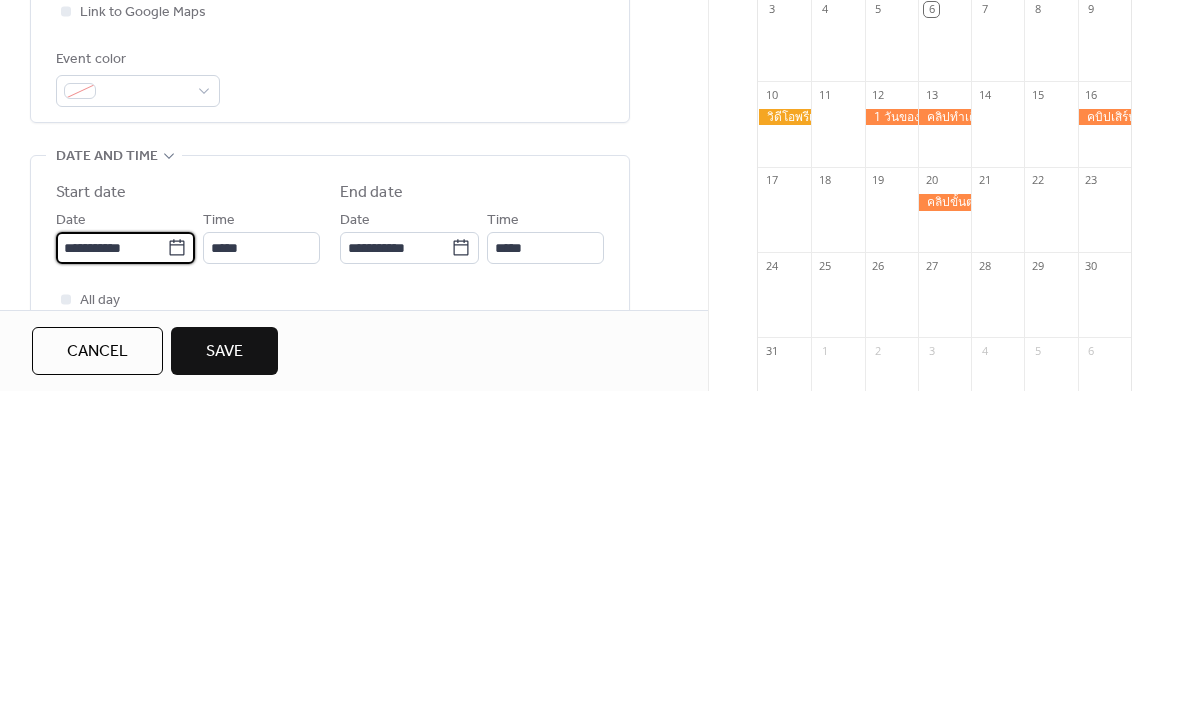 scroll, scrollTop: 356, scrollLeft: 0, axis: vertical 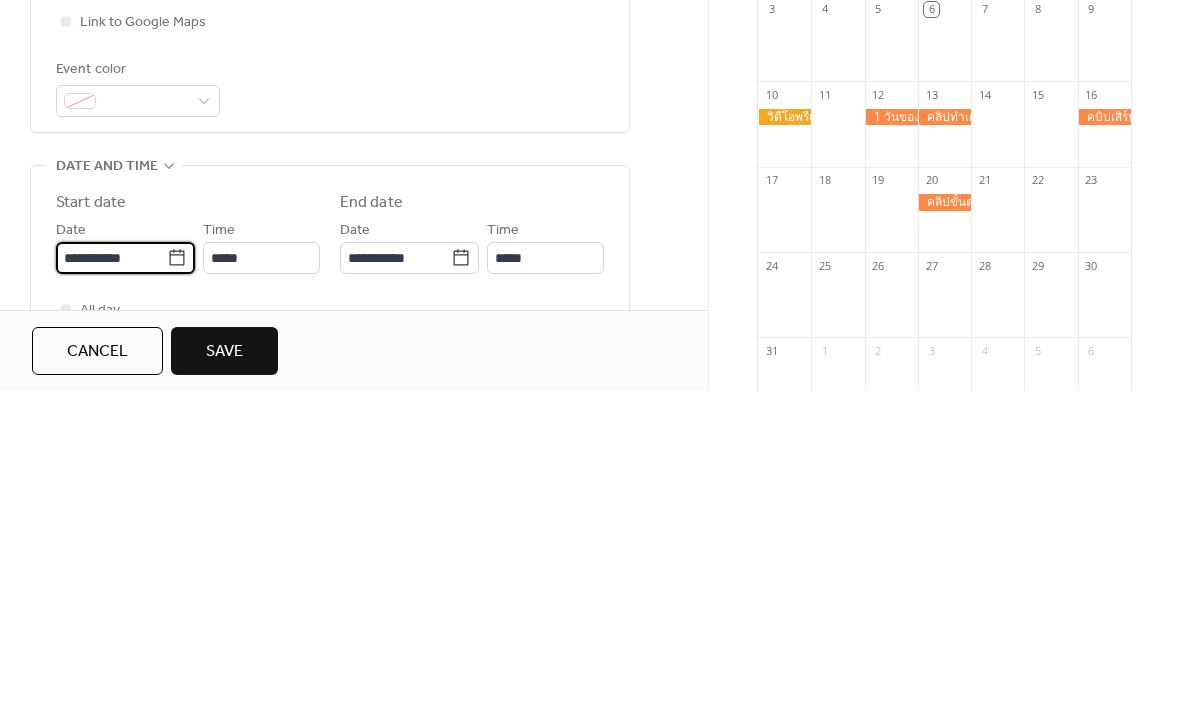 click 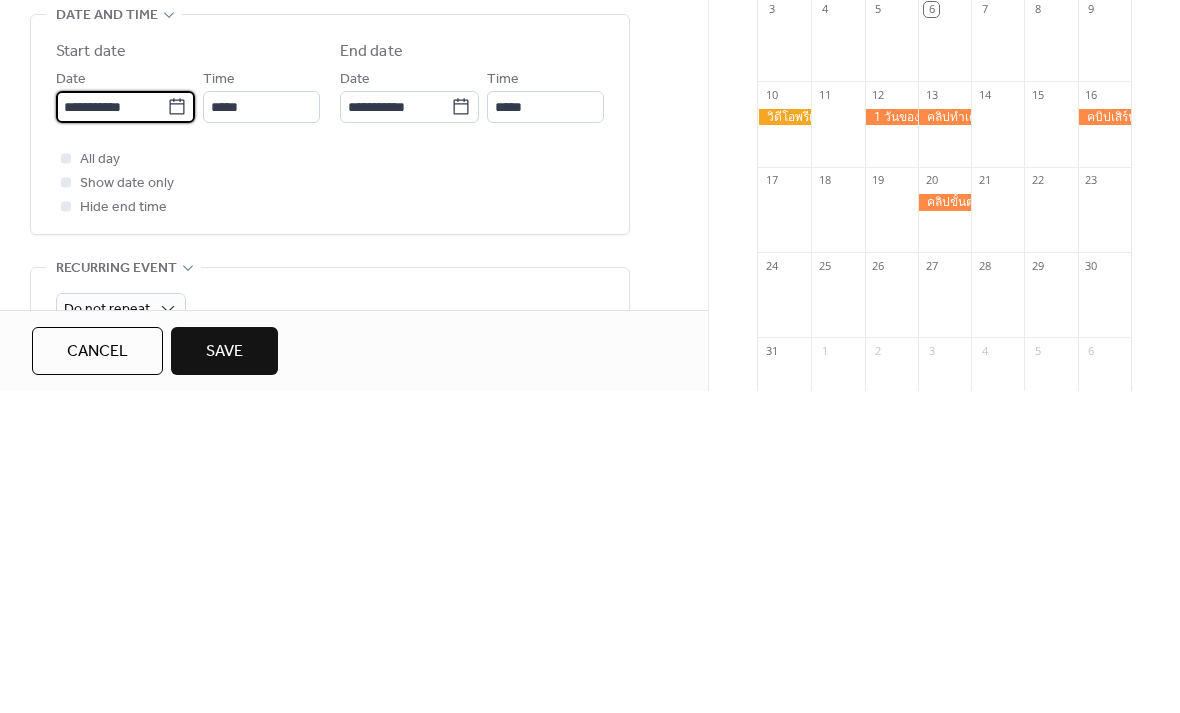 click 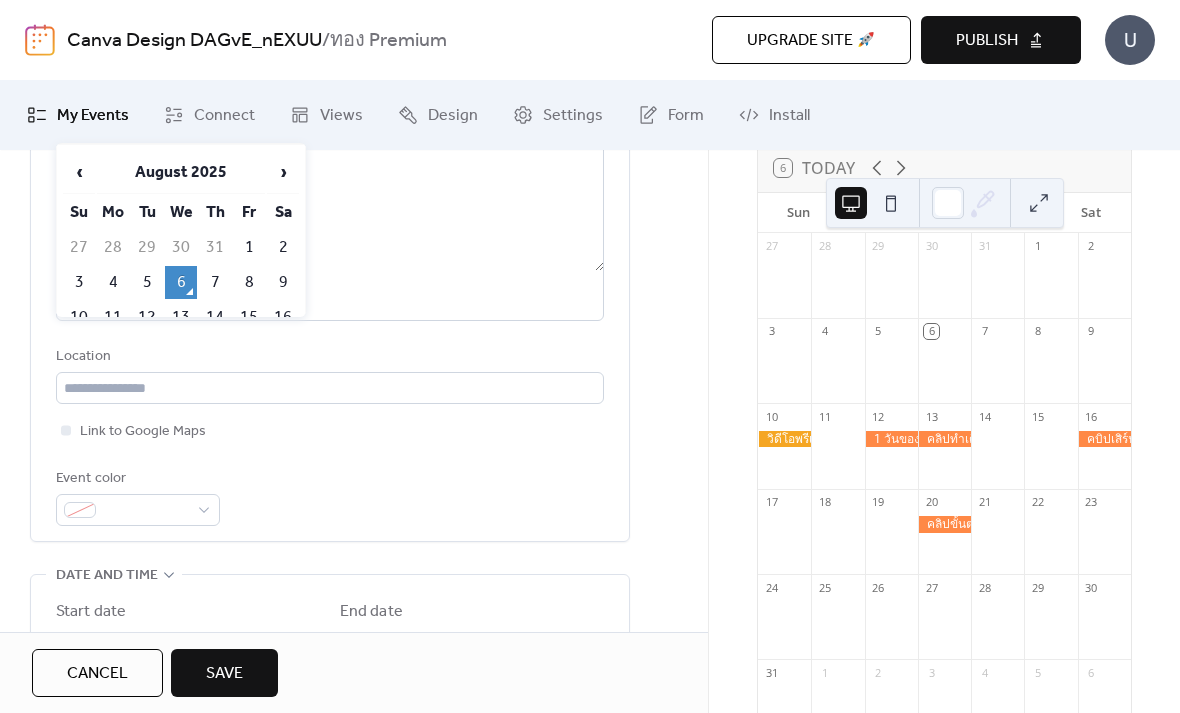 scroll, scrollTop: 265, scrollLeft: 0, axis: vertical 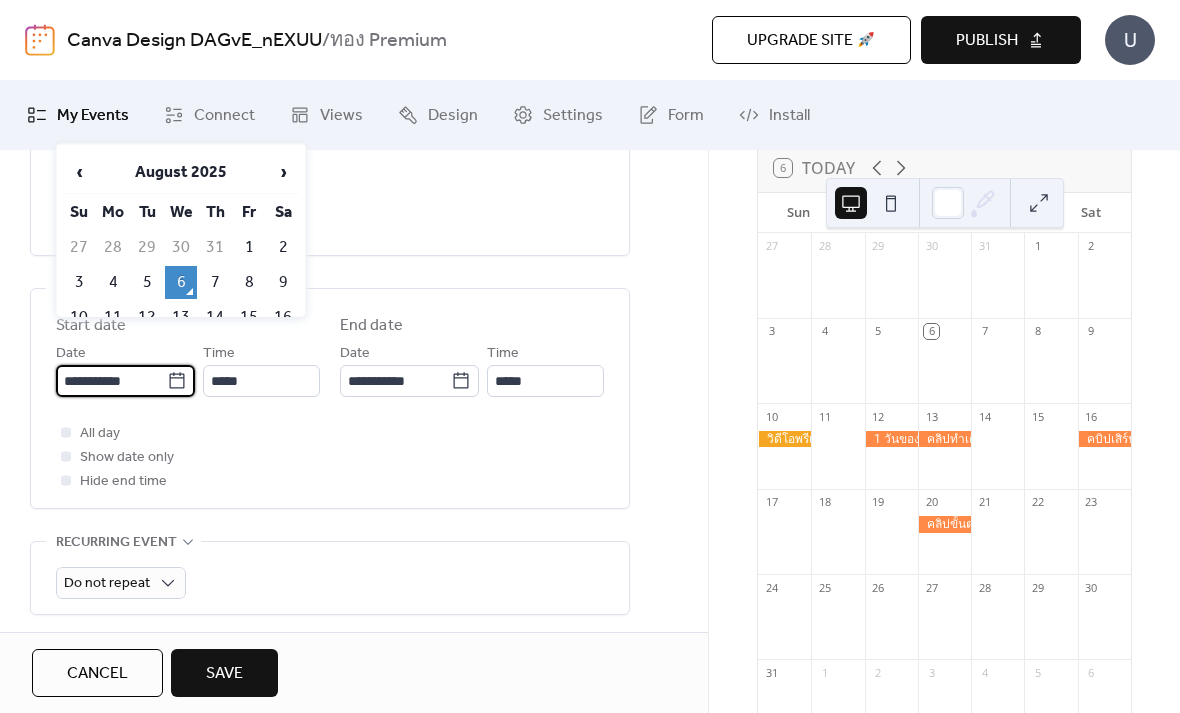 click on "**********" at bounding box center (330, 398) 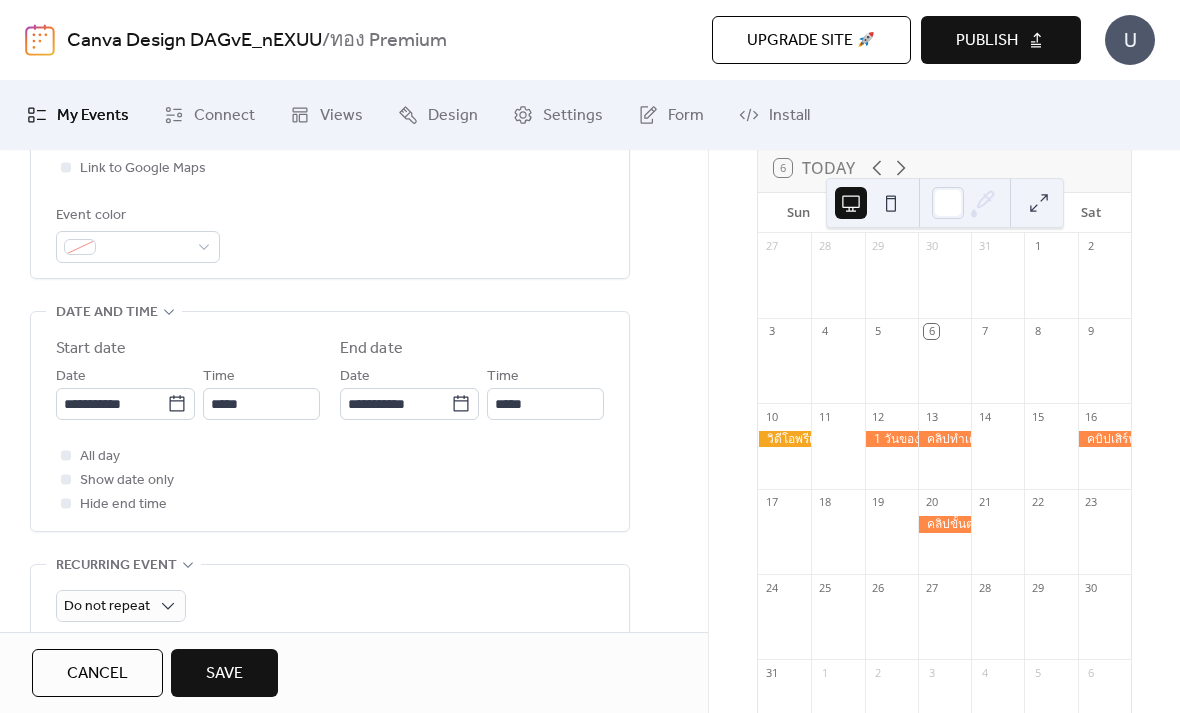 scroll, scrollTop: 526, scrollLeft: 0, axis: vertical 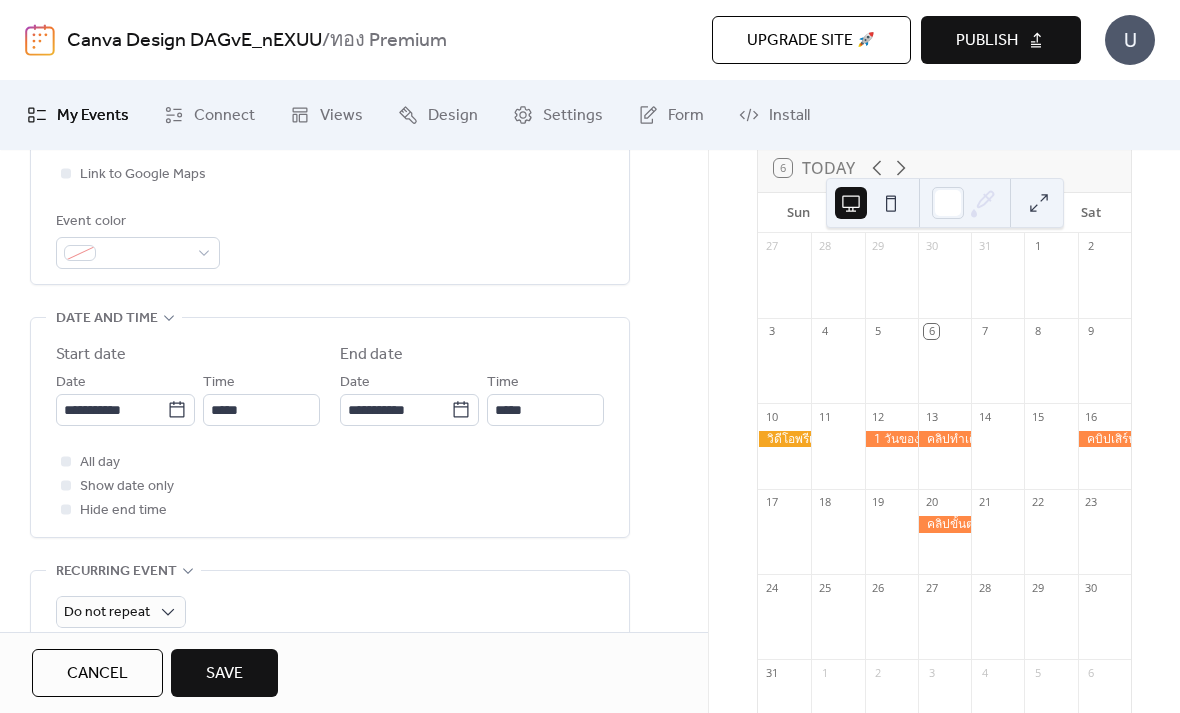 click 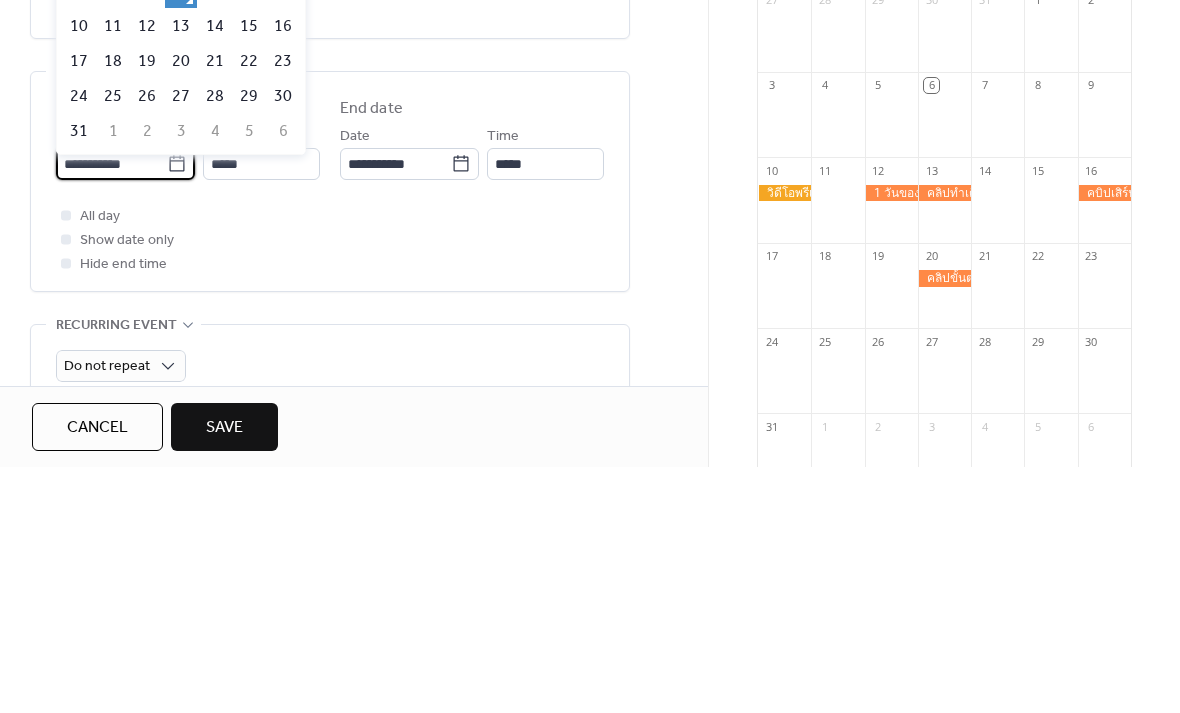 click on "14" at bounding box center [215, 272] 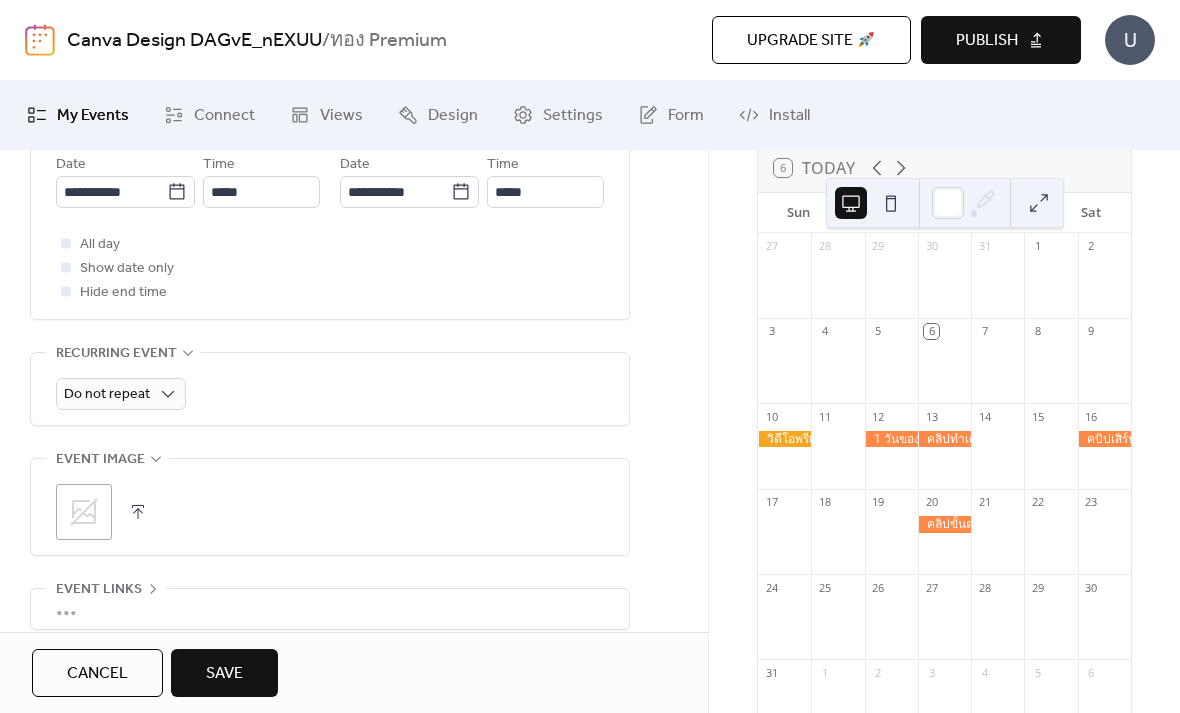 scroll, scrollTop: 746, scrollLeft: 0, axis: vertical 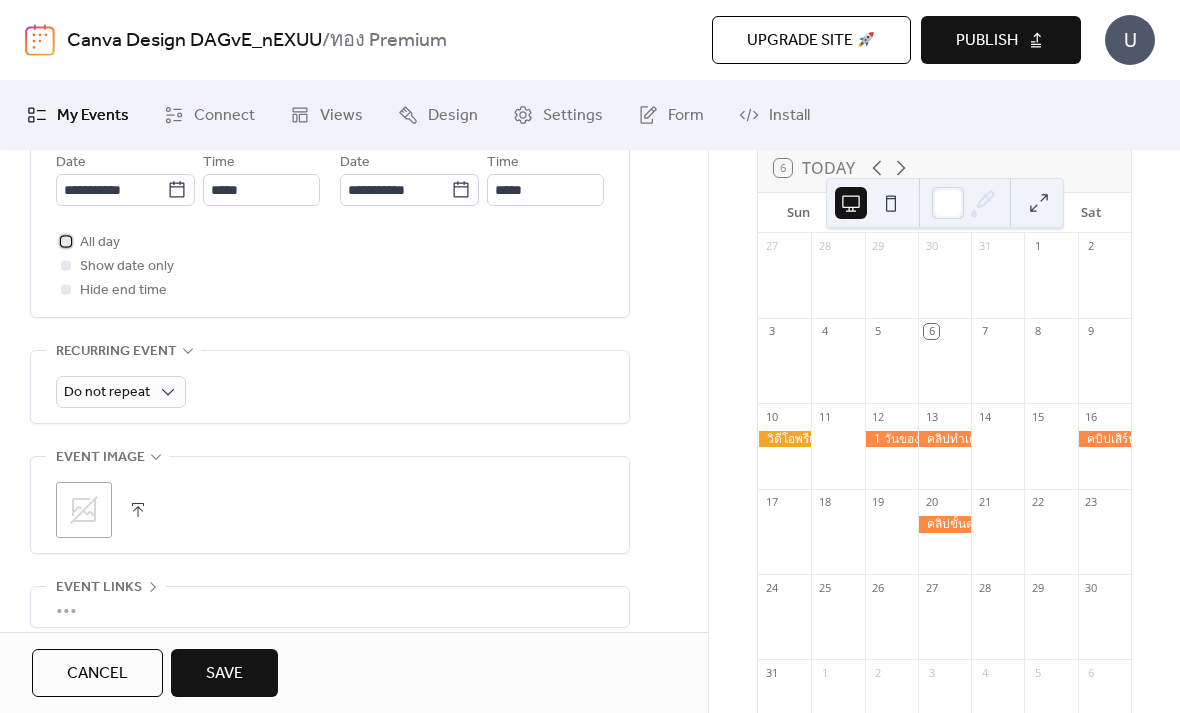 click on "All day" at bounding box center (100, 243) 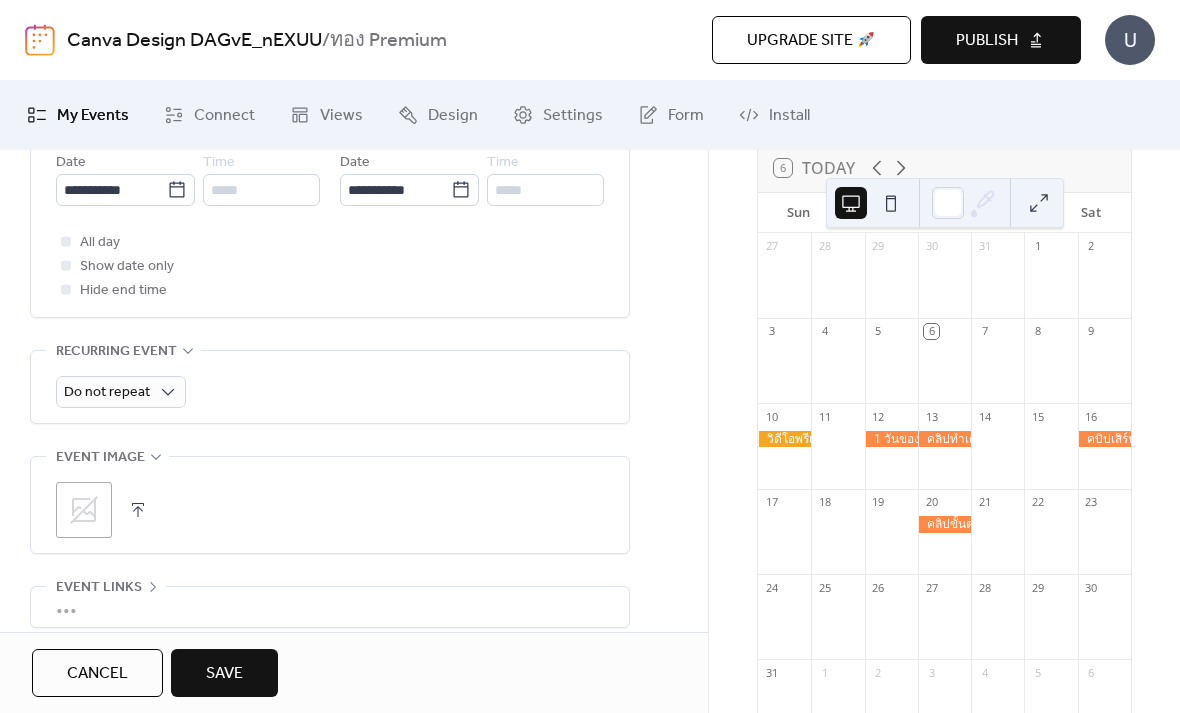 click on "Save" at bounding box center [224, 674] 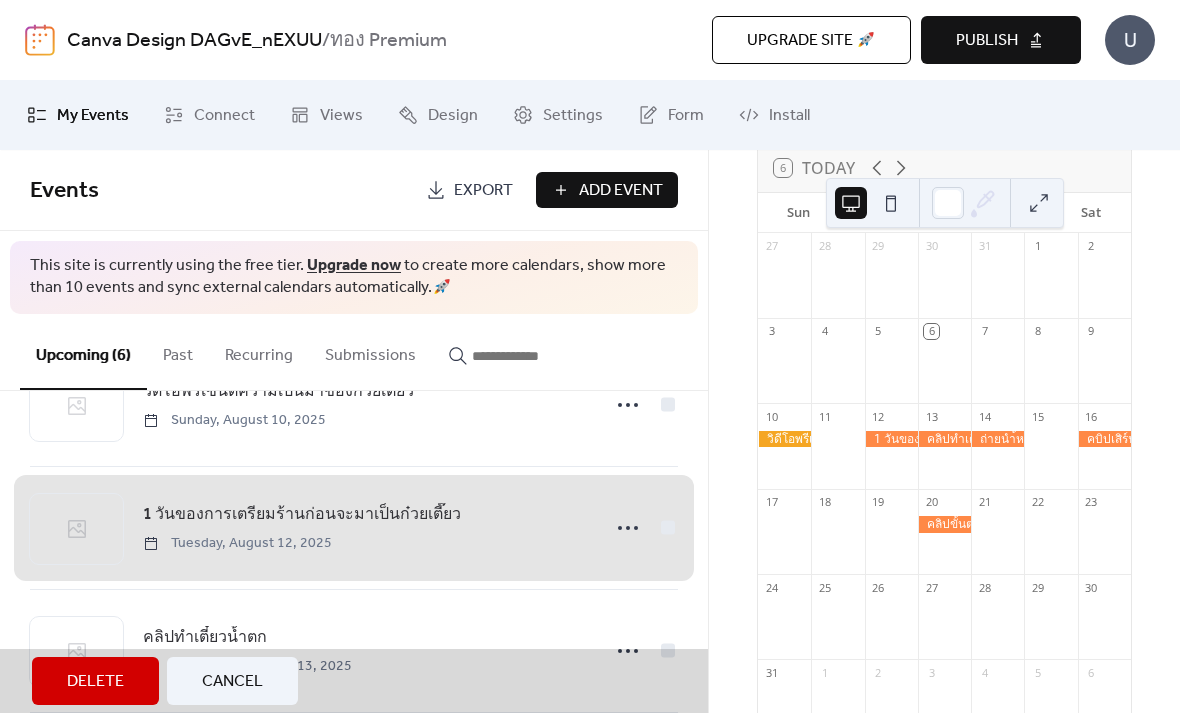 scroll, scrollTop: 82, scrollLeft: 0, axis: vertical 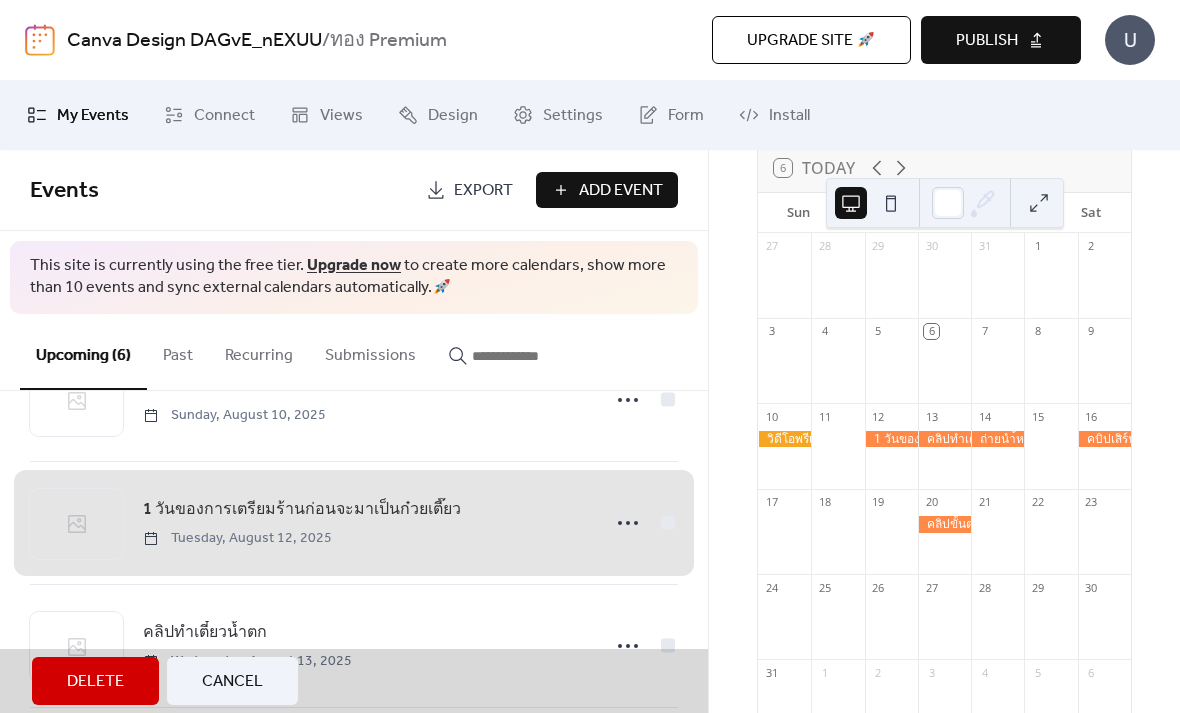 click on "[NUMBER] วันของการเตรียมร้านก่อนจะมาเป็นก๋วยเตี๊ยว [DATE]" at bounding box center [354, 523] 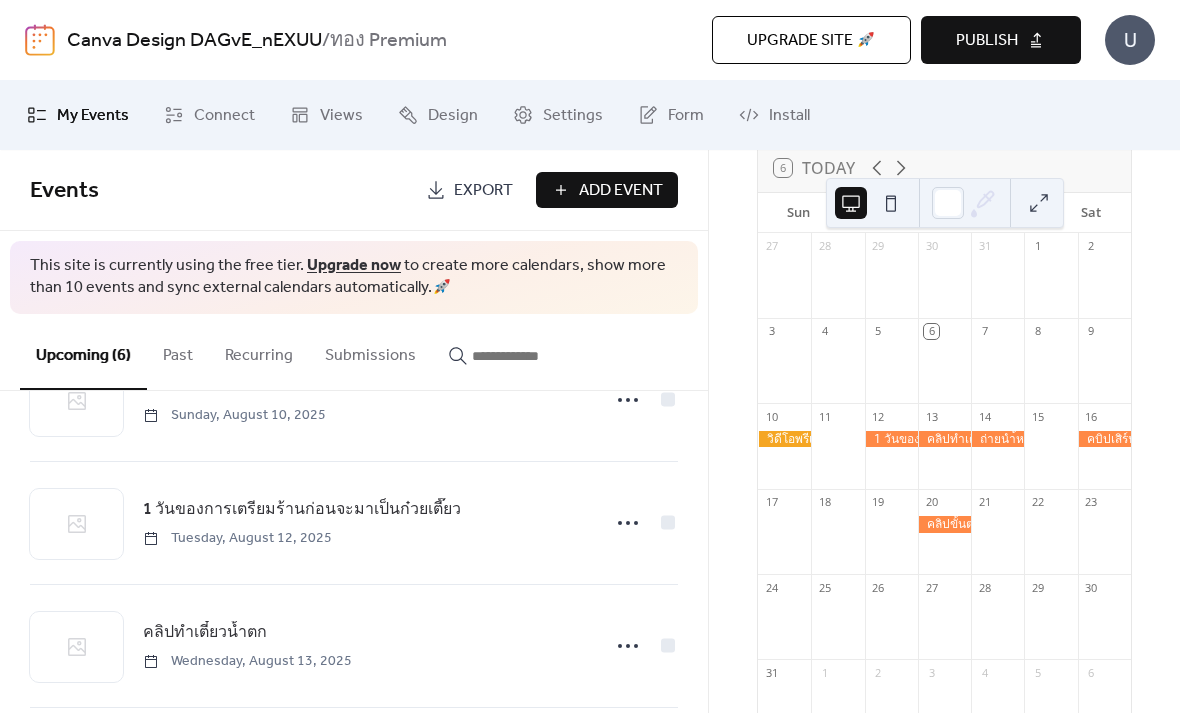 click 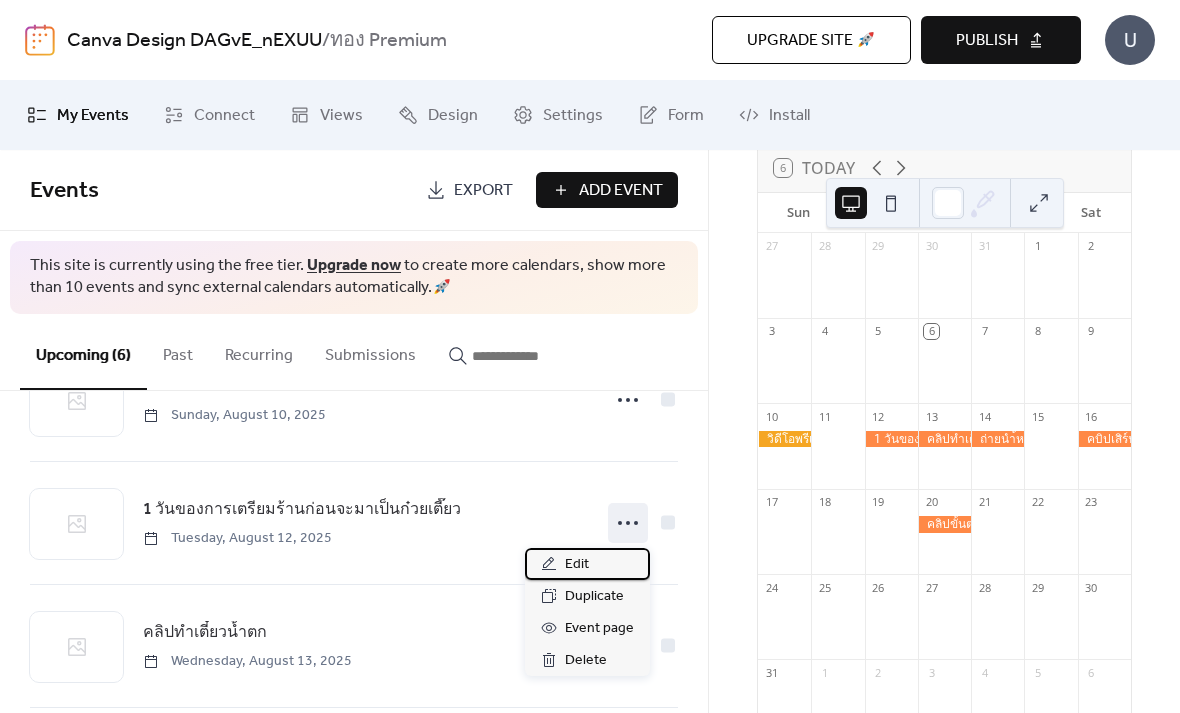 click on "Edit" at bounding box center [587, 564] 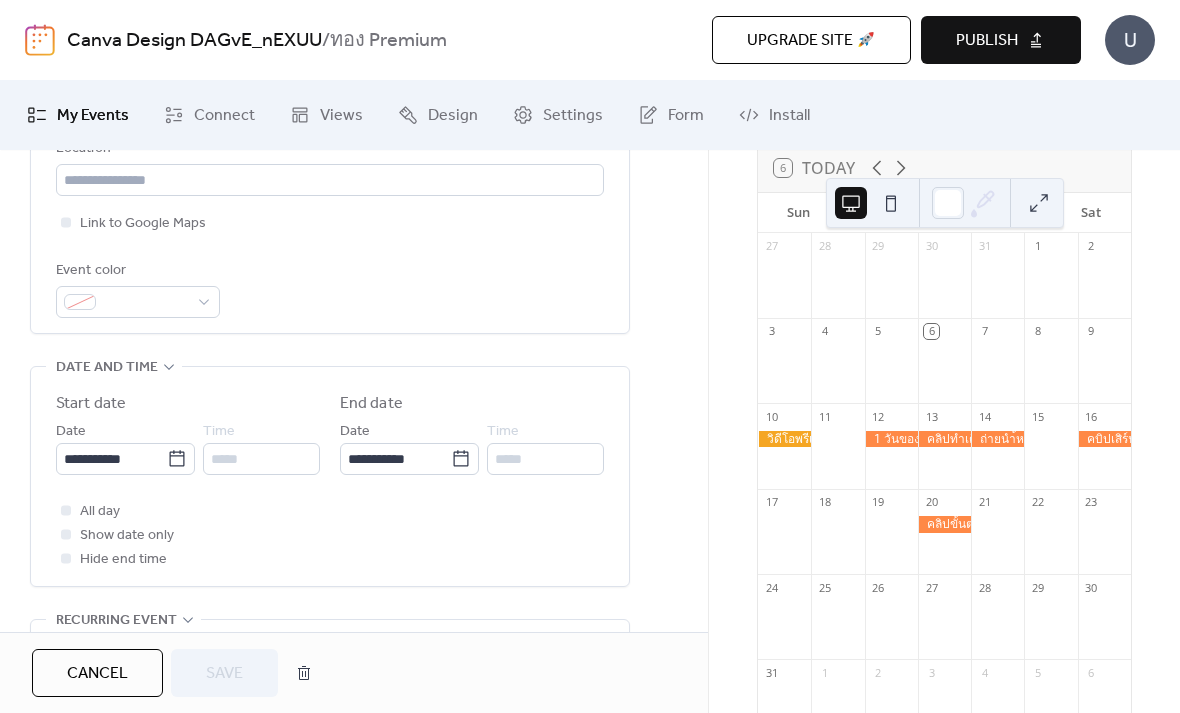 scroll, scrollTop: 475, scrollLeft: 0, axis: vertical 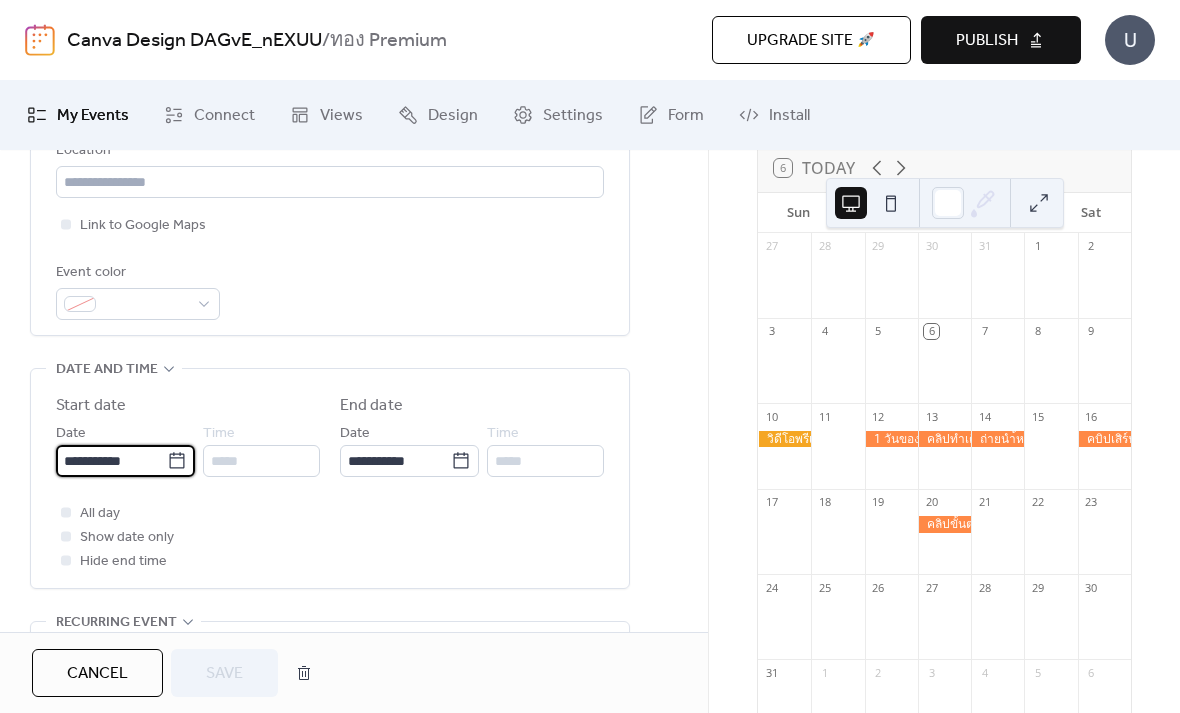 click on "**********" at bounding box center [111, 461] 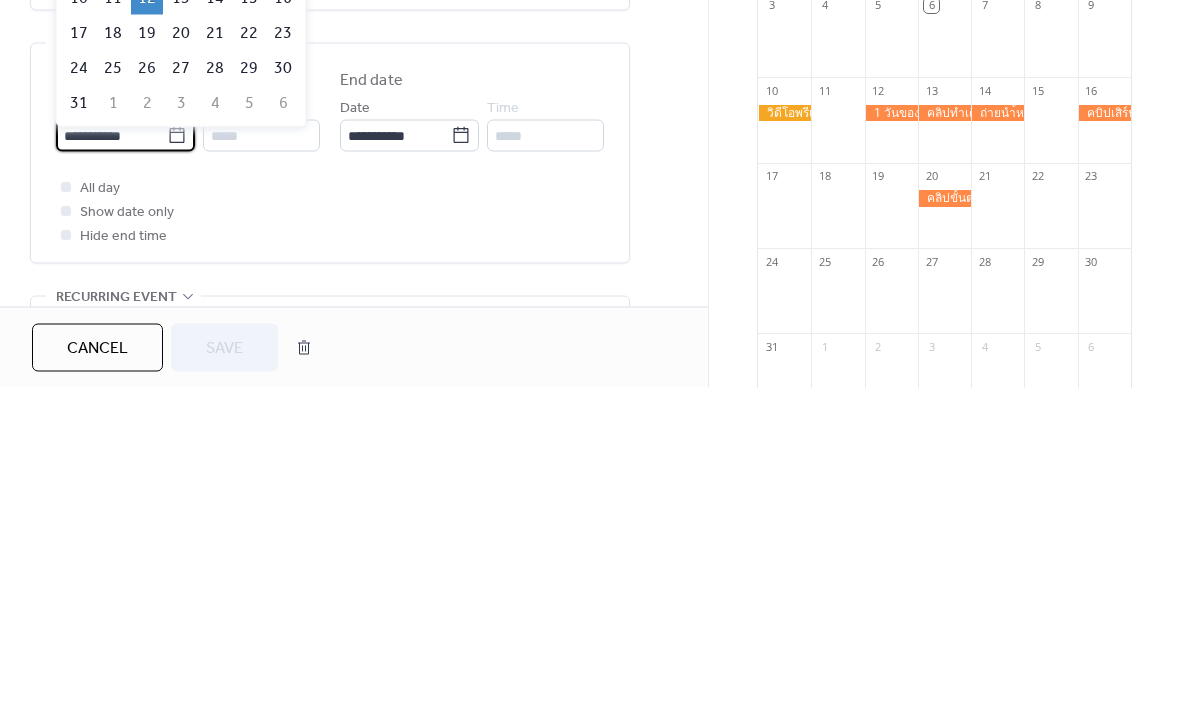 click on "11" at bounding box center [113, 323] 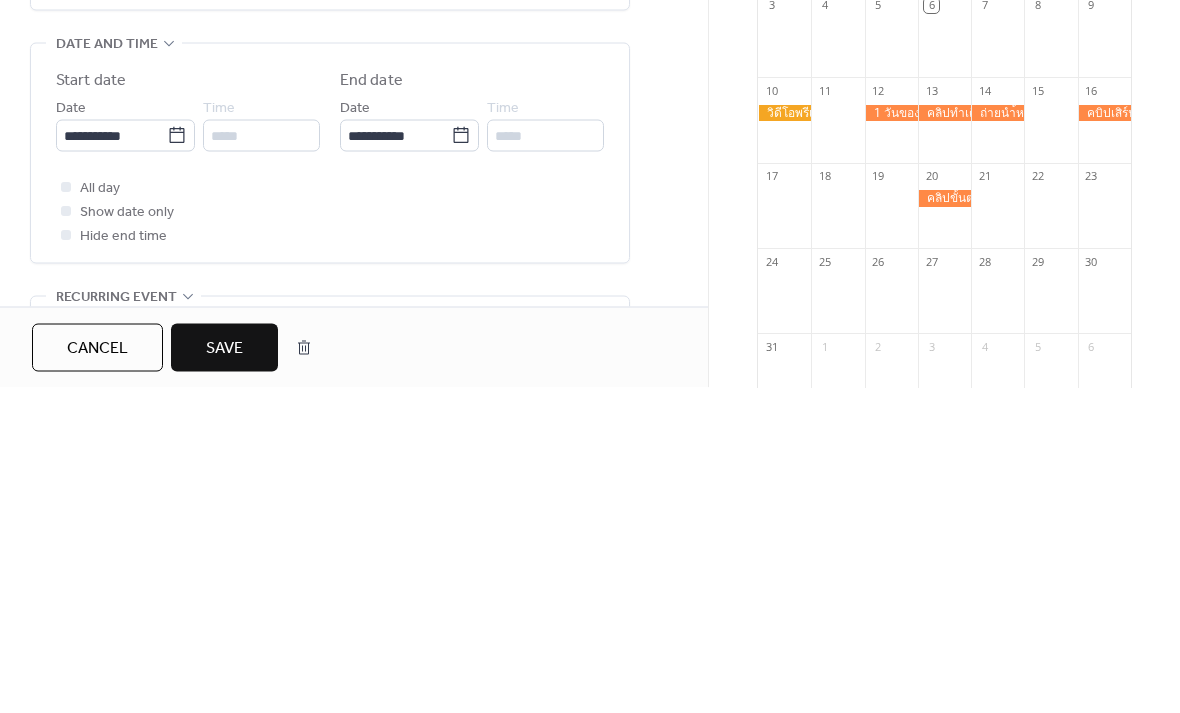 type on "**********" 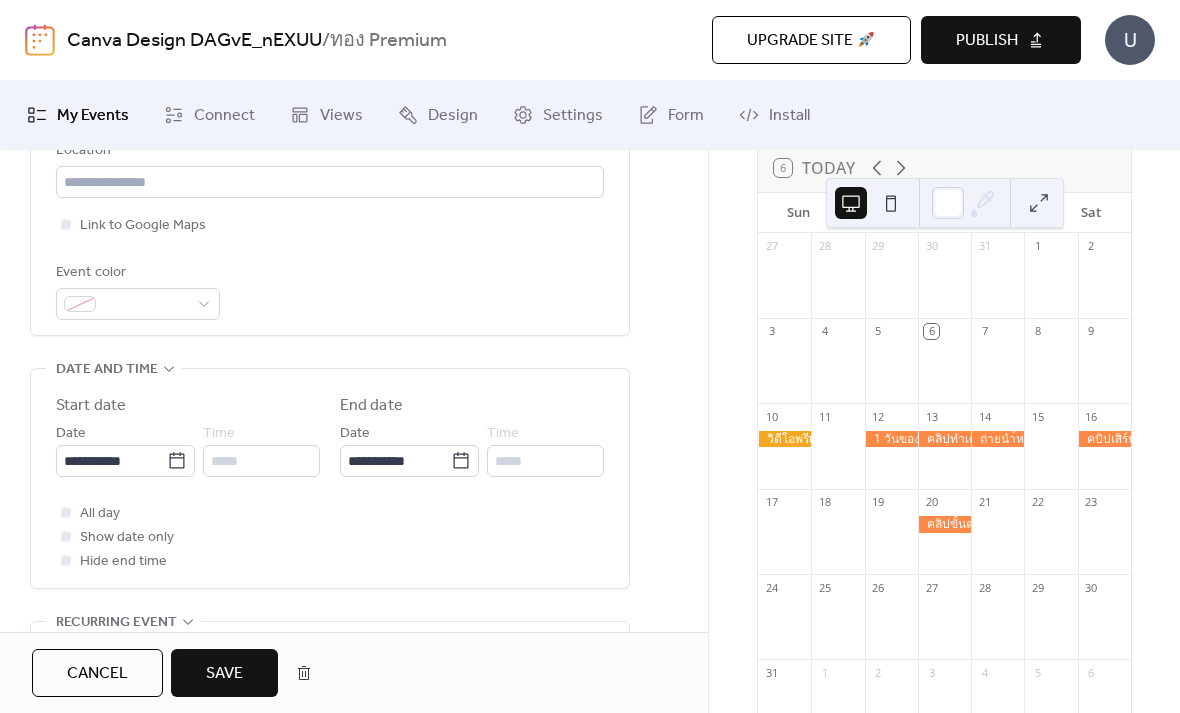 click on "Save" at bounding box center (224, 673) 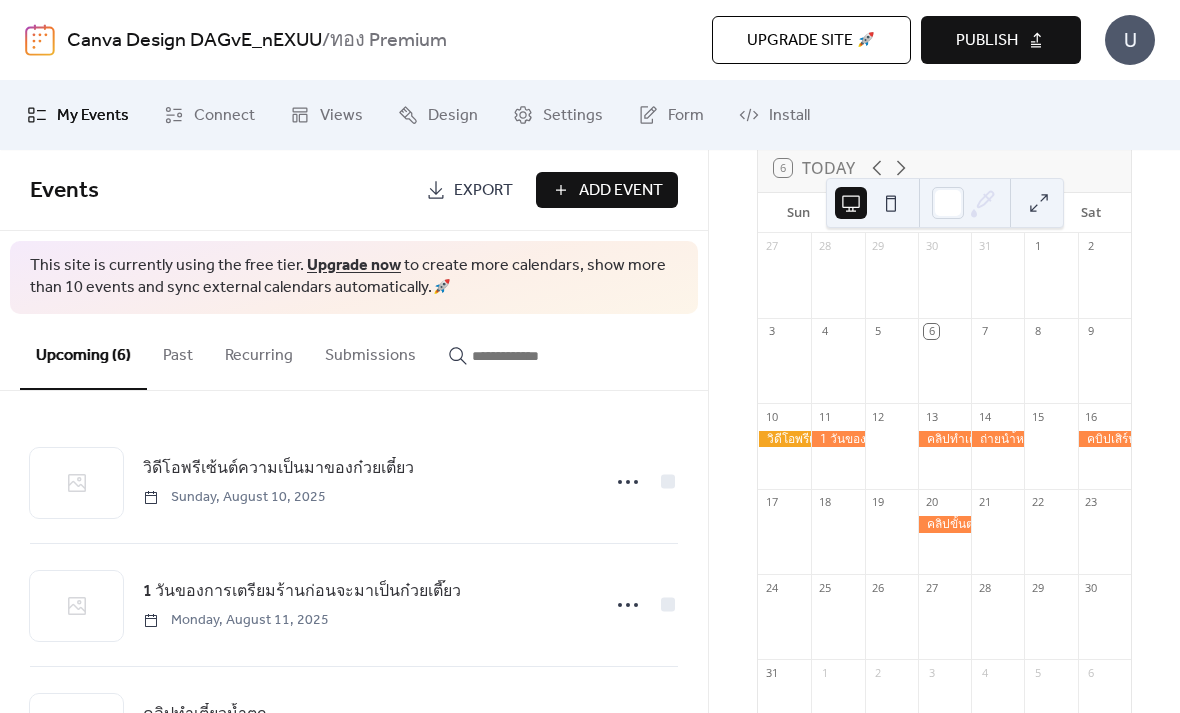 click at bounding box center [1104, 439] 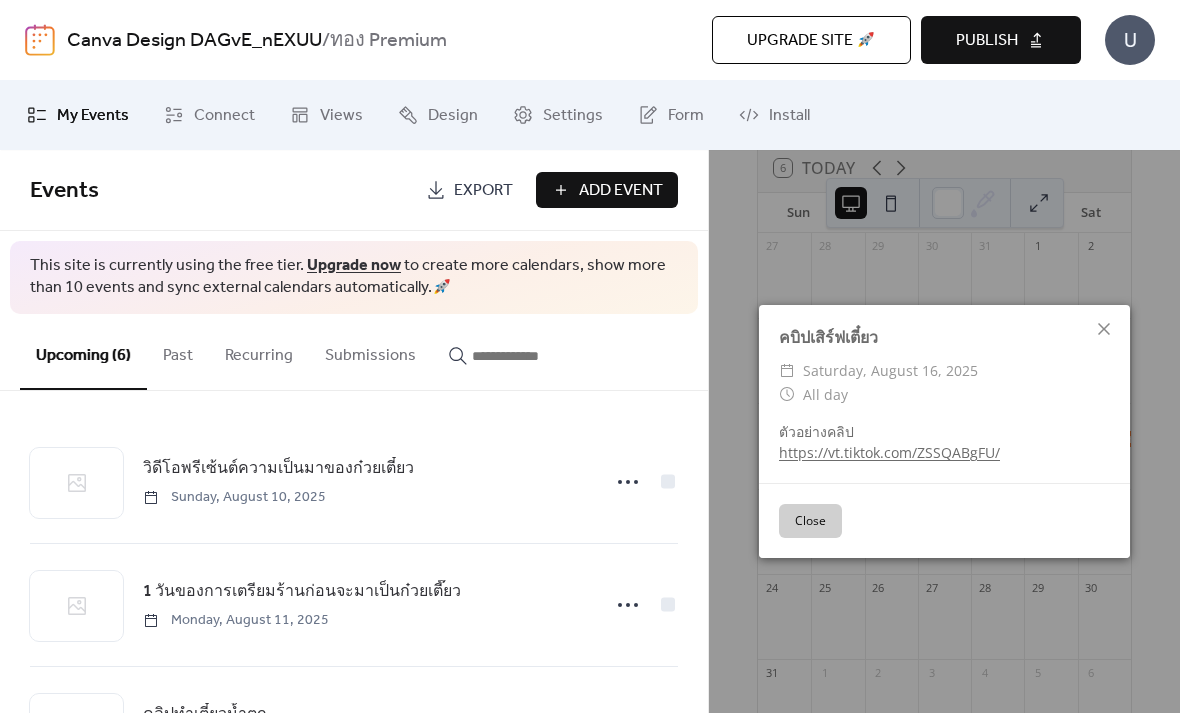click on "วิดีโอพรีเซ้นต์ความเป็นมาของก๋วยเตี๋ยว [DATE]" at bounding box center (354, 482) 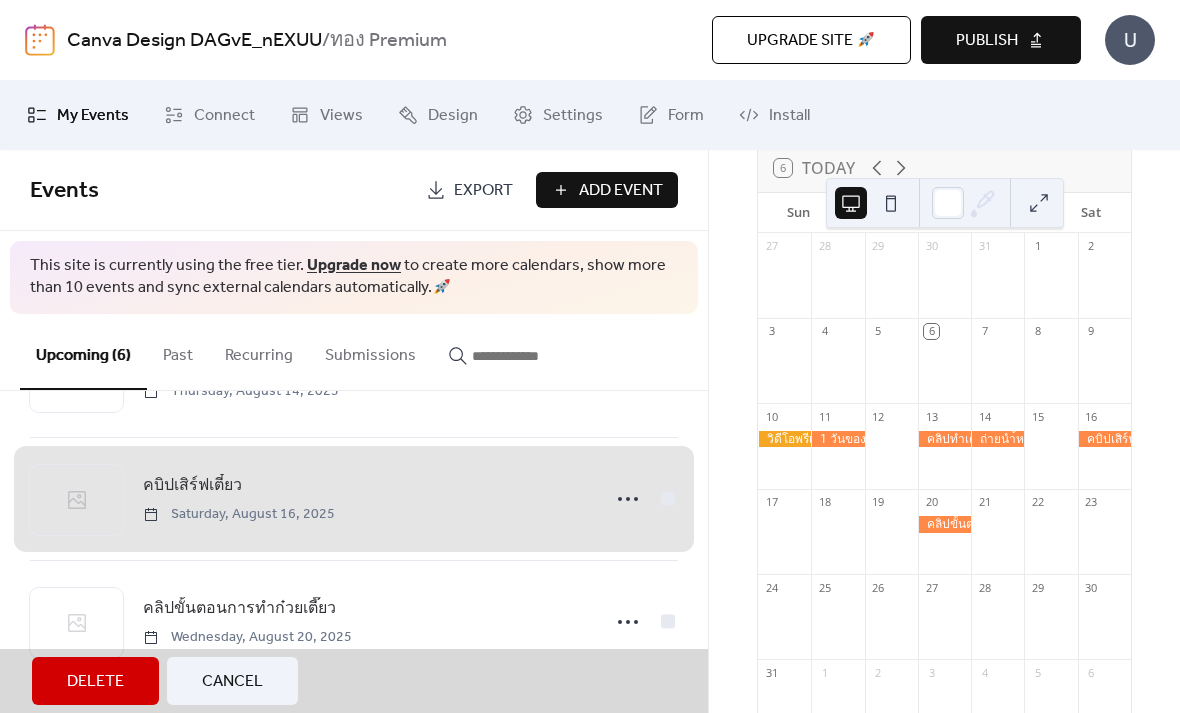 scroll, scrollTop: 476, scrollLeft: 0, axis: vertical 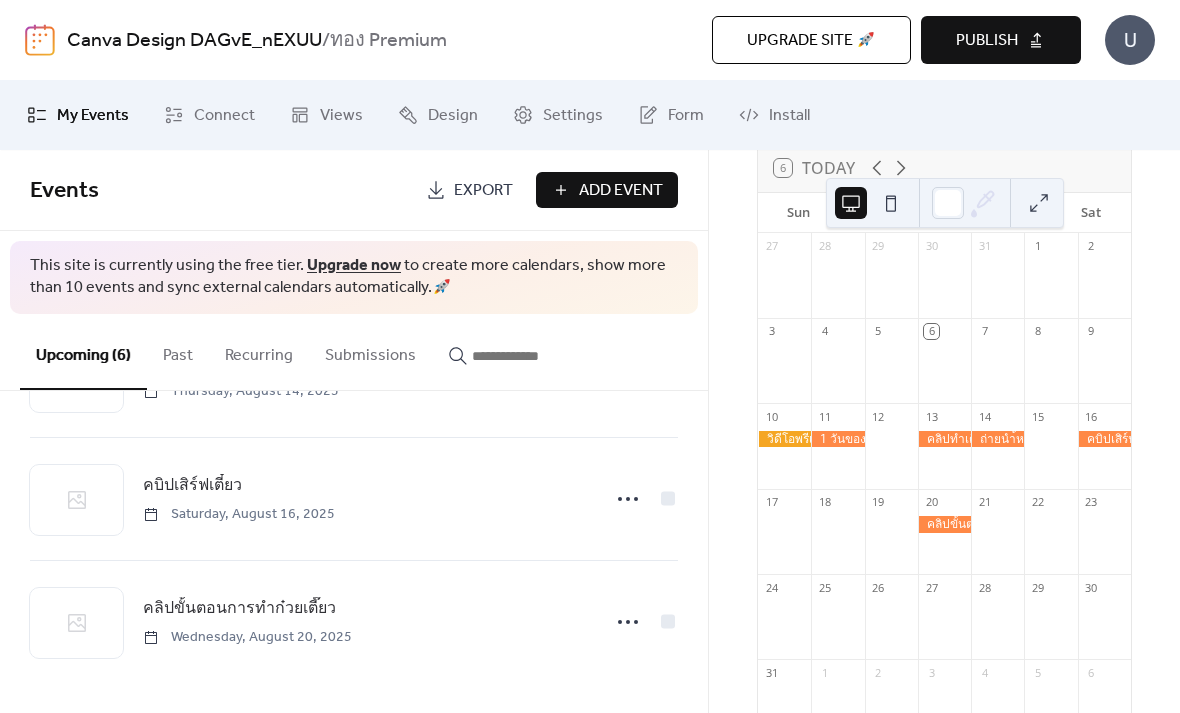 click 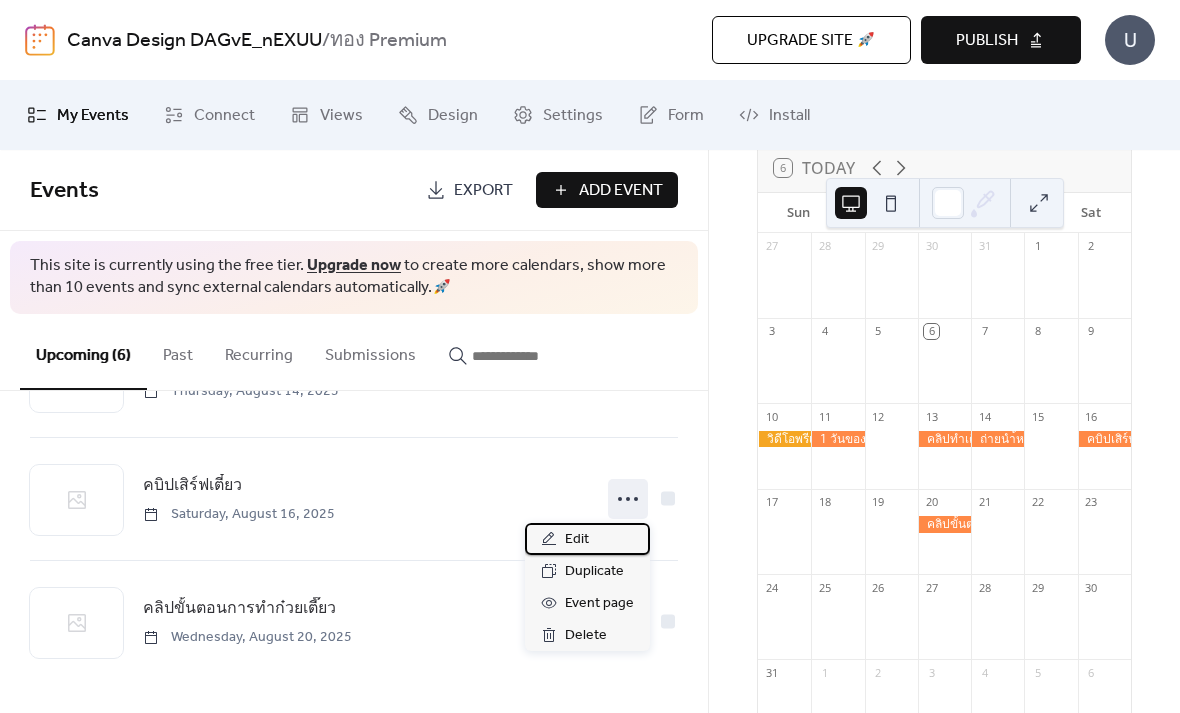 click on "Edit" at bounding box center (587, 539) 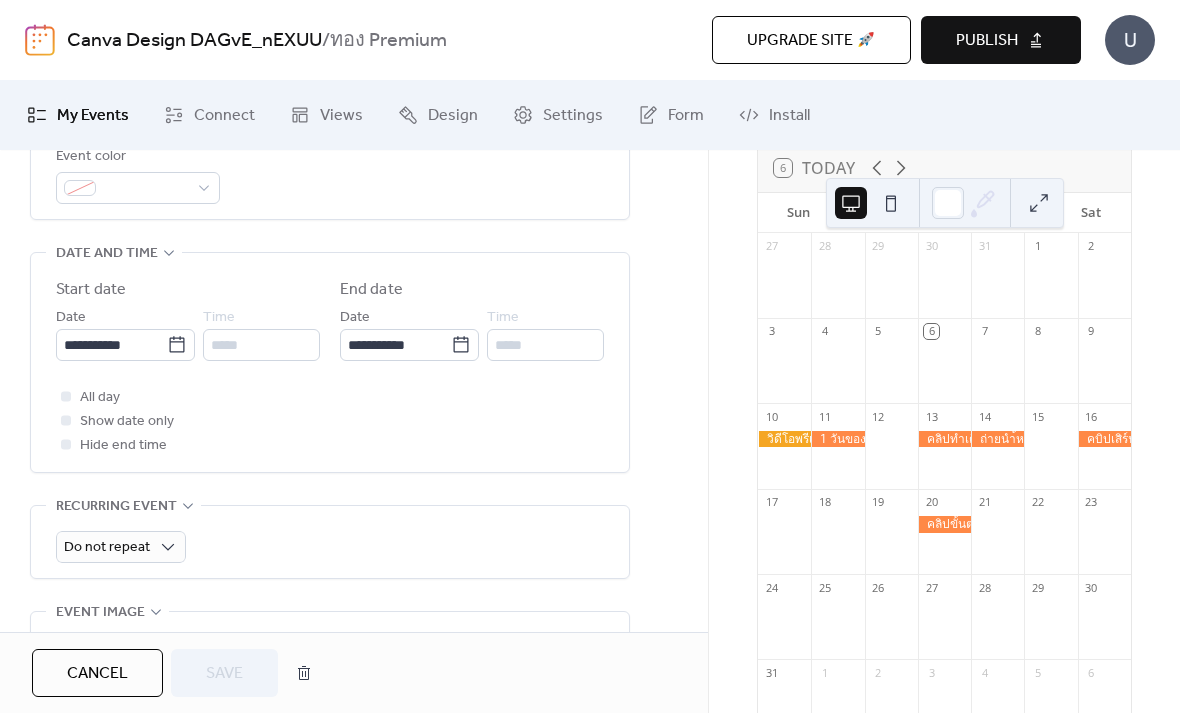 scroll, scrollTop: 608, scrollLeft: 0, axis: vertical 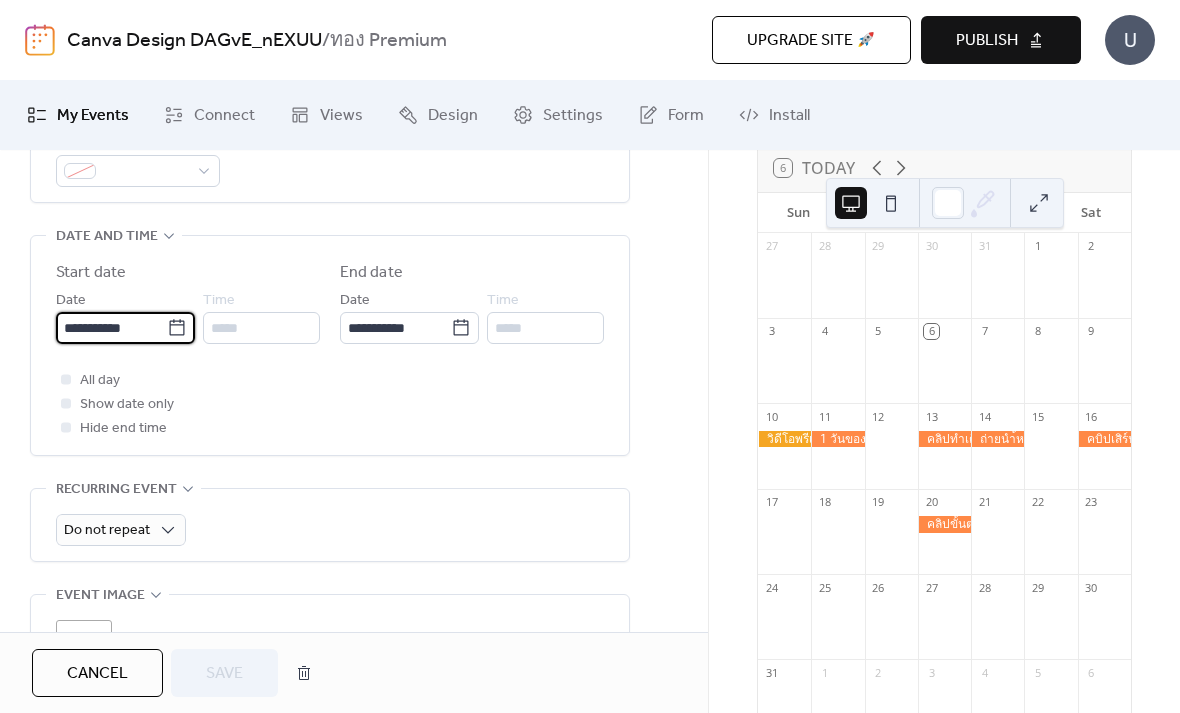 click on "**********" at bounding box center (111, 328) 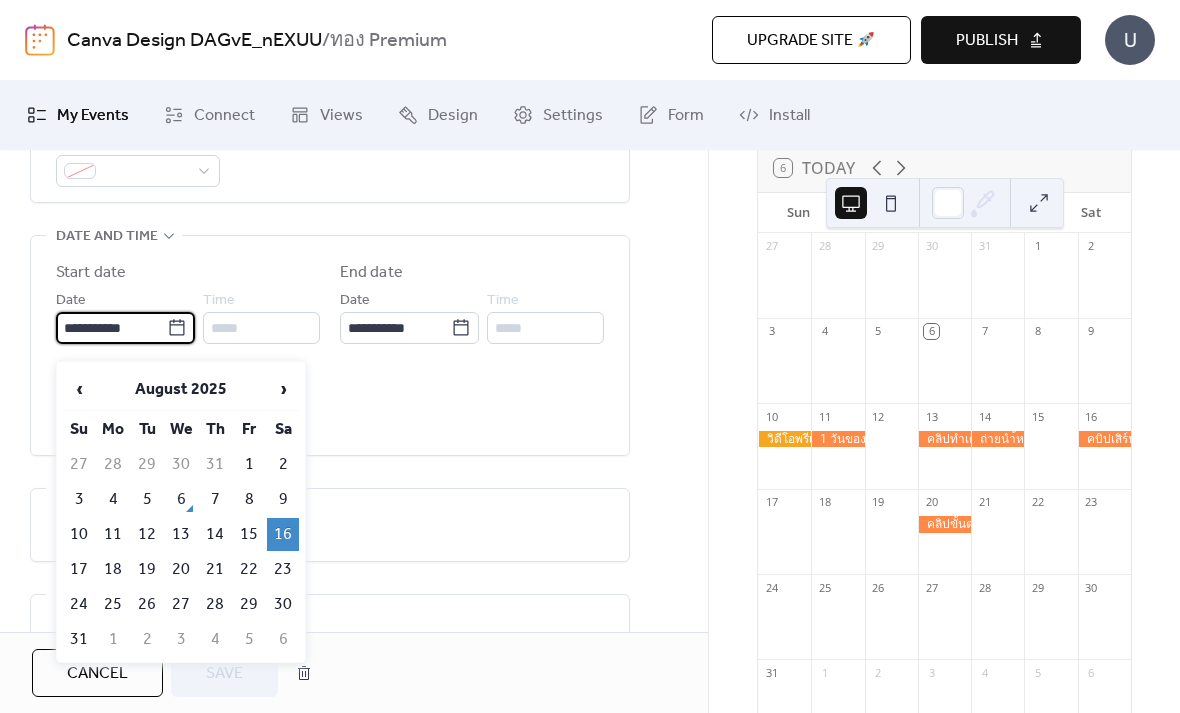click on "**********" at bounding box center (354, 294) 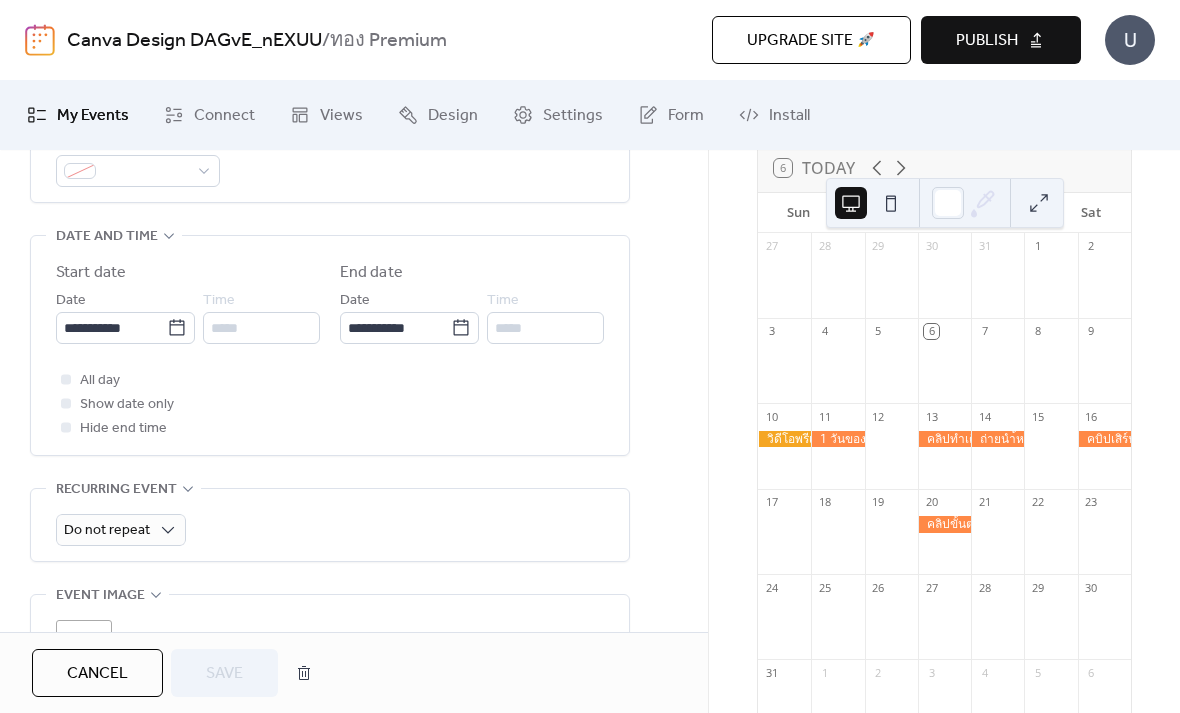 click at bounding box center (1104, 439) 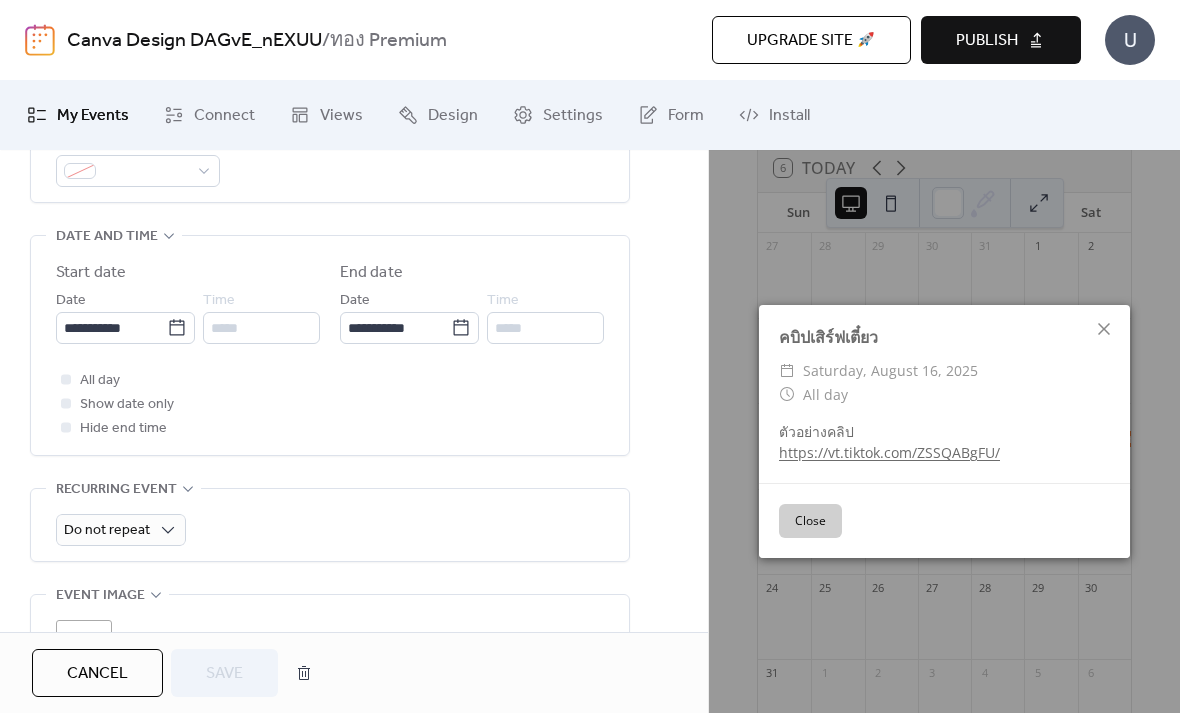 click 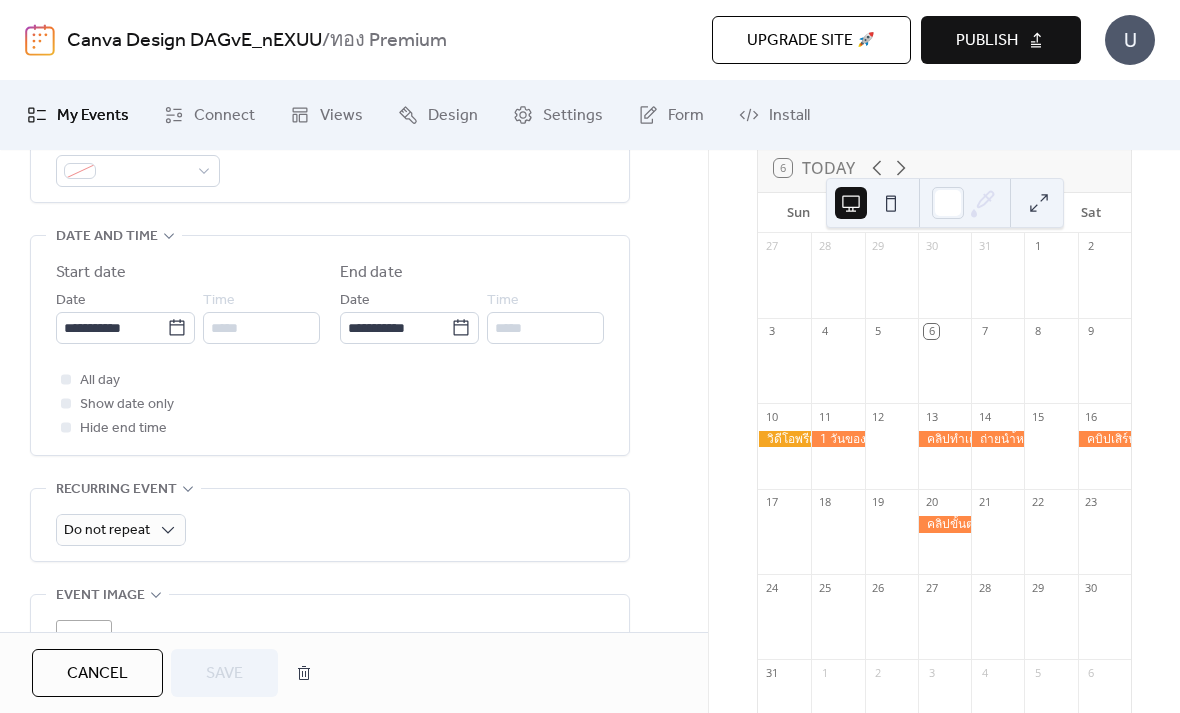click at bounding box center (944, 439) 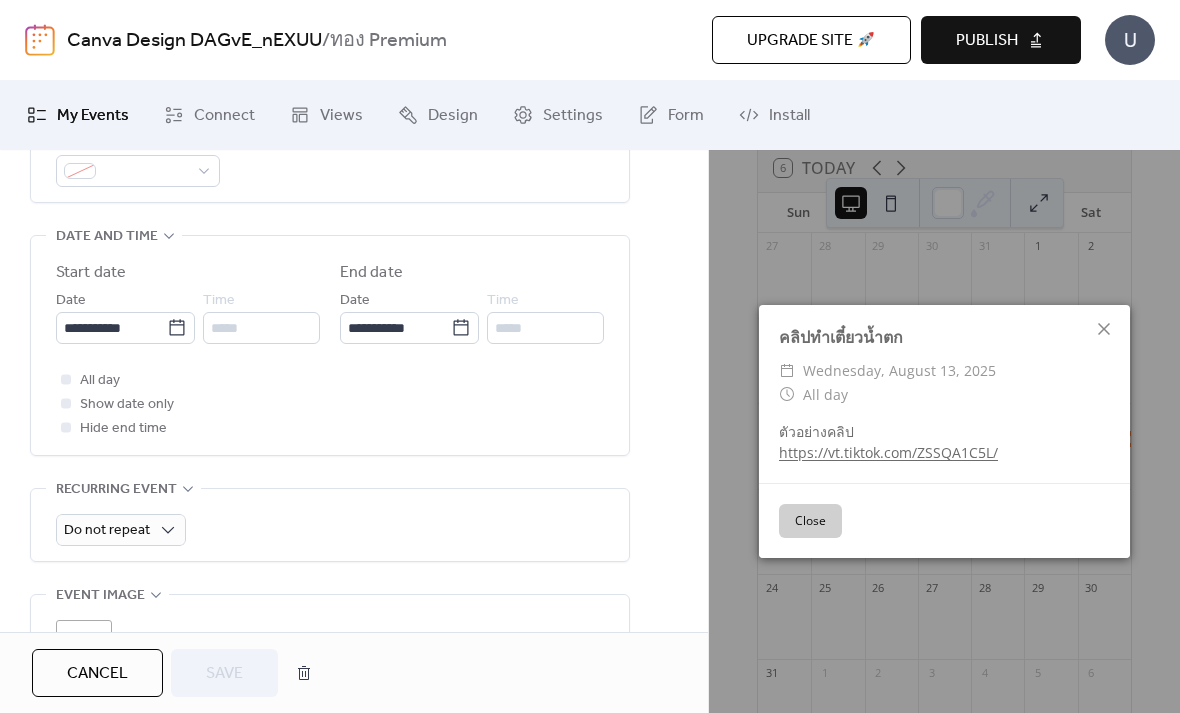 click on "**********" at bounding box center [330, 283] 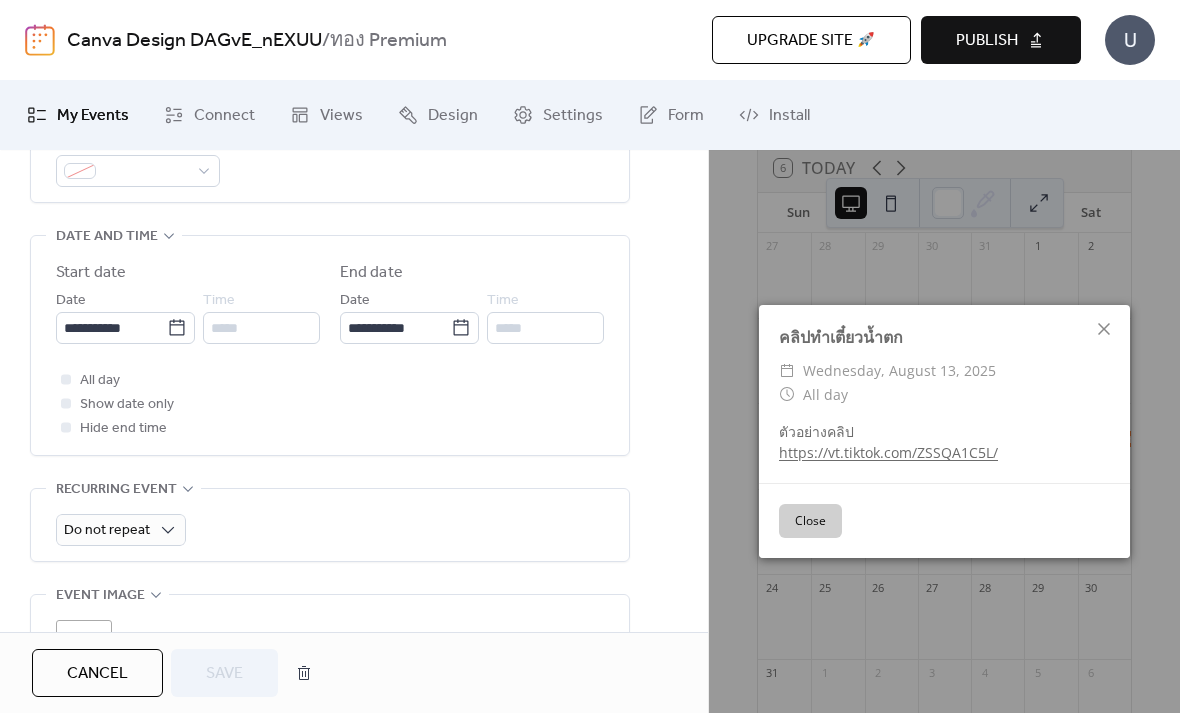 click 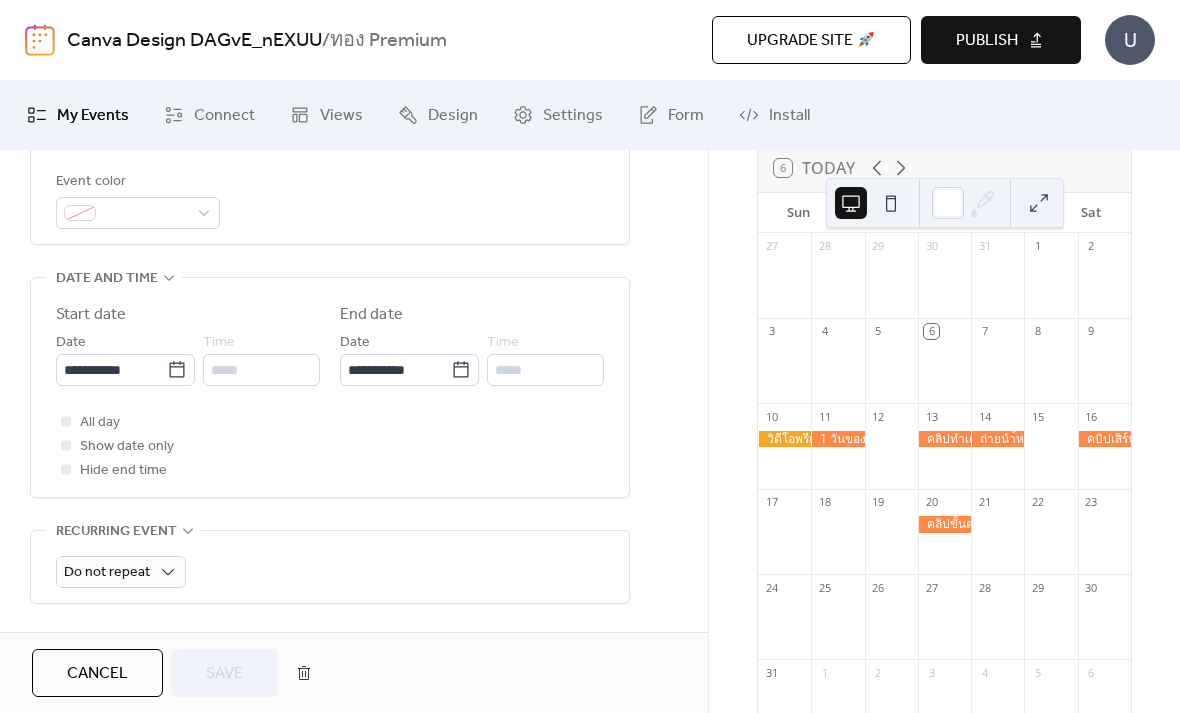 scroll, scrollTop: 577, scrollLeft: 0, axis: vertical 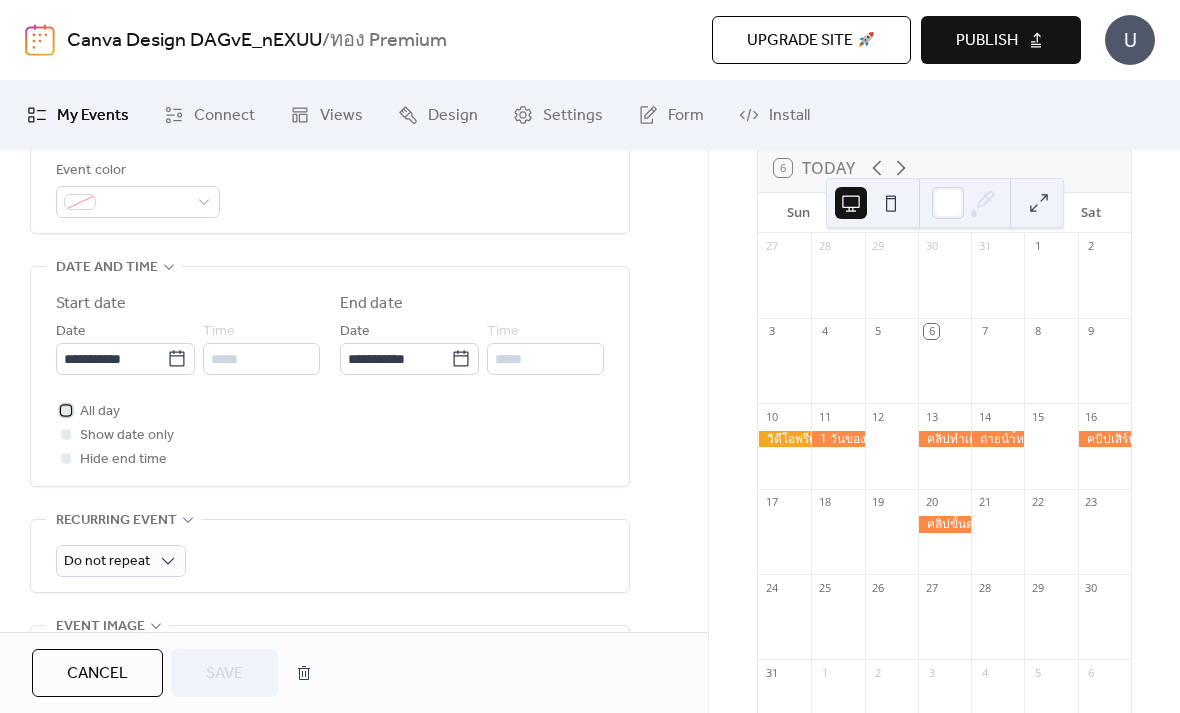click on "All day" at bounding box center [100, 412] 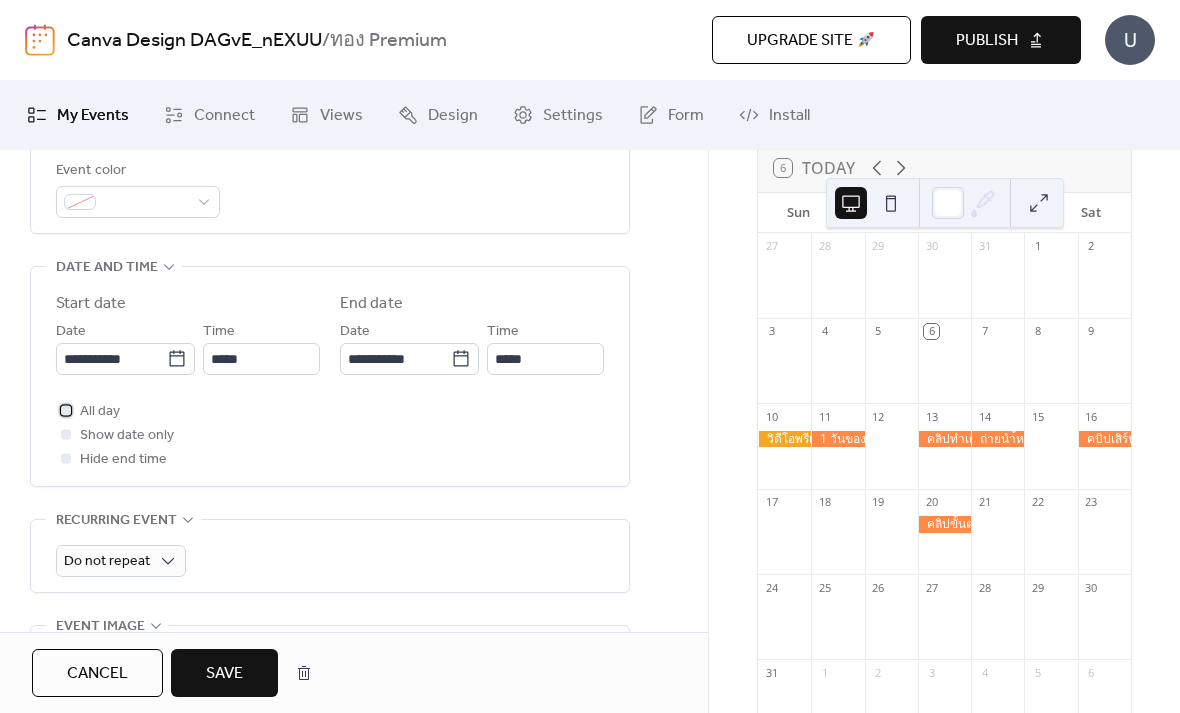 click at bounding box center [66, 410] 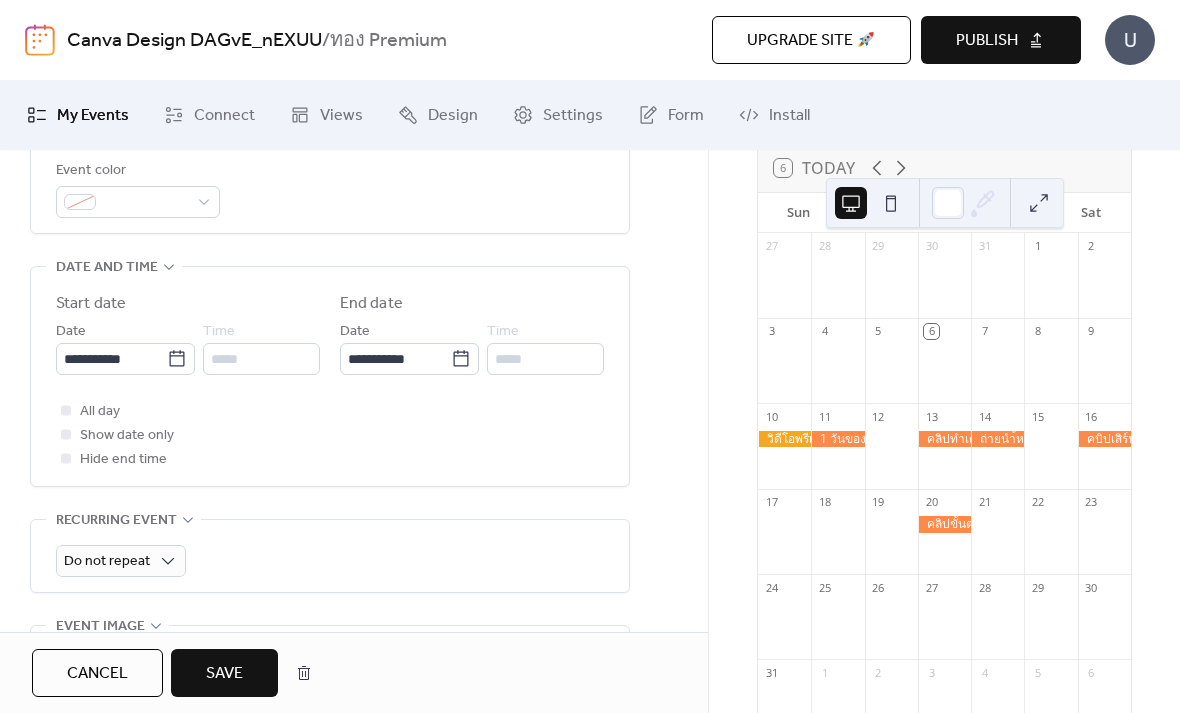 click on "Save" at bounding box center [224, 674] 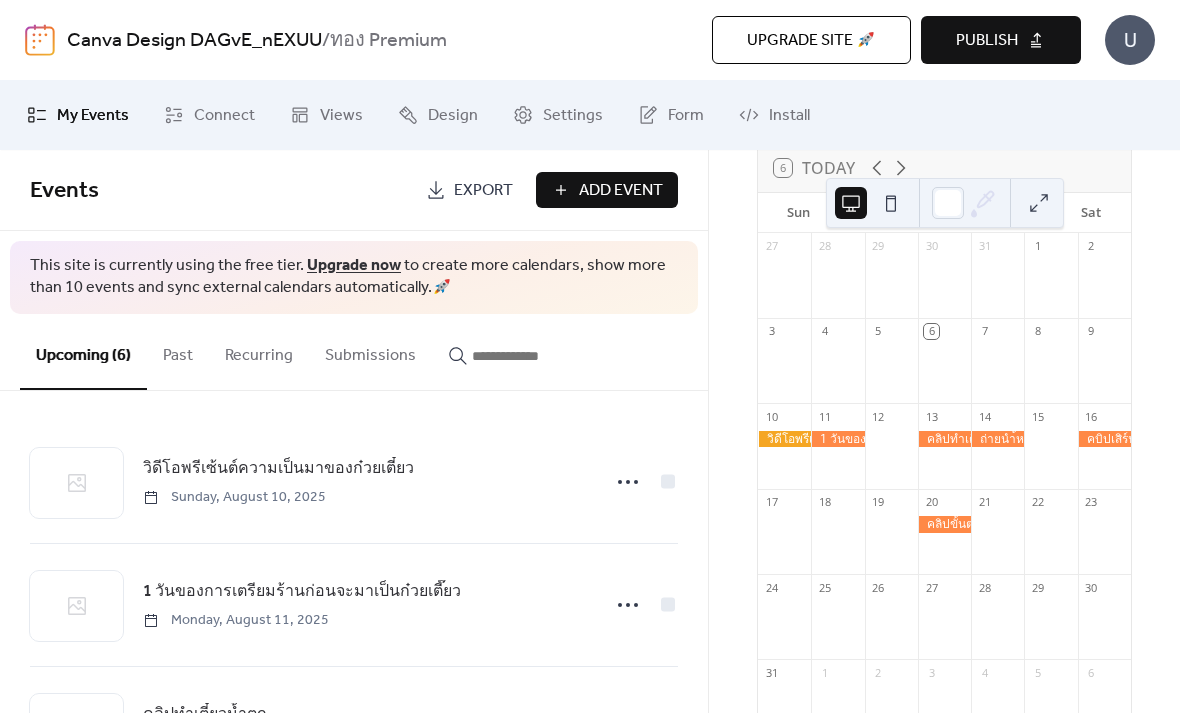 click at bounding box center [944, 439] 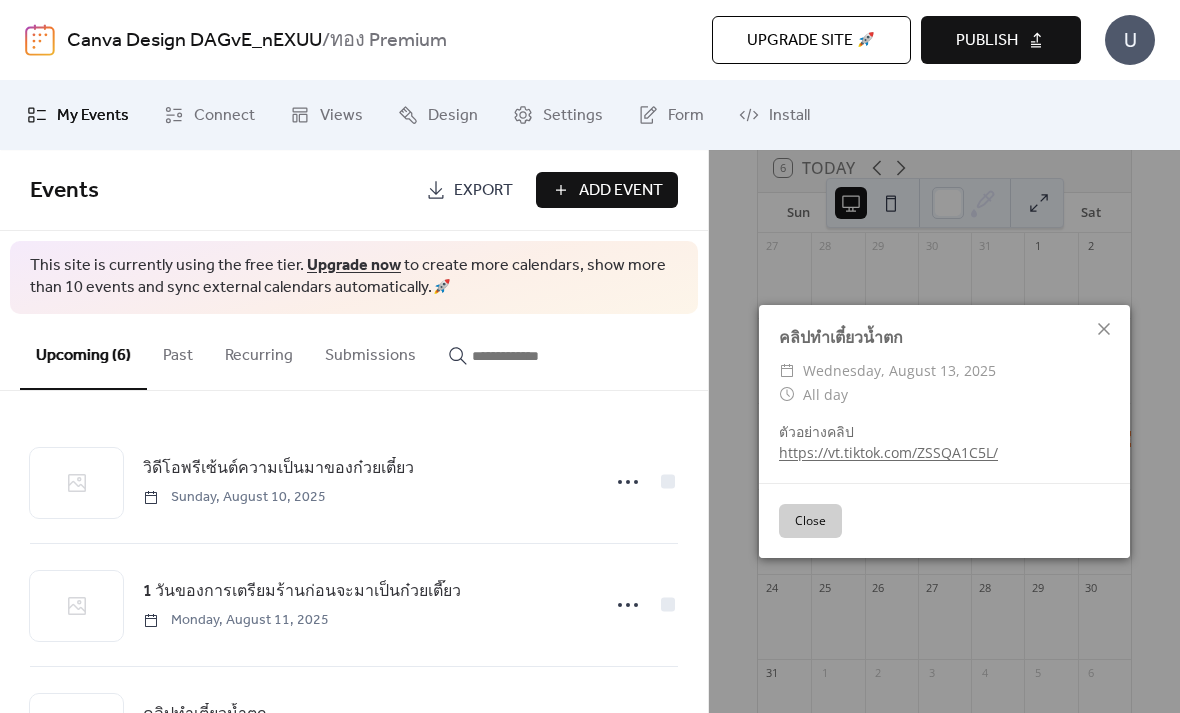 click 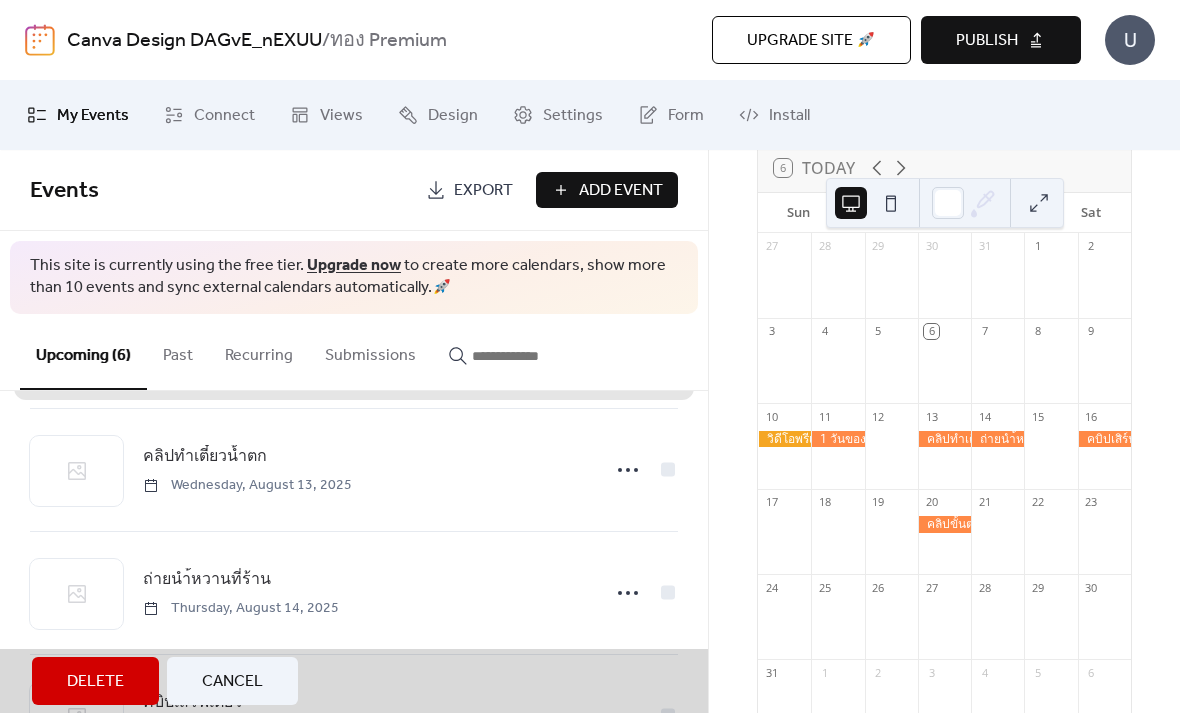 scroll, scrollTop: 261, scrollLeft: 0, axis: vertical 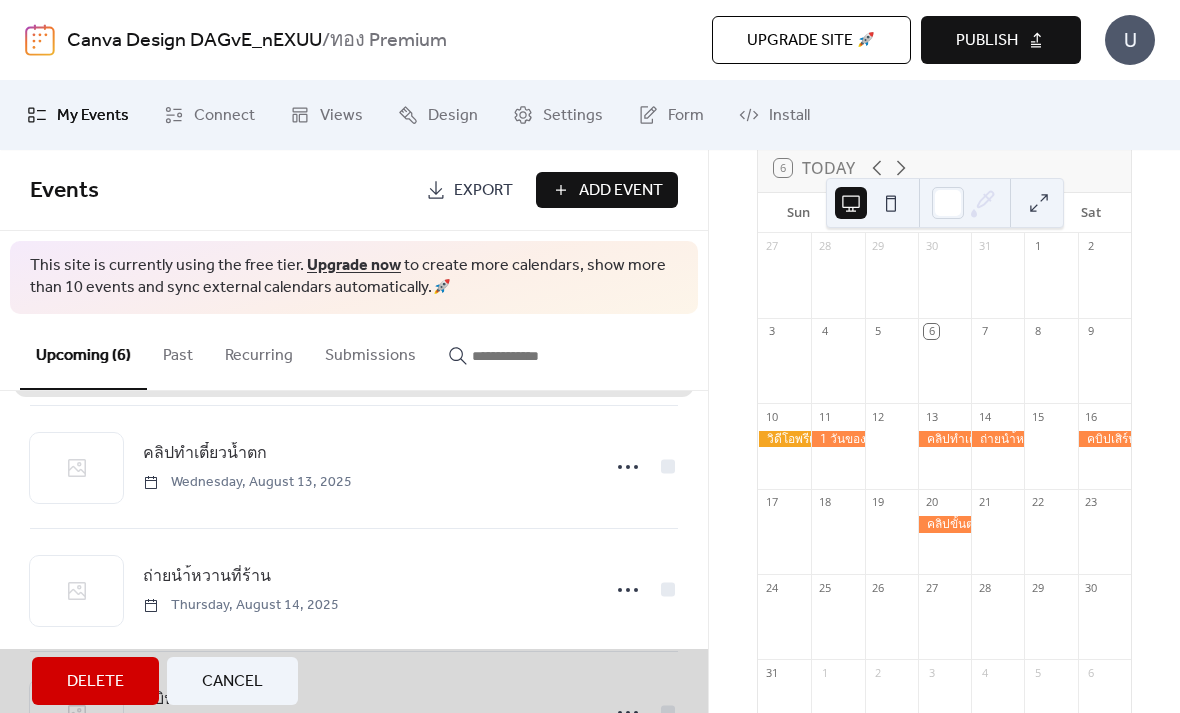 click on "คลิปทำเตี๋ยวน้ำตก [DATE]" at bounding box center (354, 467) 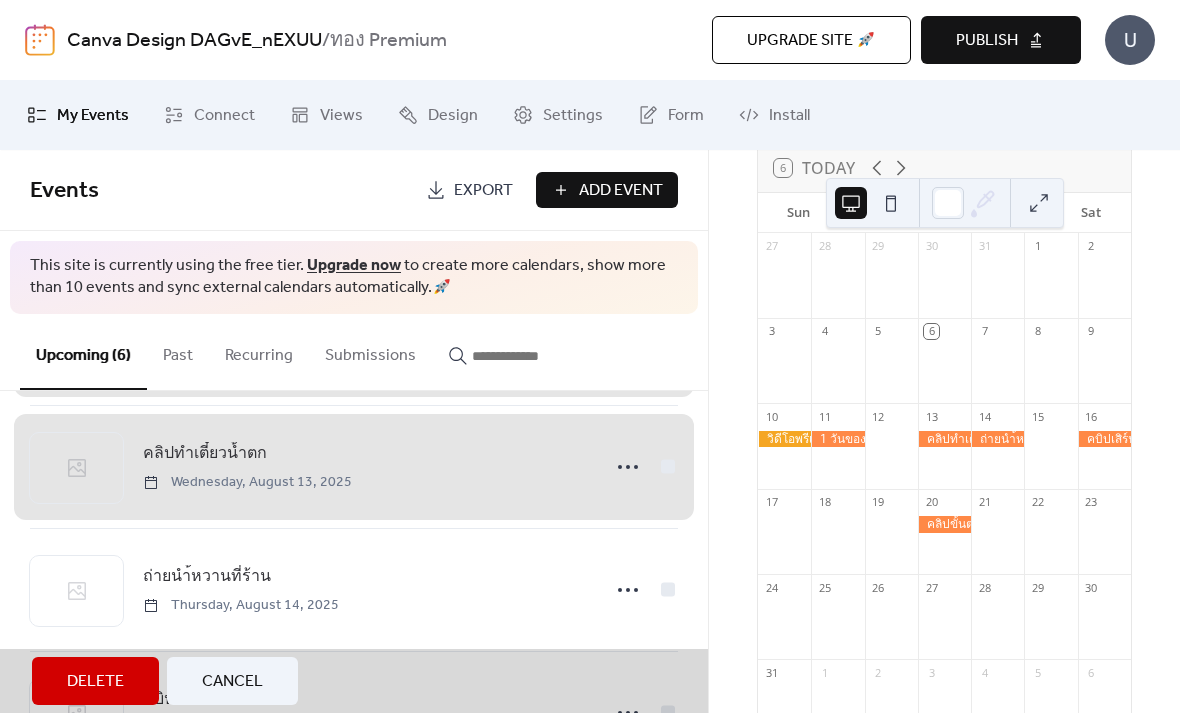click on "คลิปทำเตี๋ยวน้ำตก [DATE]" at bounding box center [354, 467] 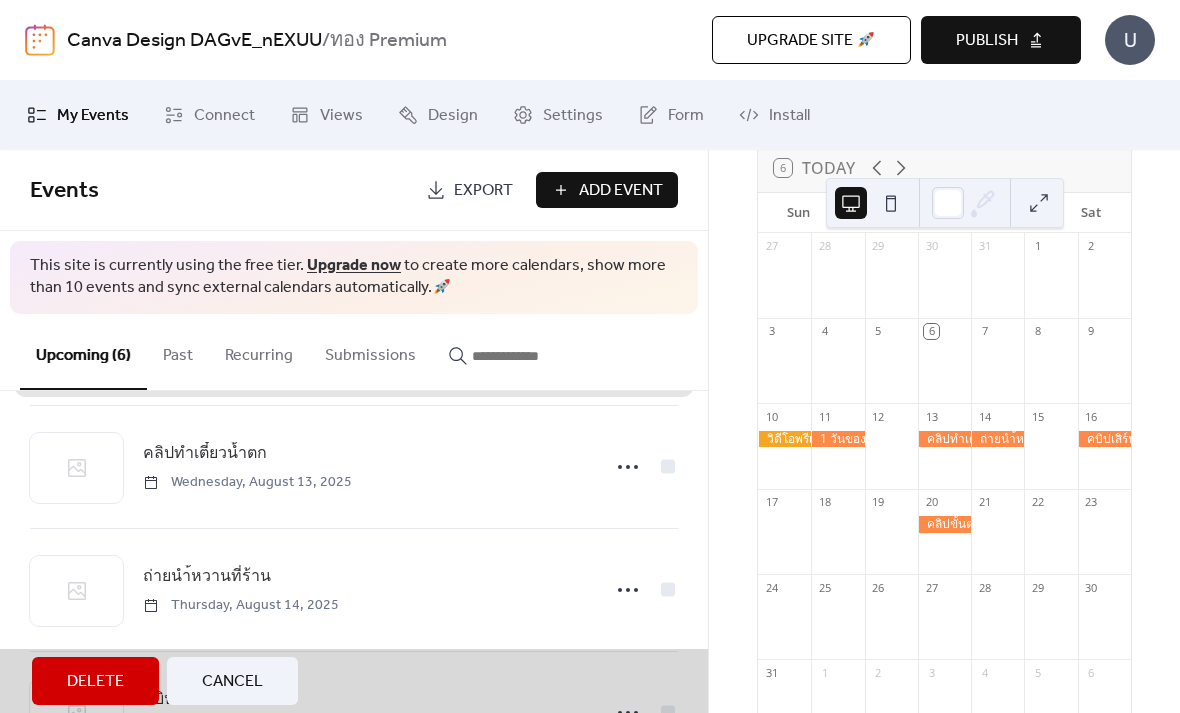 click on "คลิปทำเตี๋ยวน้ำตก [DATE]" at bounding box center [354, 467] 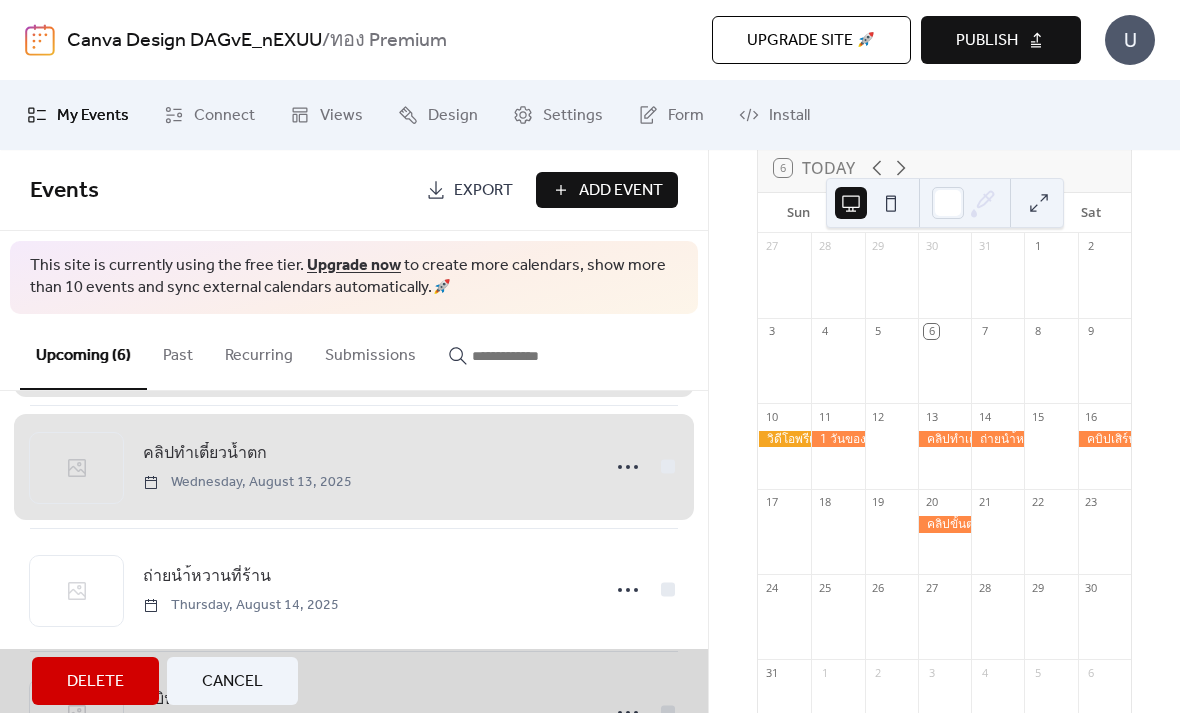 click on "คลิปทำเตี๋ยวน้ำตก [DATE]" at bounding box center (354, 467) 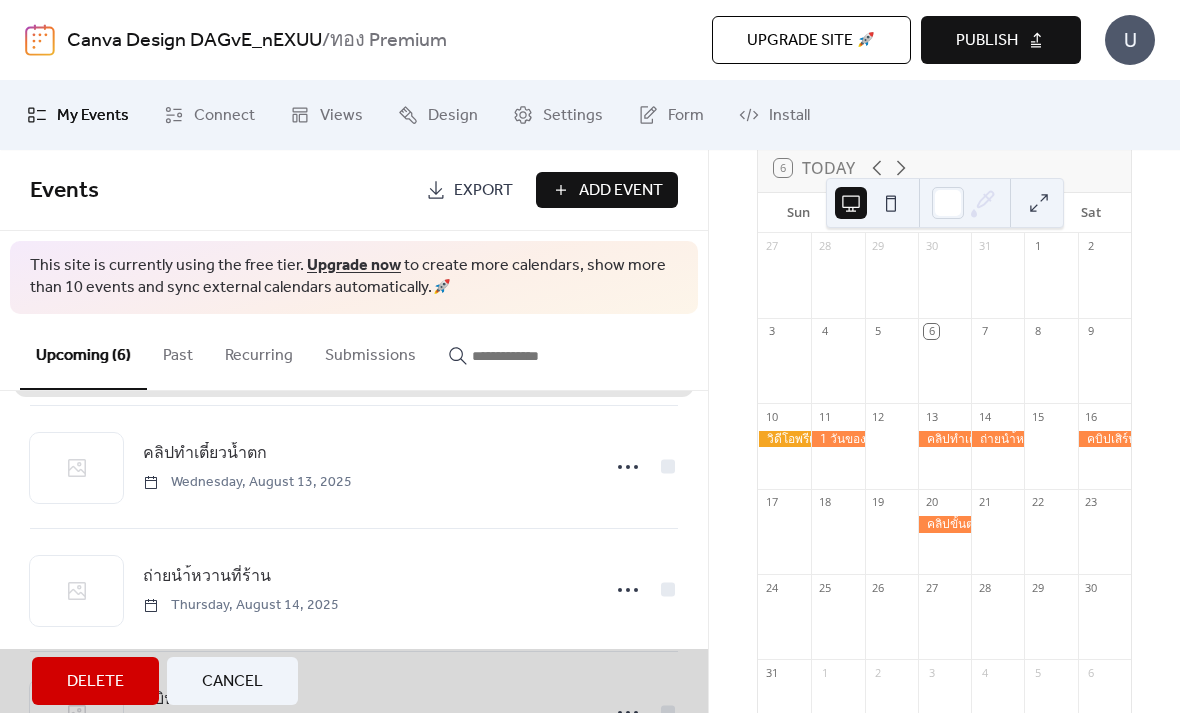 click on "คลิปทำเตี๋ยวน้ำตก [DATE]" at bounding box center (354, 467) 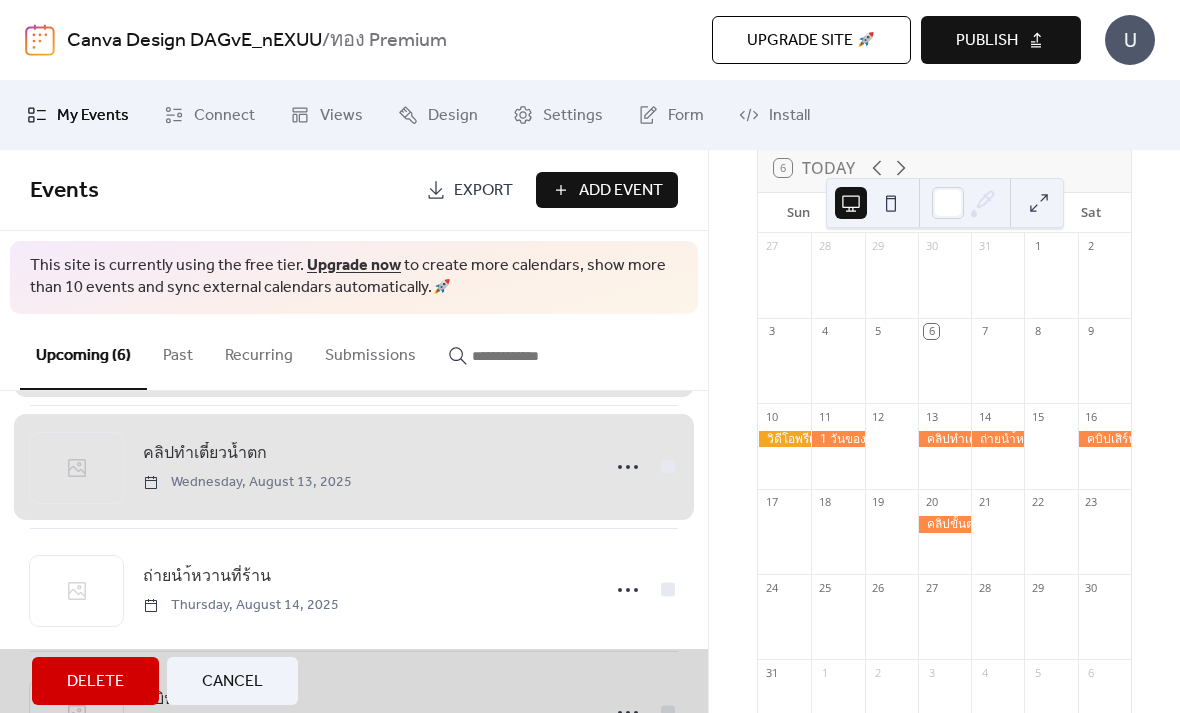 click on "[MONTH] [YEAR] 6 Today Sun Mon Tue Wed Thu Fri Sat 27 28 29 30 31 1 2 3 4 5 6 7 8 9 10 11 12 13 14 15 16 17 18 19 20 21 22 23 24 25 26 27 28 29 30 31 1 2 3 4 5 6 Powered by   EventsCalendar.co" at bounding box center [944, 431] 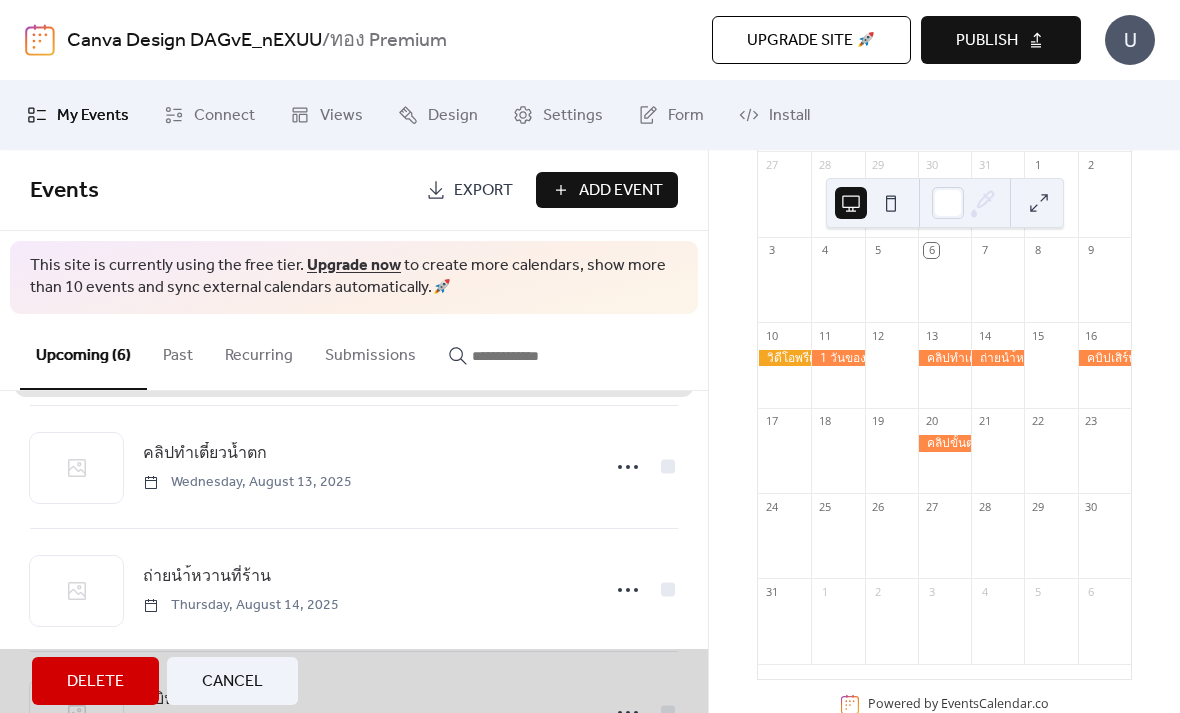 scroll, scrollTop: 203, scrollLeft: 0, axis: vertical 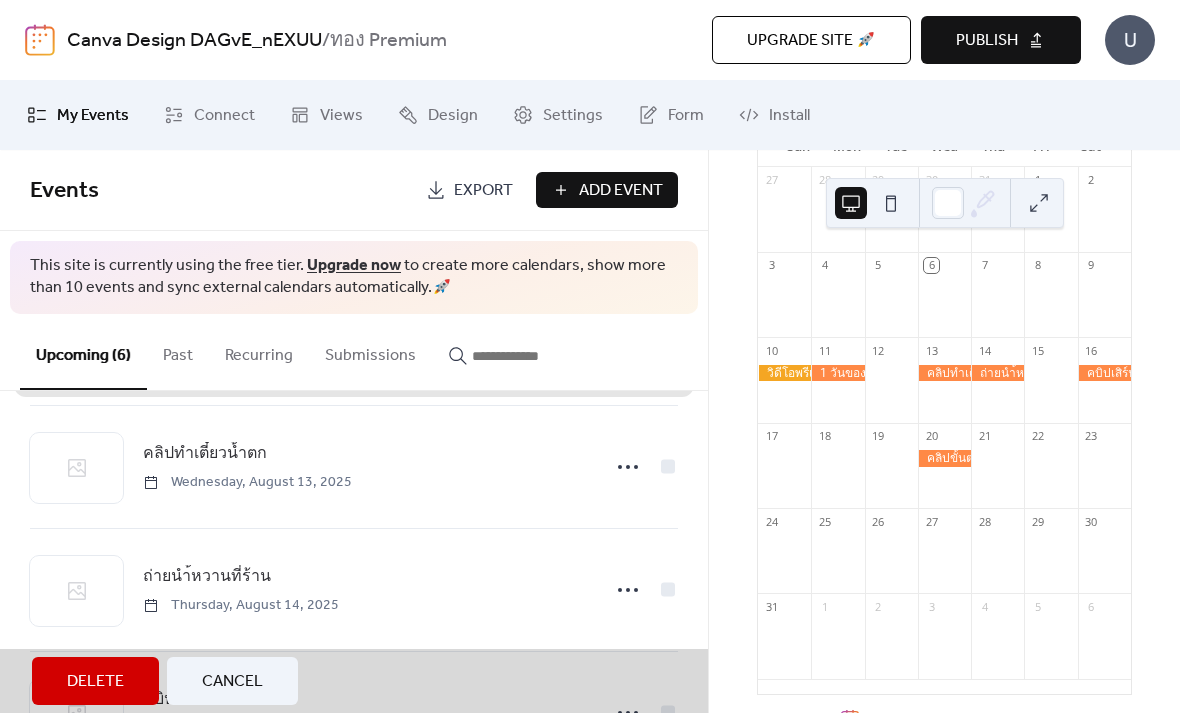 click on "คลิปทำเตี๋ยวน้ำตก [DATE]" at bounding box center [354, 467] 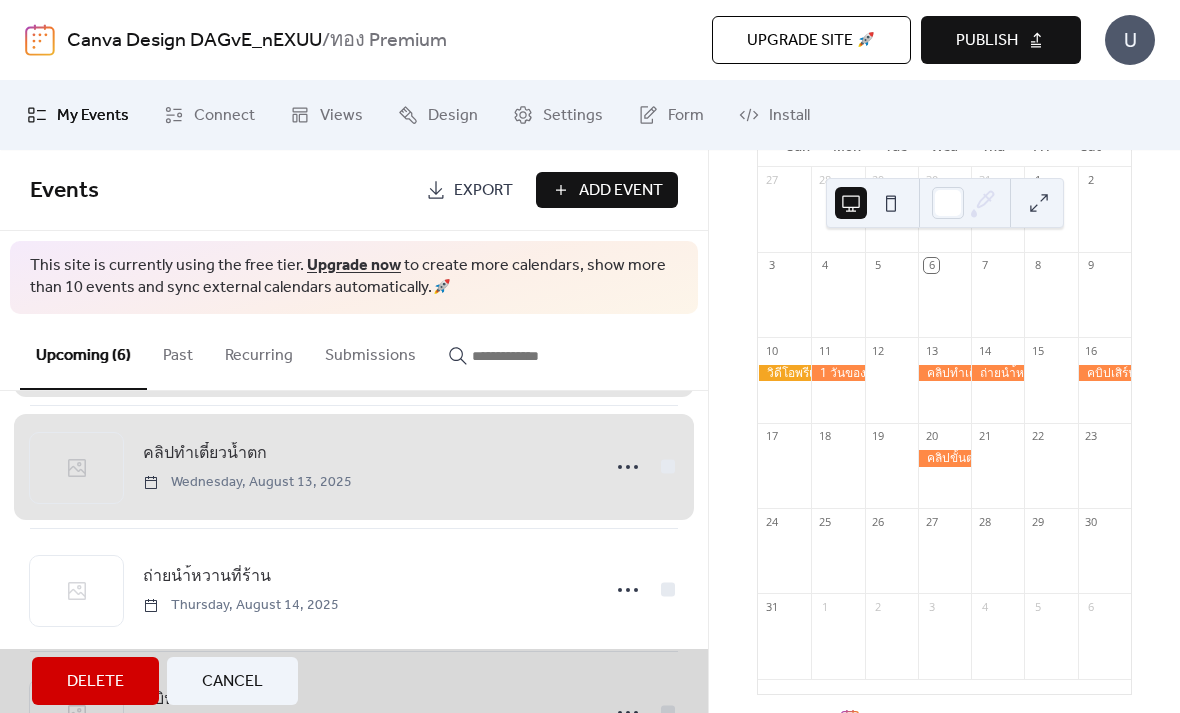 click on "คลิปทำเตี๋ยวน้ำตก [DATE]" at bounding box center [354, 467] 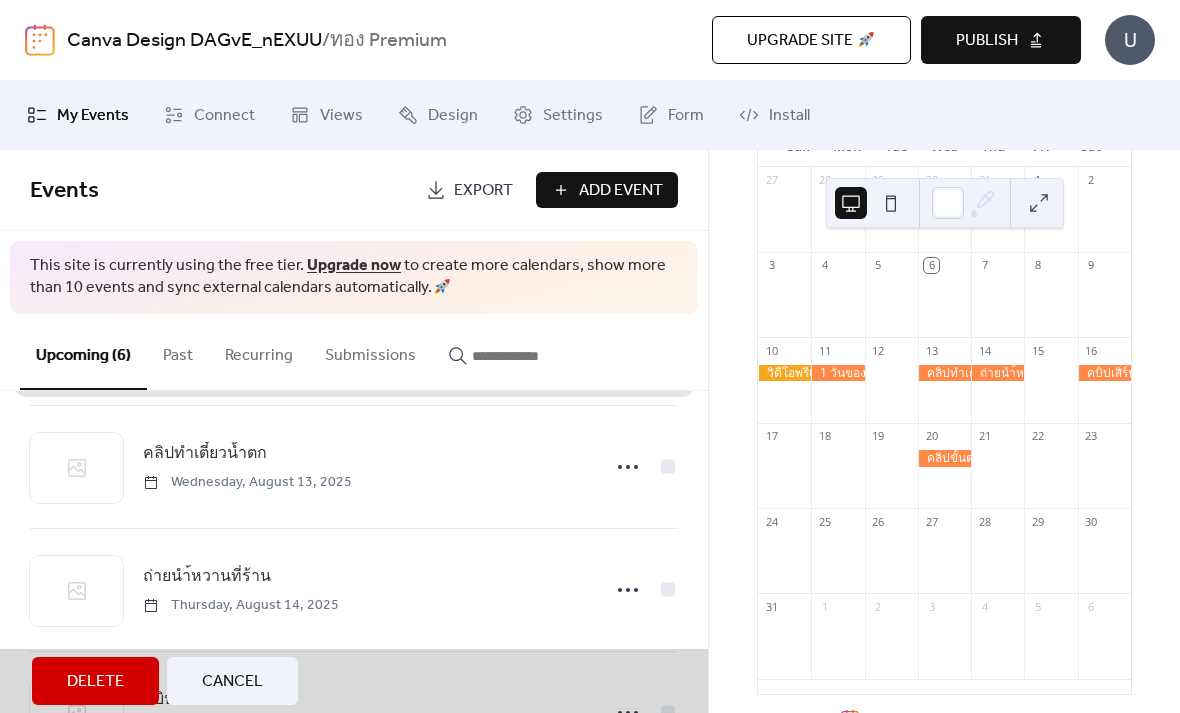 click on "คลิปทำเตี๋ยวน้ำตก [DATE]" at bounding box center (354, 467) 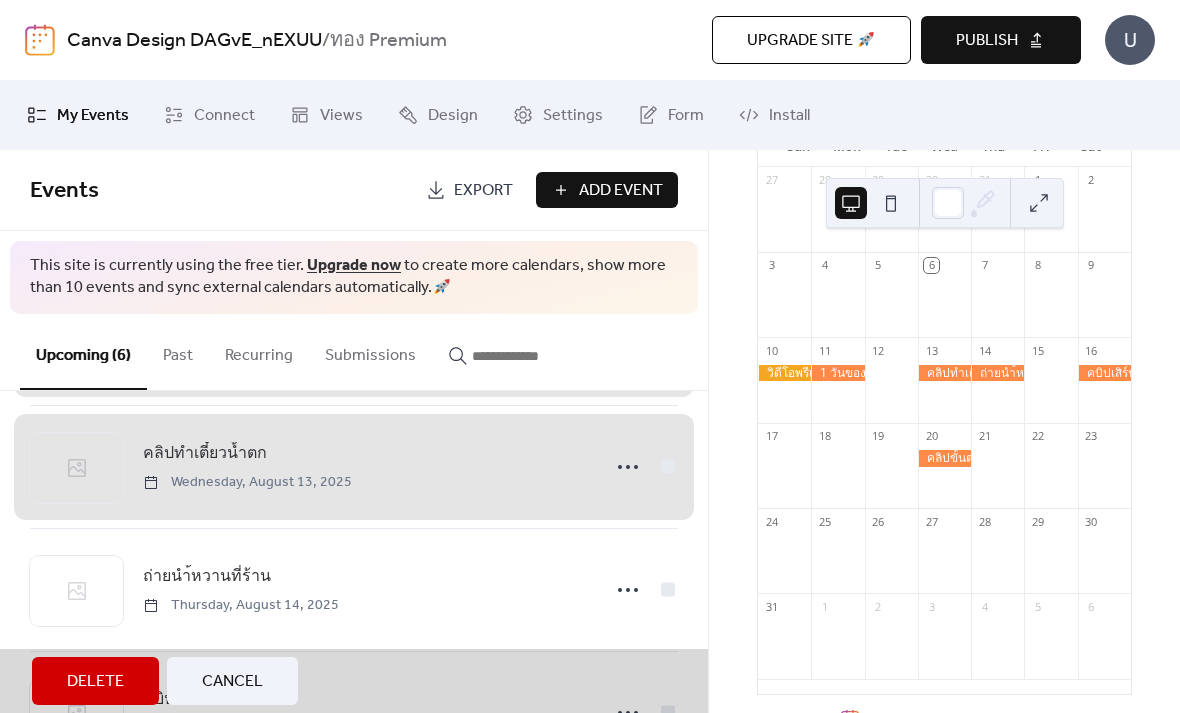 click on "คลิปทำเตี๋ยวน้ำตก [DATE]" at bounding box center (354, 467) 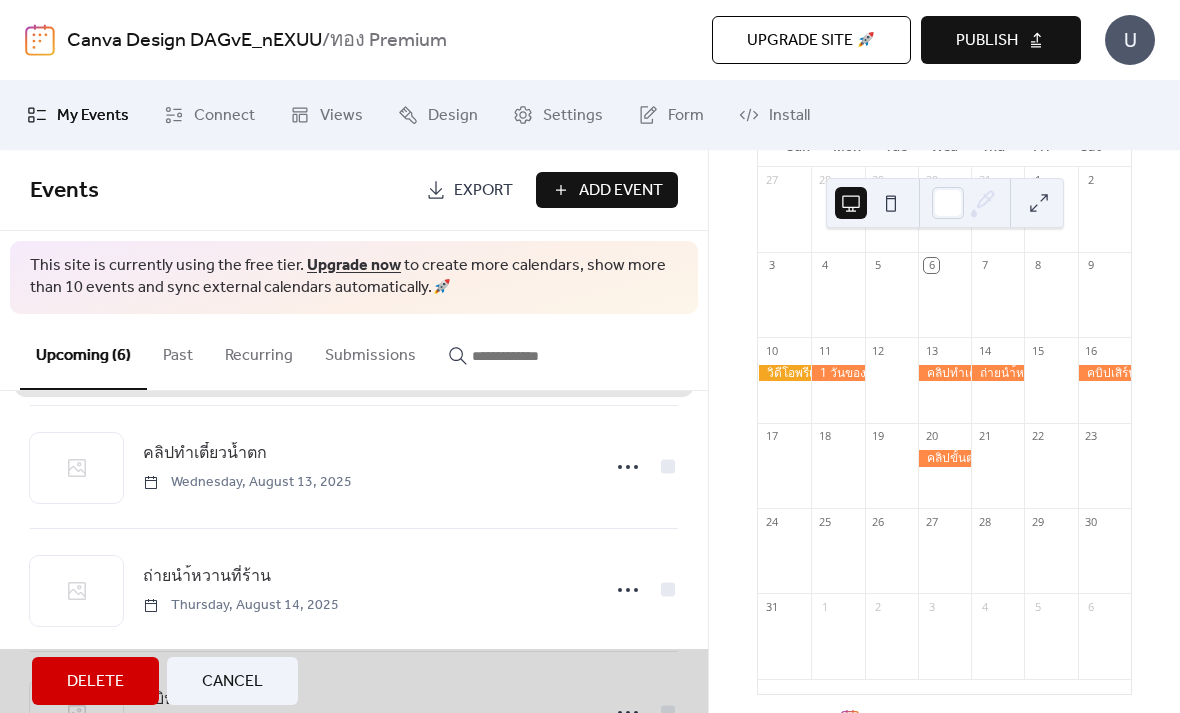 click on "คลิปทำเตี๋ยวน้ำตก [DATE]" at bounding box center [354, 467] 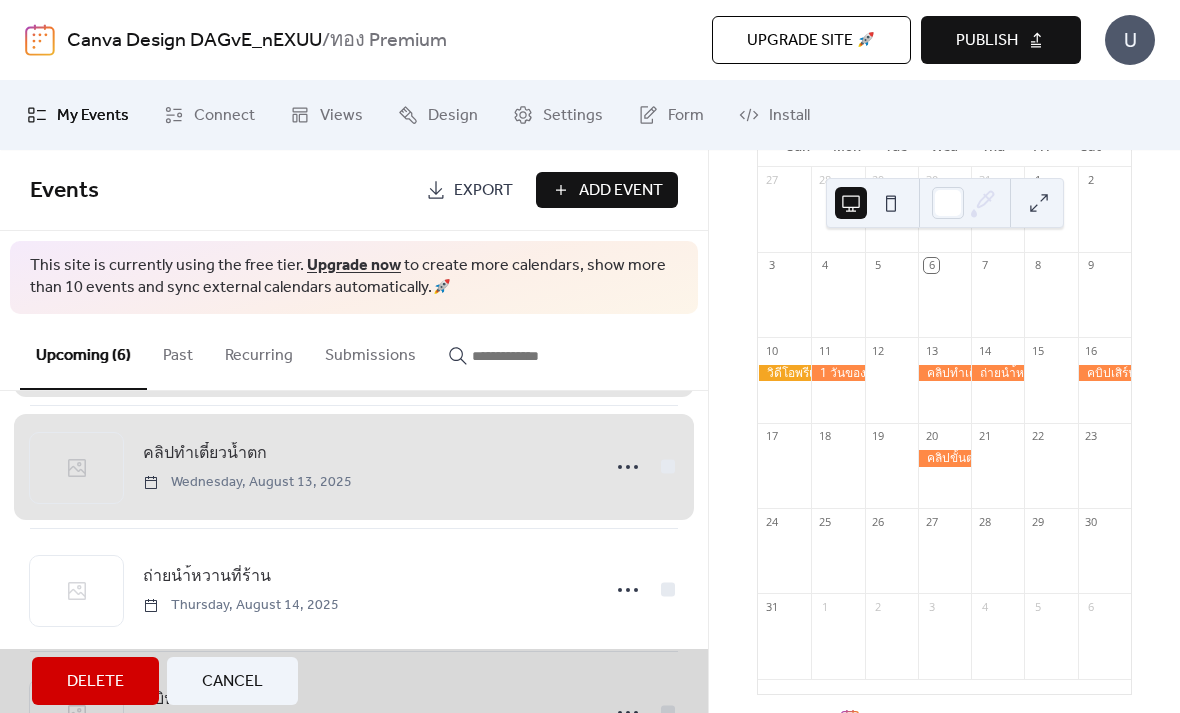click on "คลิปทำเตี๋ยวน้ำตก [DATE]" at bounding box center [354, 467] 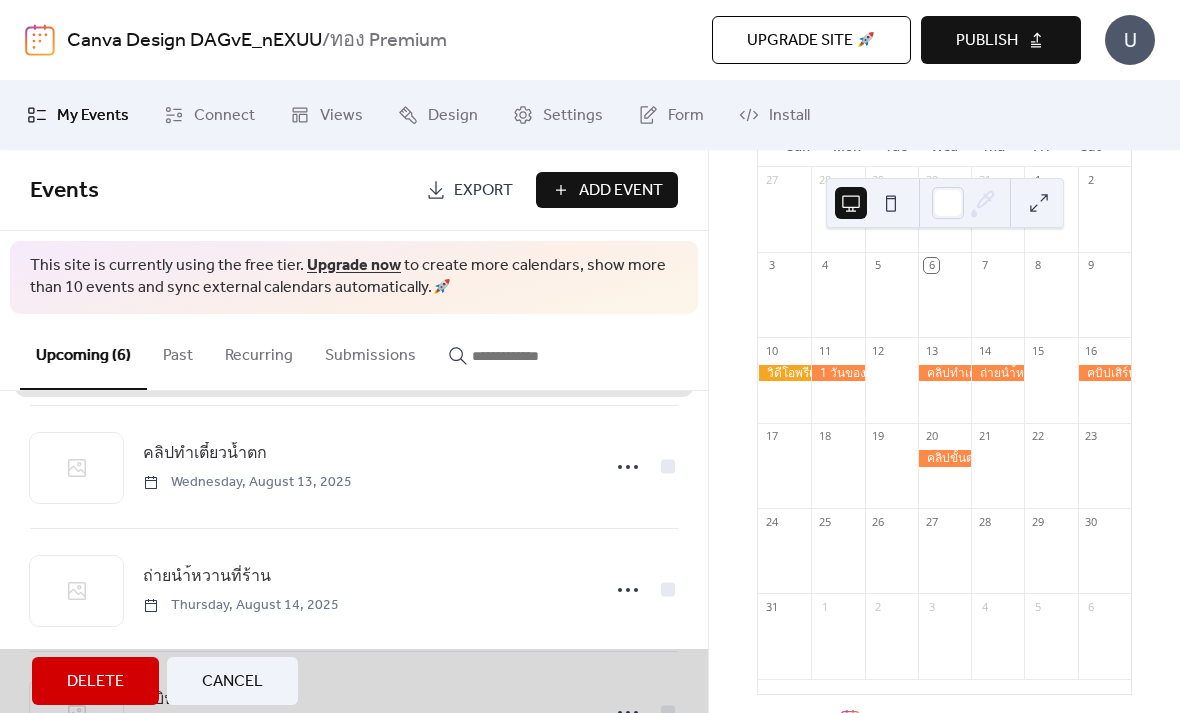 click on "คลิปทำเตี๋ยวน้ำตก [DATE]" at bounding box center (354, 467) 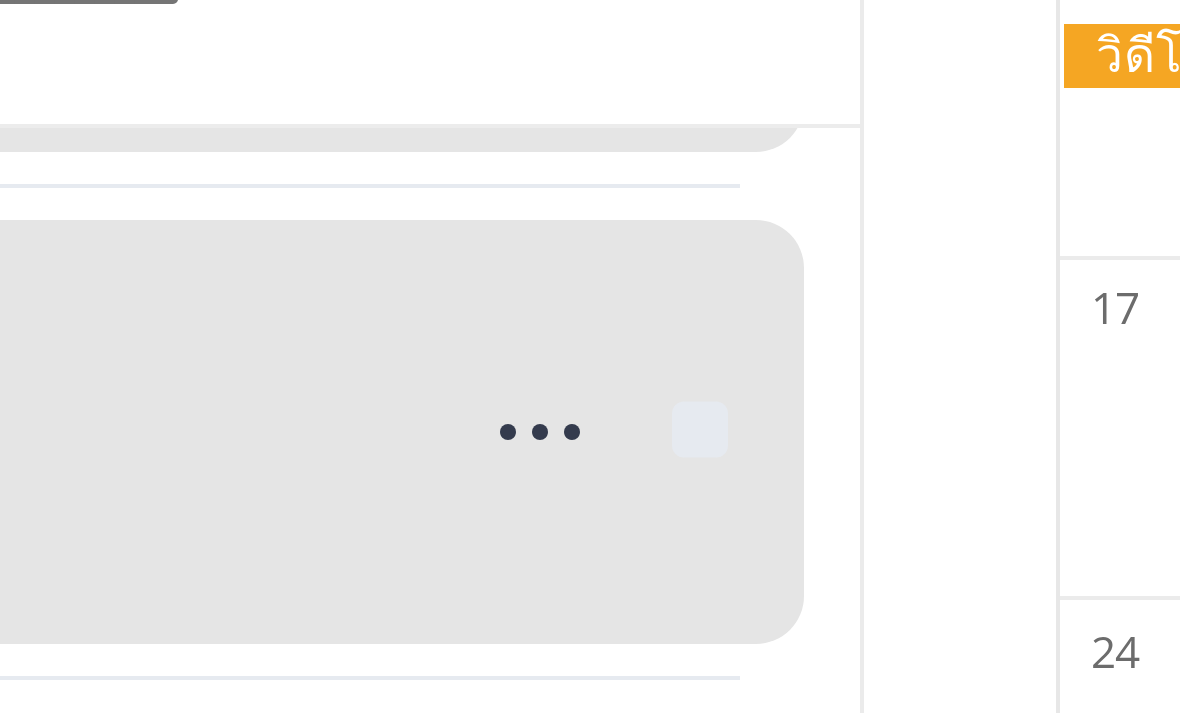click on "คลิปทำเตี๋ยวน้ำตก [DATE]" at bounding box center [354, 467] 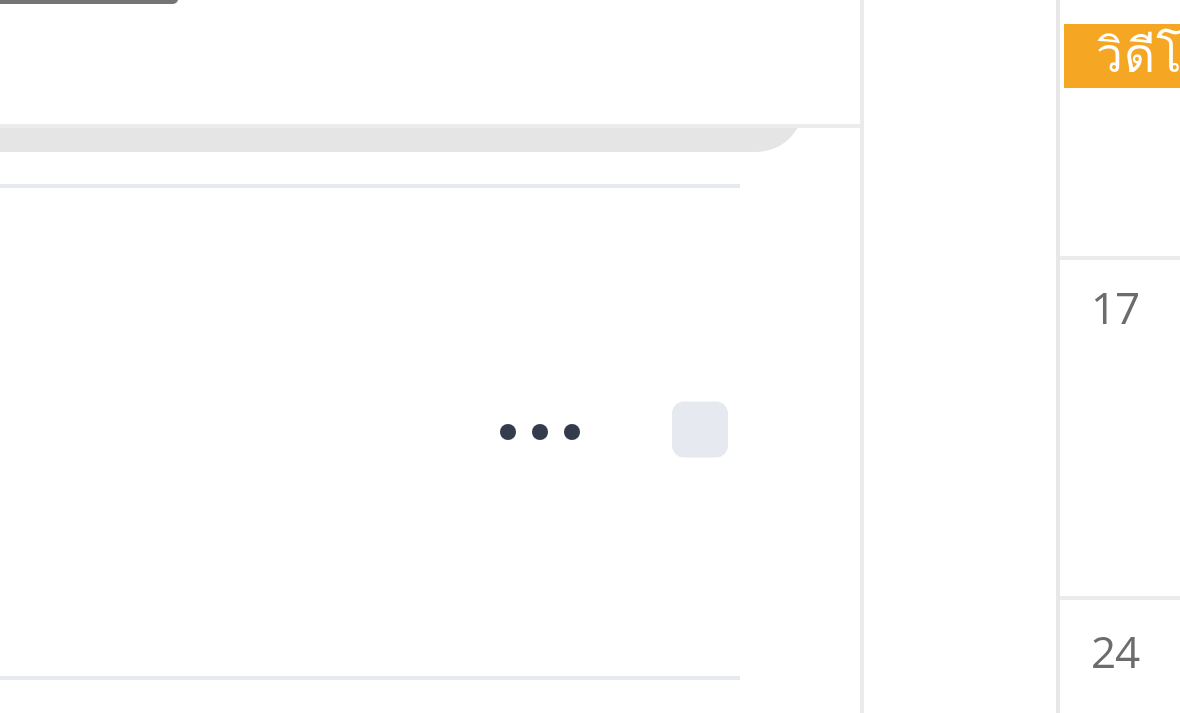 click on "คลิปทำเตี๋ยวน้ำตก [DATE]" at bounding box center [354, 467] 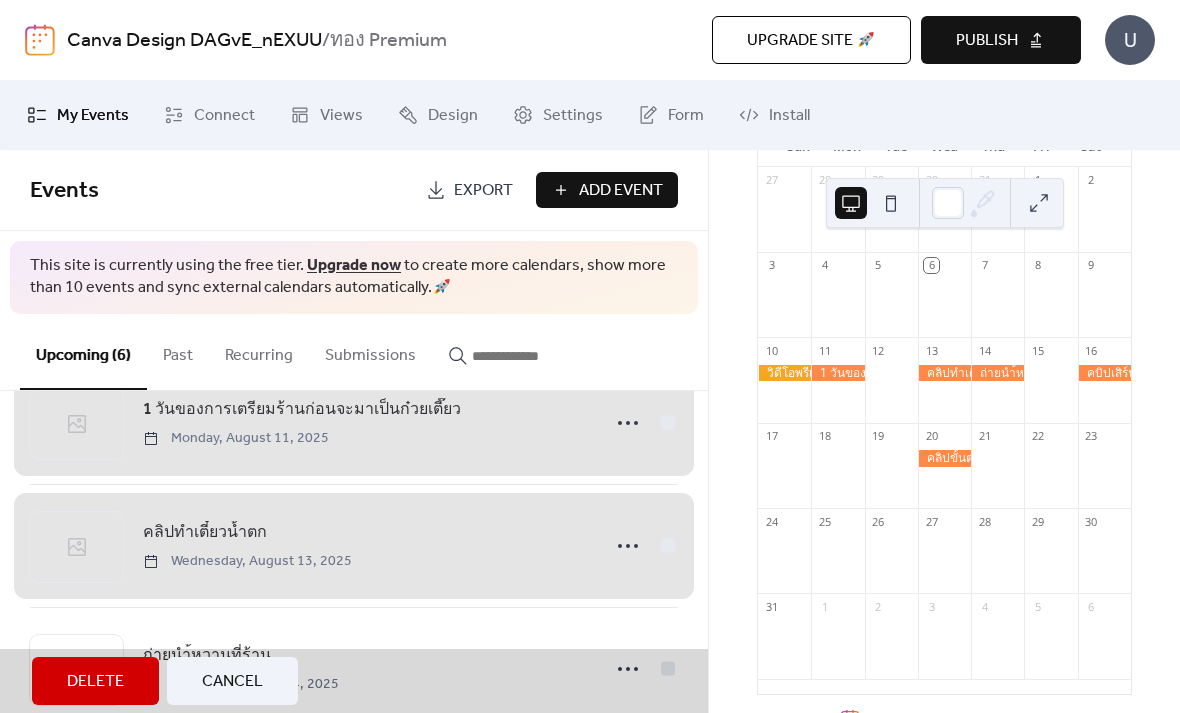 scroll, scrollTop: 184, scrollLeft: 0, axis: vertical 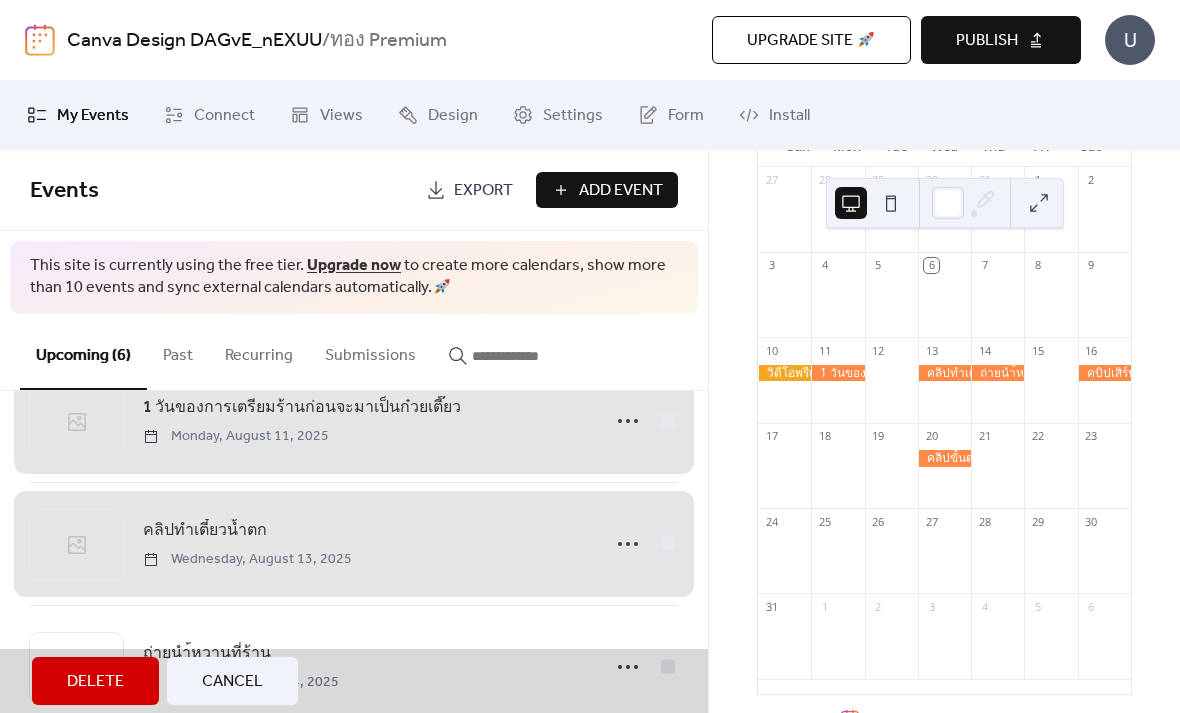 click on "[NUMBER] วันของการเตรียมร้านก่อนจะมาเป็นก๋วยเตี๊ยว [DATE]" at bounding box center (354, 421) 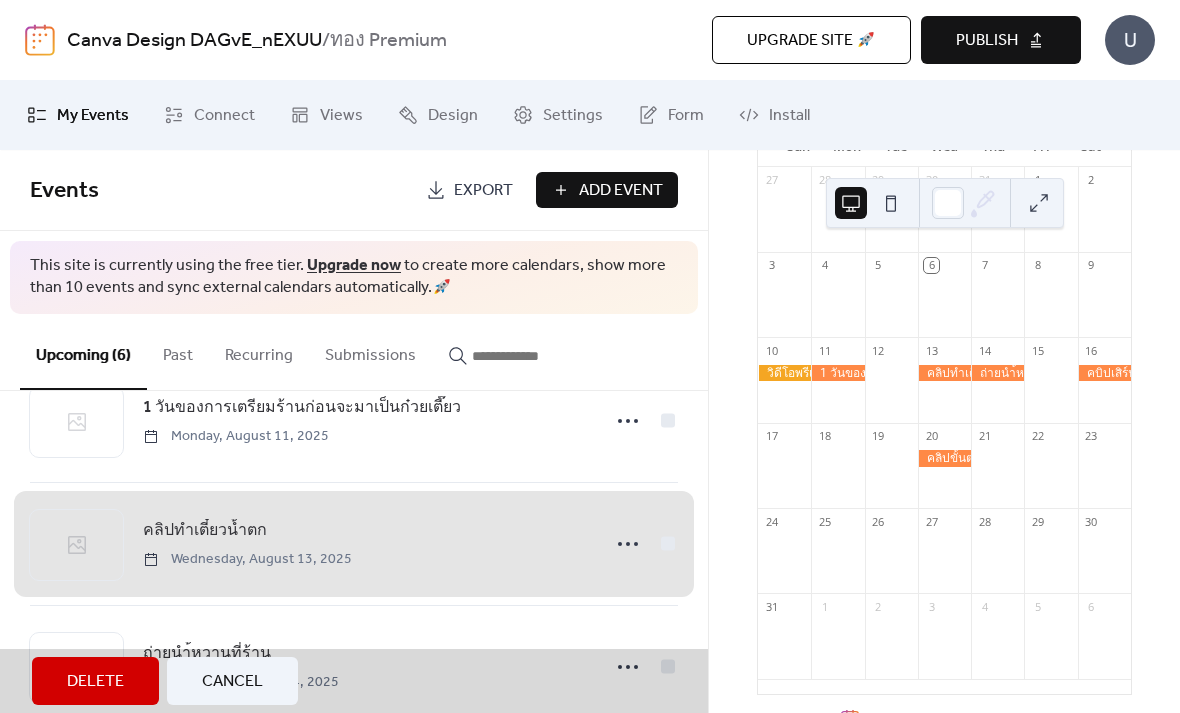 click on "คลิปทำเตี๋ยวน้ำตก [DATE]" at bounding box center [354, 544] 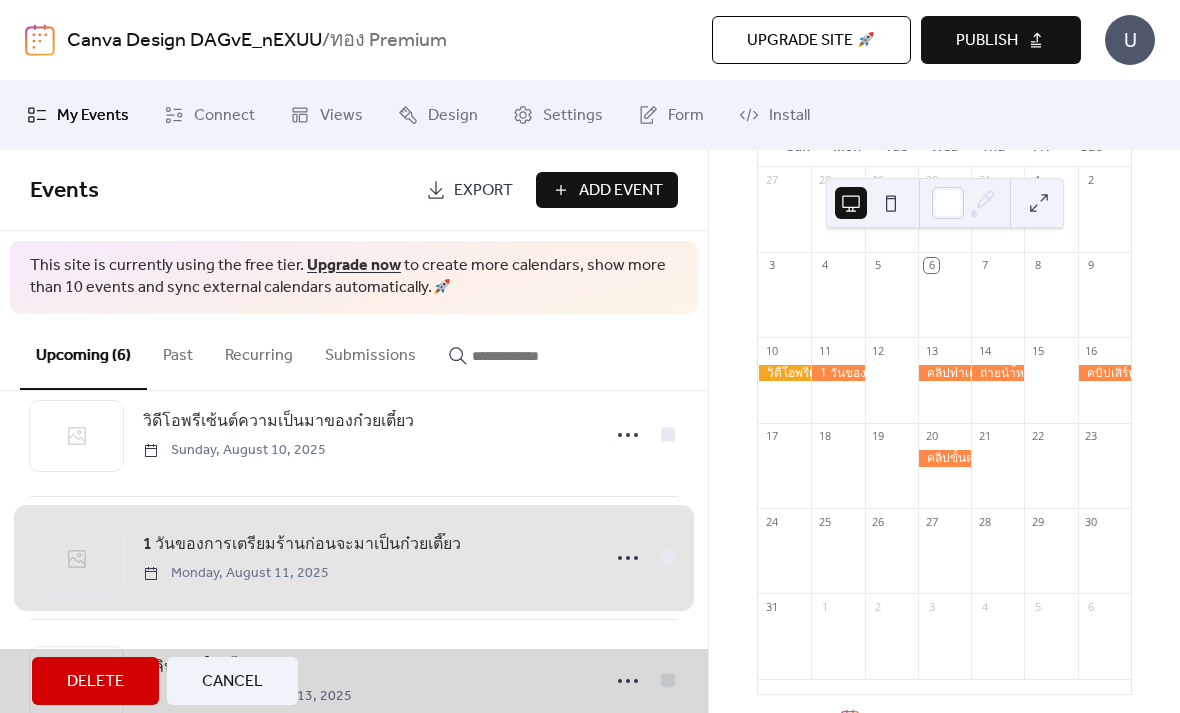 scroll, scrollTop: 37, scrollLeft: 0, axis: vertical 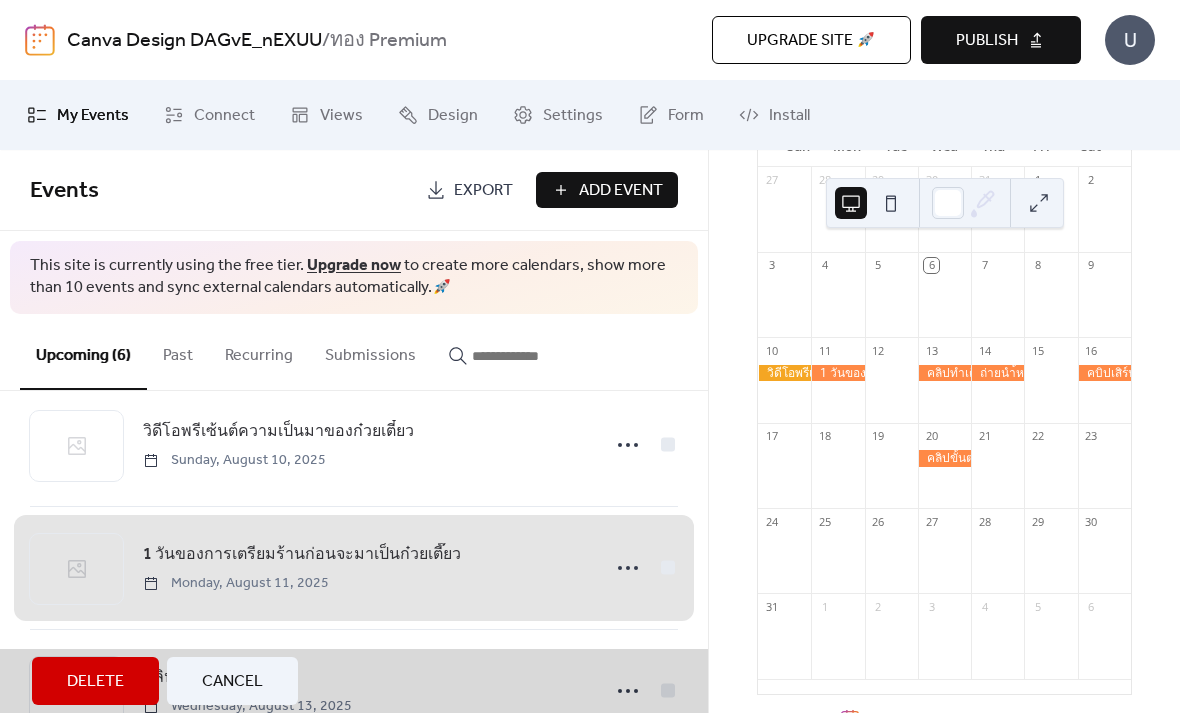 click on "[NUMBER] วันของการเตรียมร้านก่อนจะมาเป็นก๋วยเตี๊ยว [DATE]" at bounding box center [354, 568] 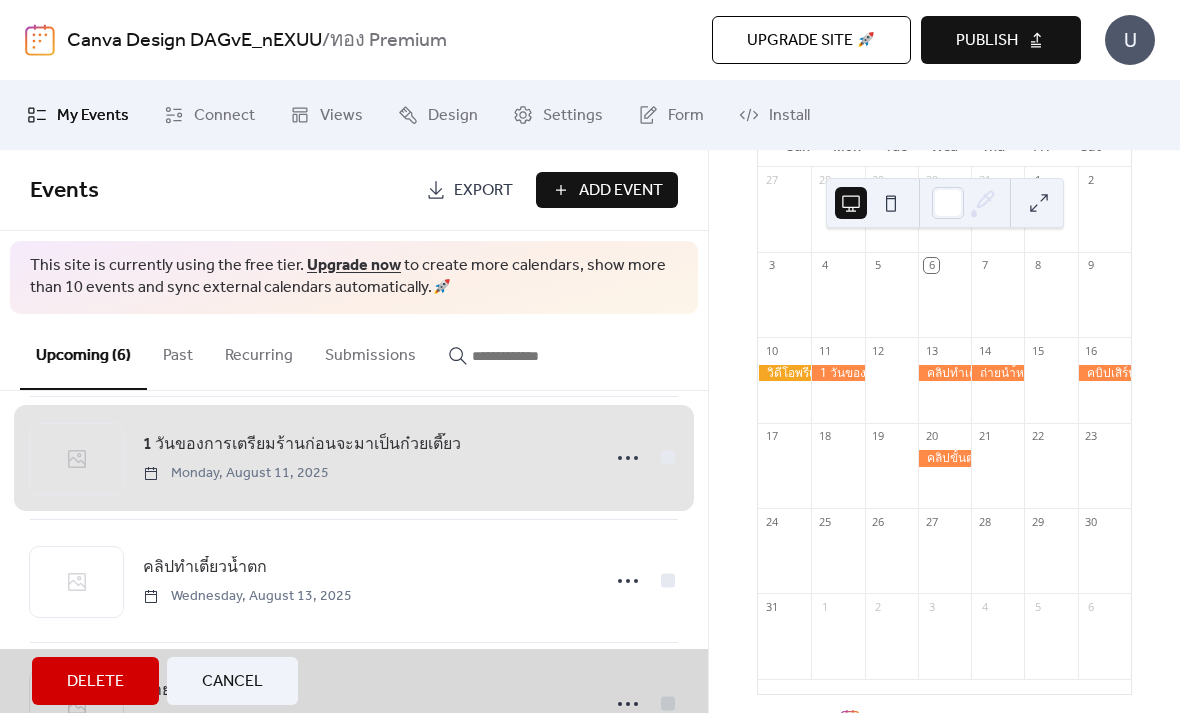 scroll, scrollTop: 148, scrollLeft: 0, axis: vertical 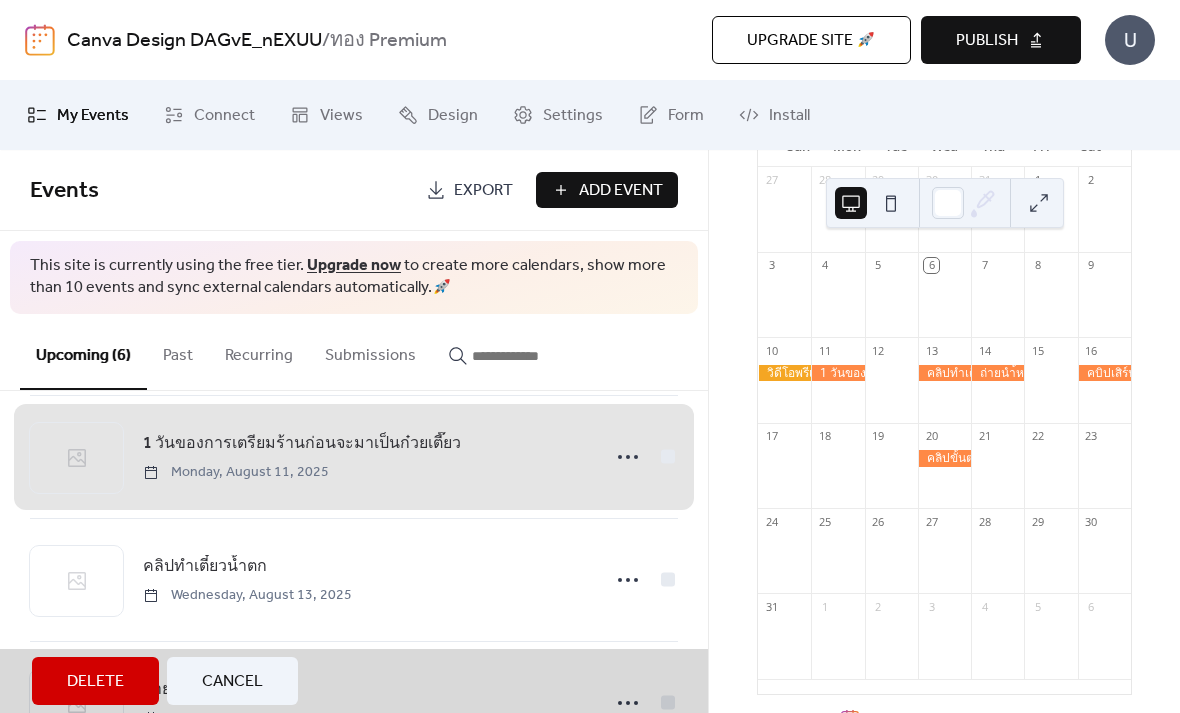 click on "[NUMBER] วันของการเตรียมร้านก่อนจะมาเป็นก๋วยเตี๊ยว [DATE]" at bounding box center [354, 457] 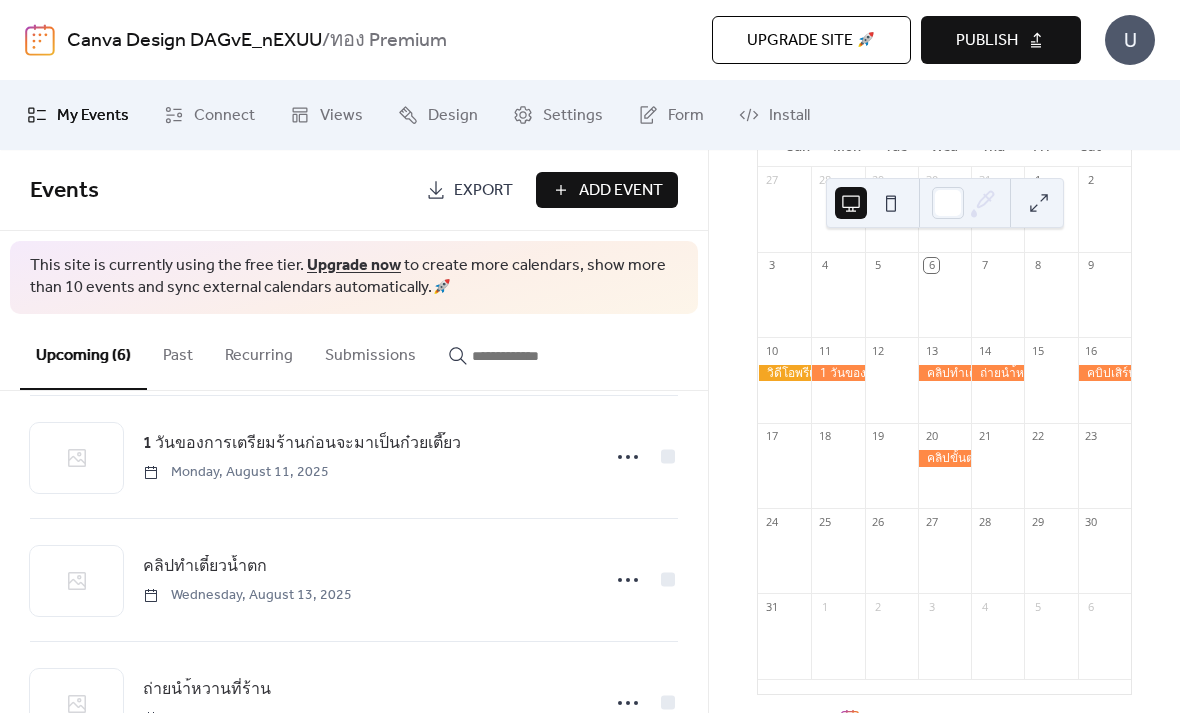 click 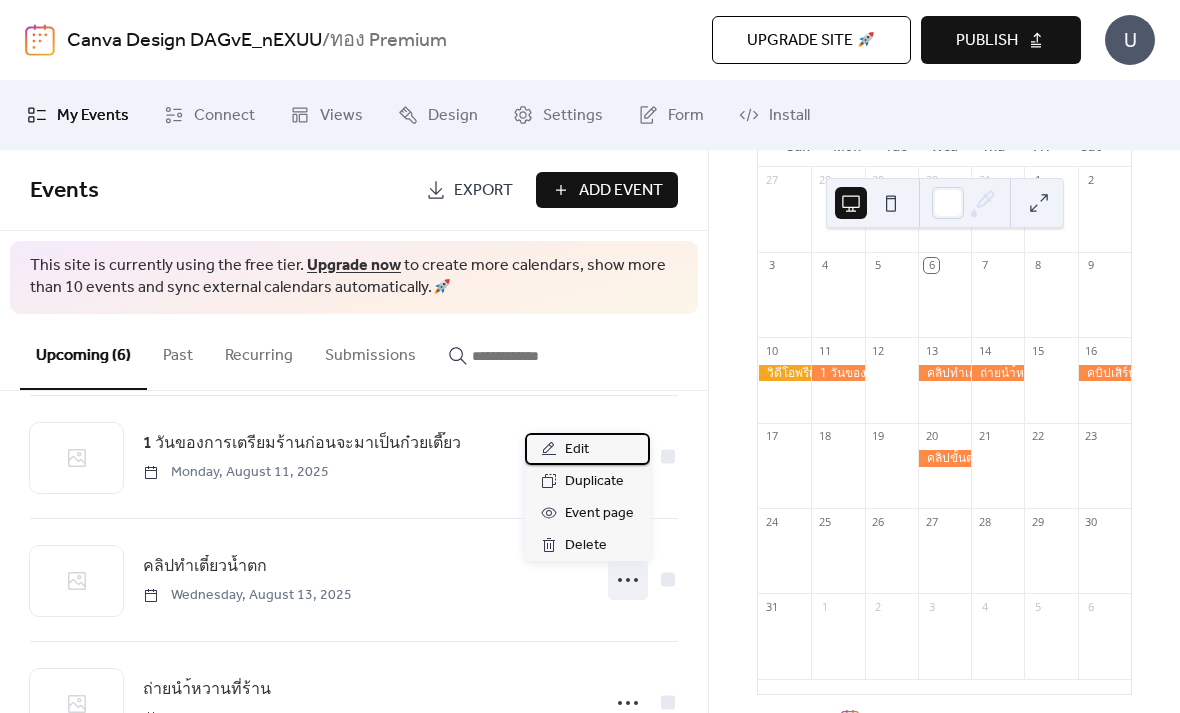 click on "Edit" at bounding box center (587, 449) 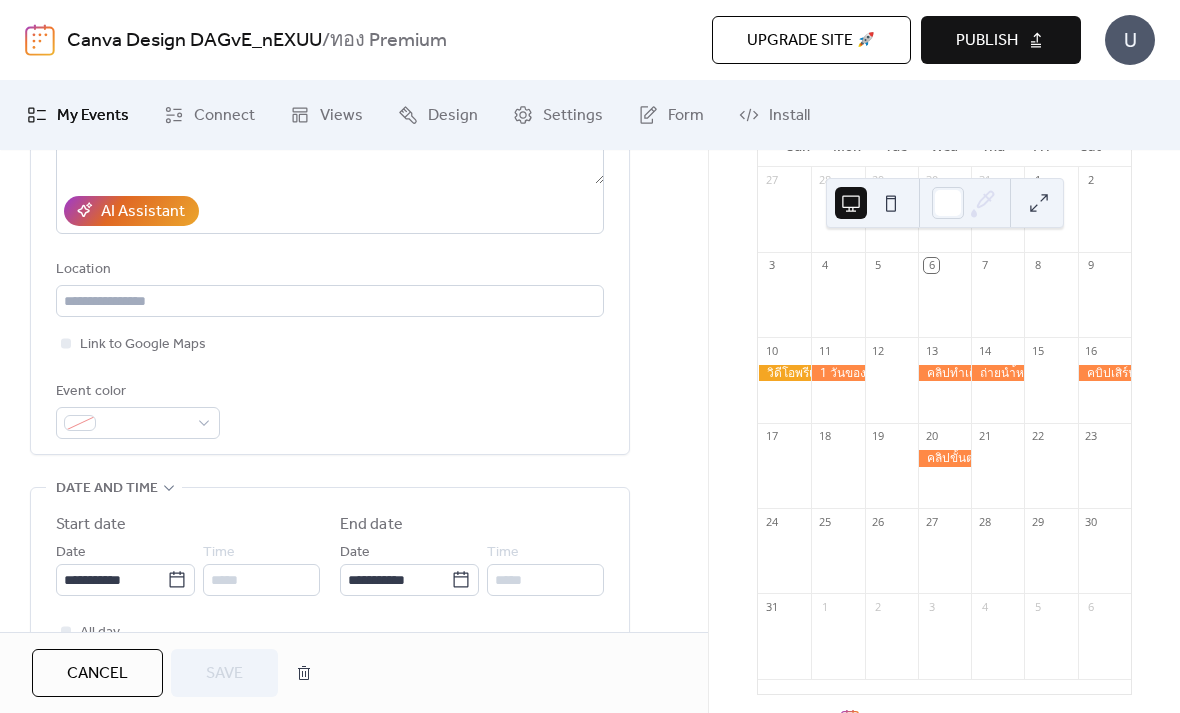 scroll, scrollTop: 371, scrollLeft: 0, axis: vertical 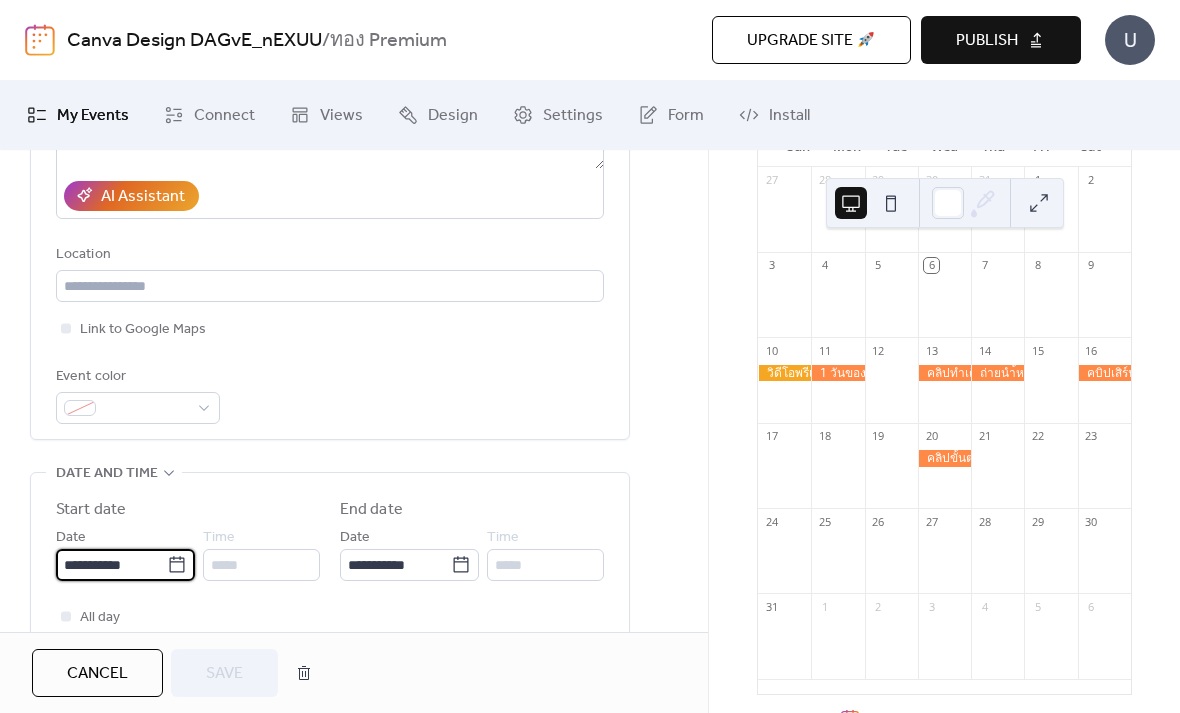 click on "**********" at bounding box center [111, 565] 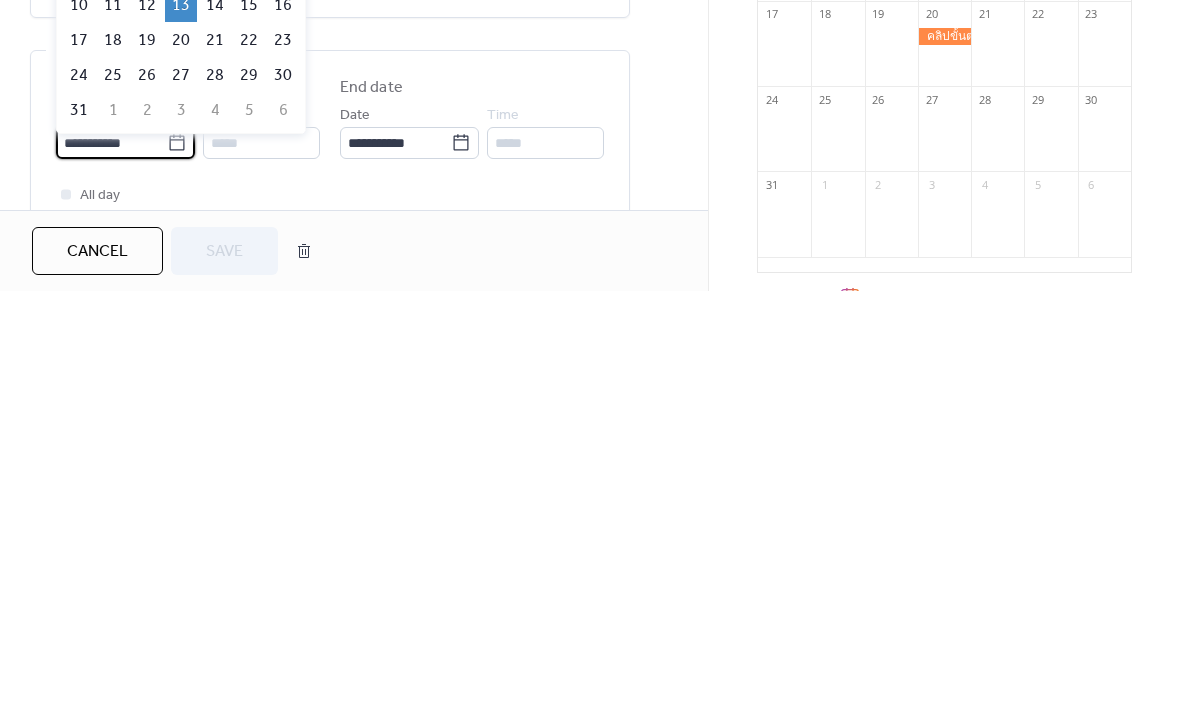 click on "12" at bounding box center (147, 427) 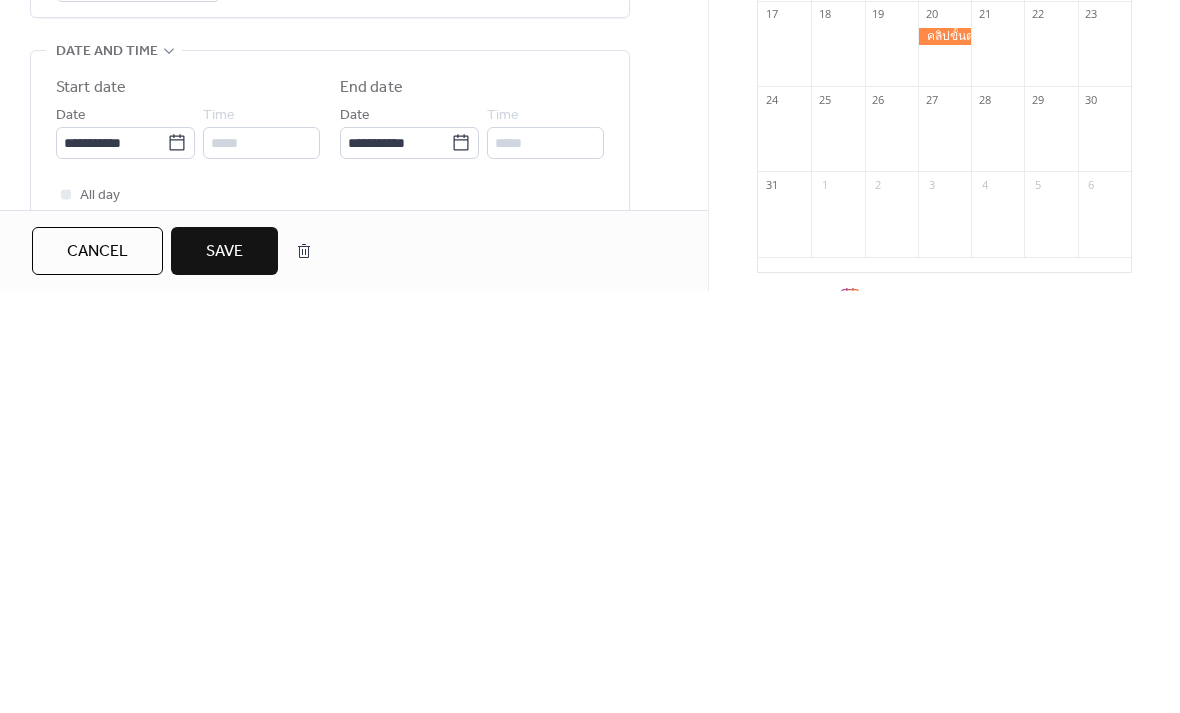type on "**********" 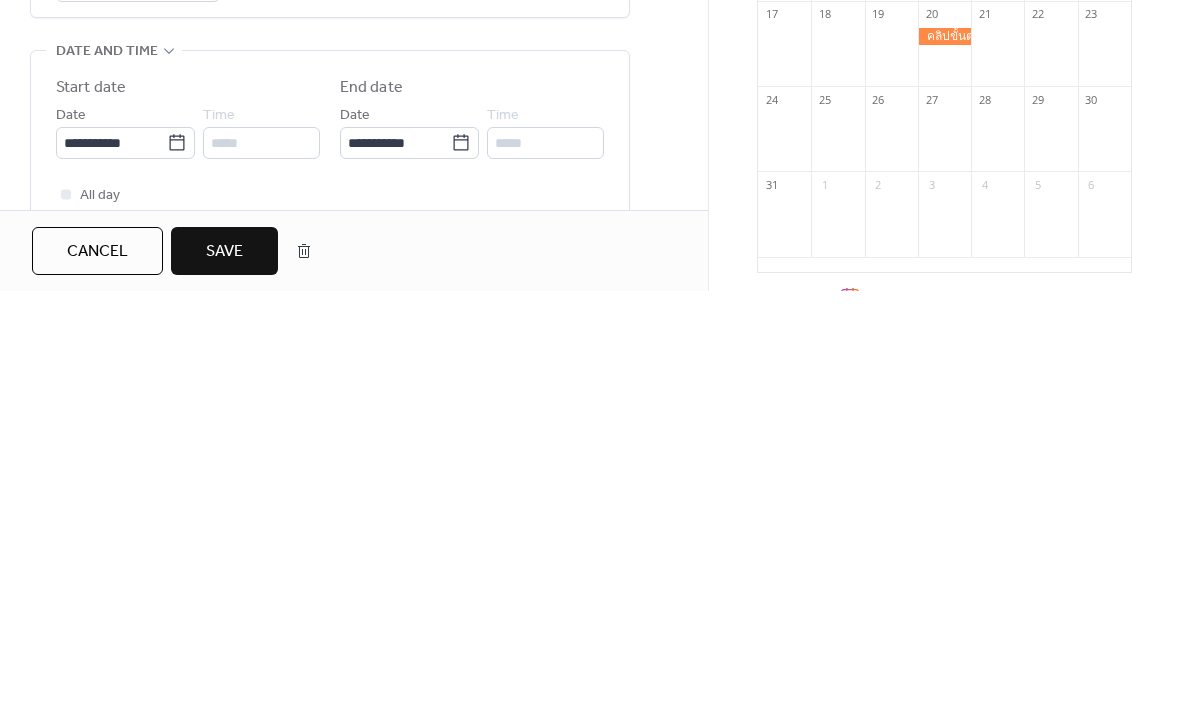 type on "**********" 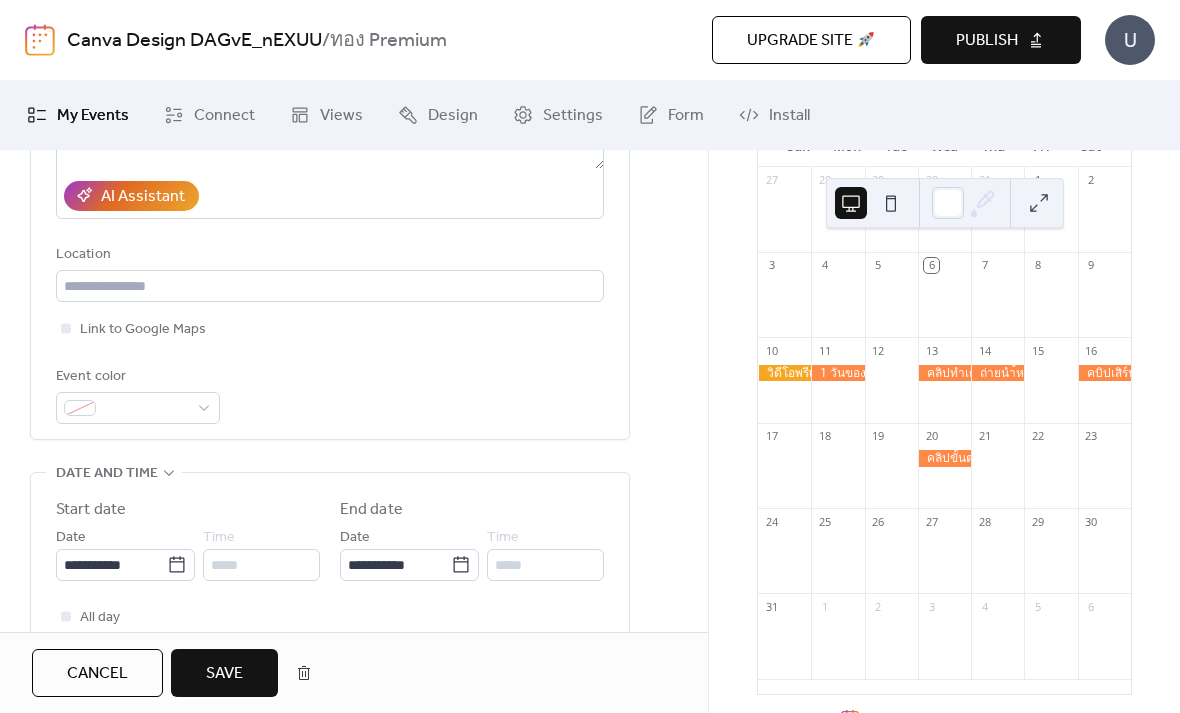 click on "Save" at bounding box center [224, 673] 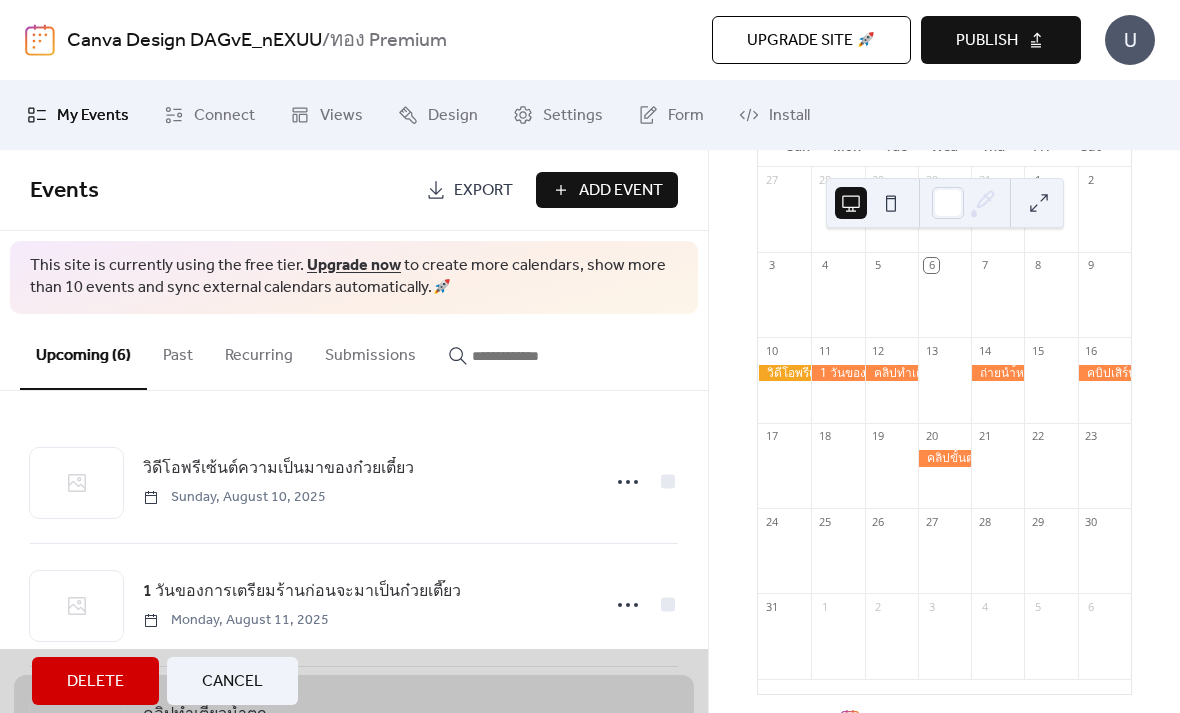 click at bounding box center [944, 390] 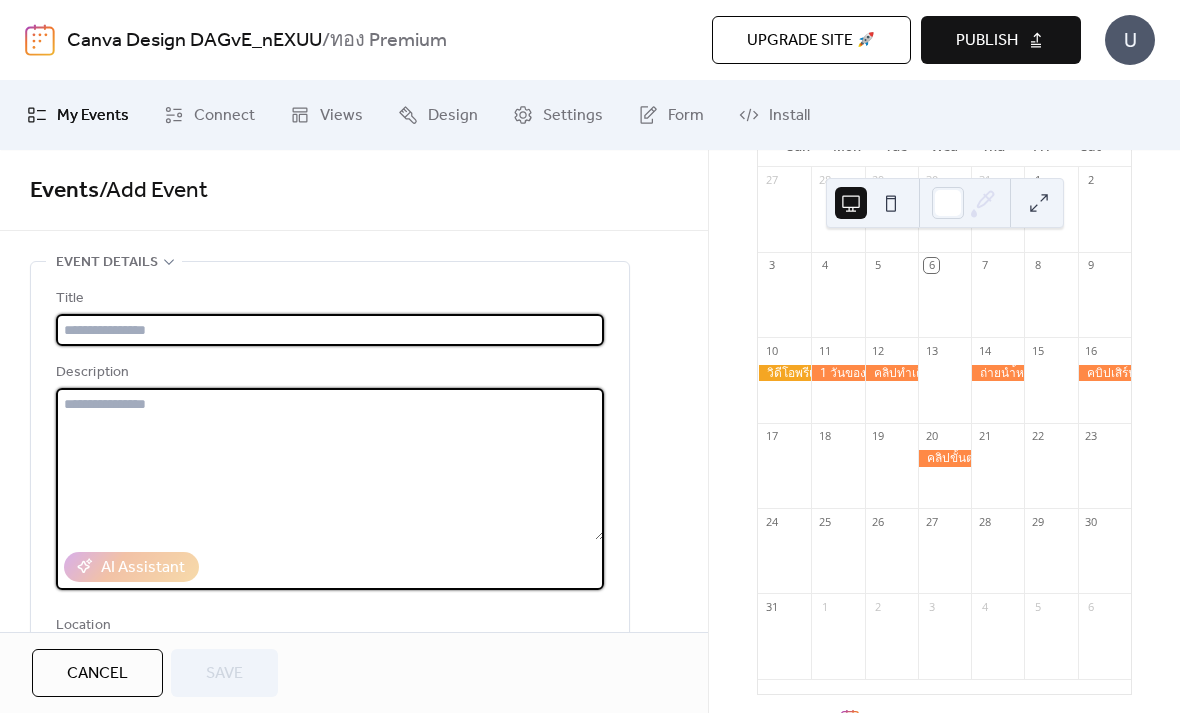 click at bounding box center [330, 464] 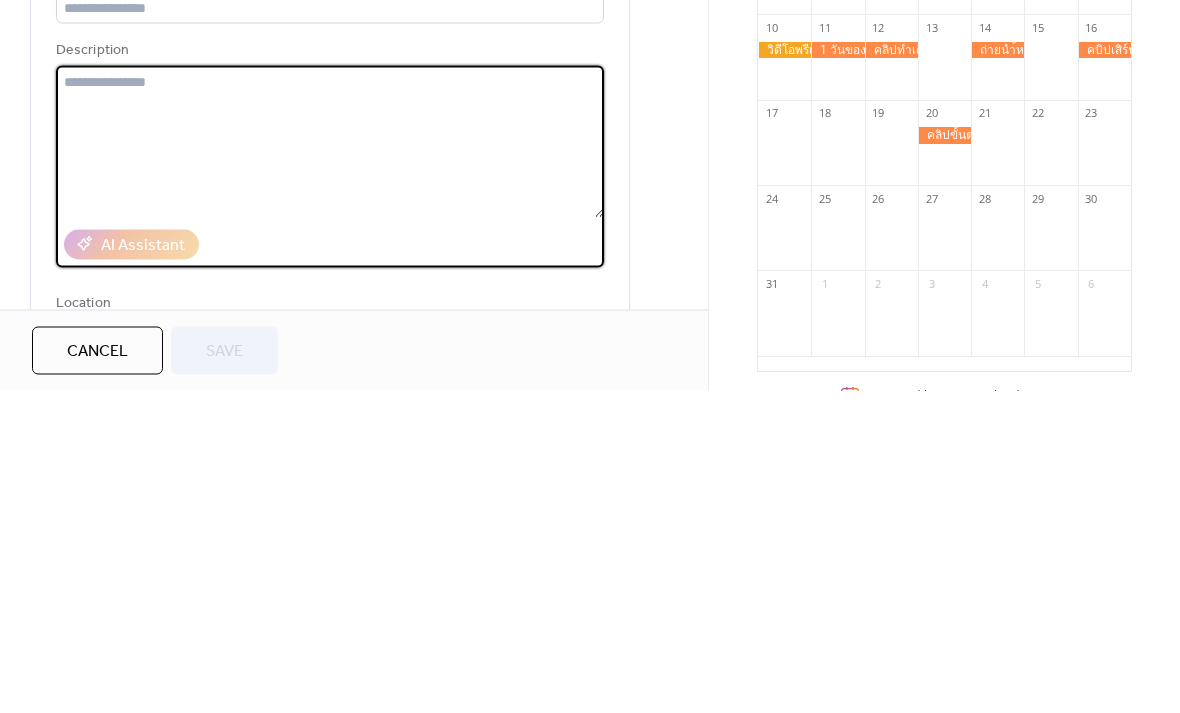 paste on "**********" 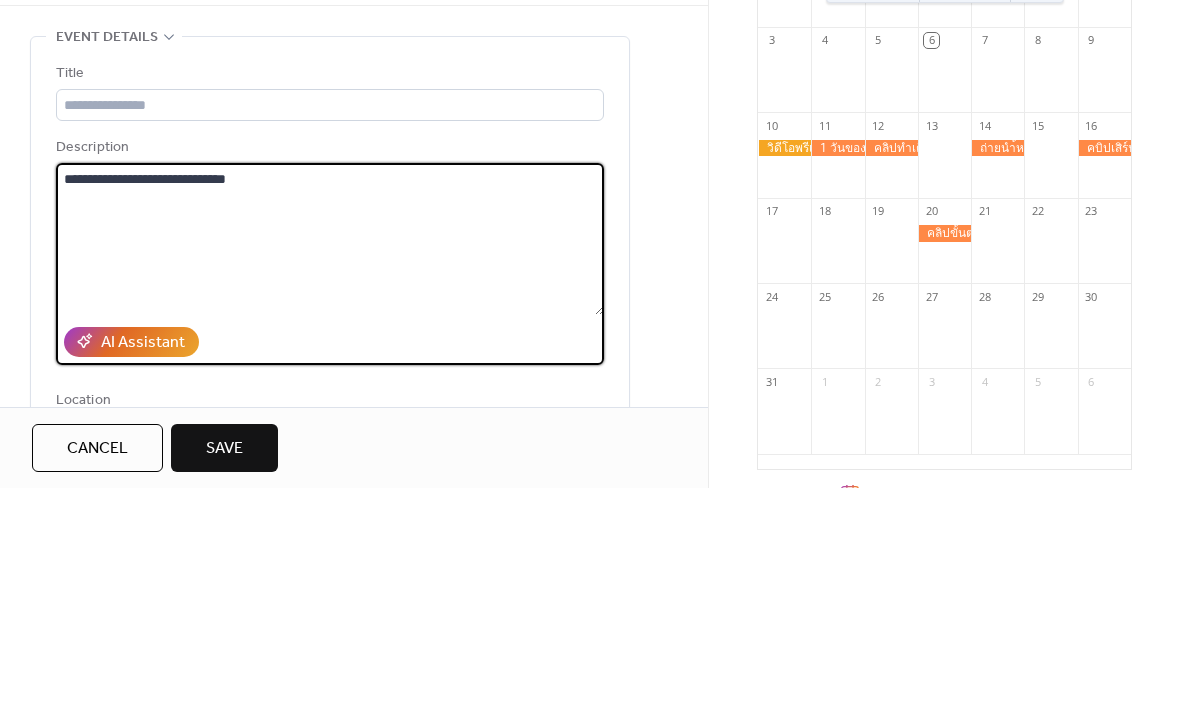 type on "**********" 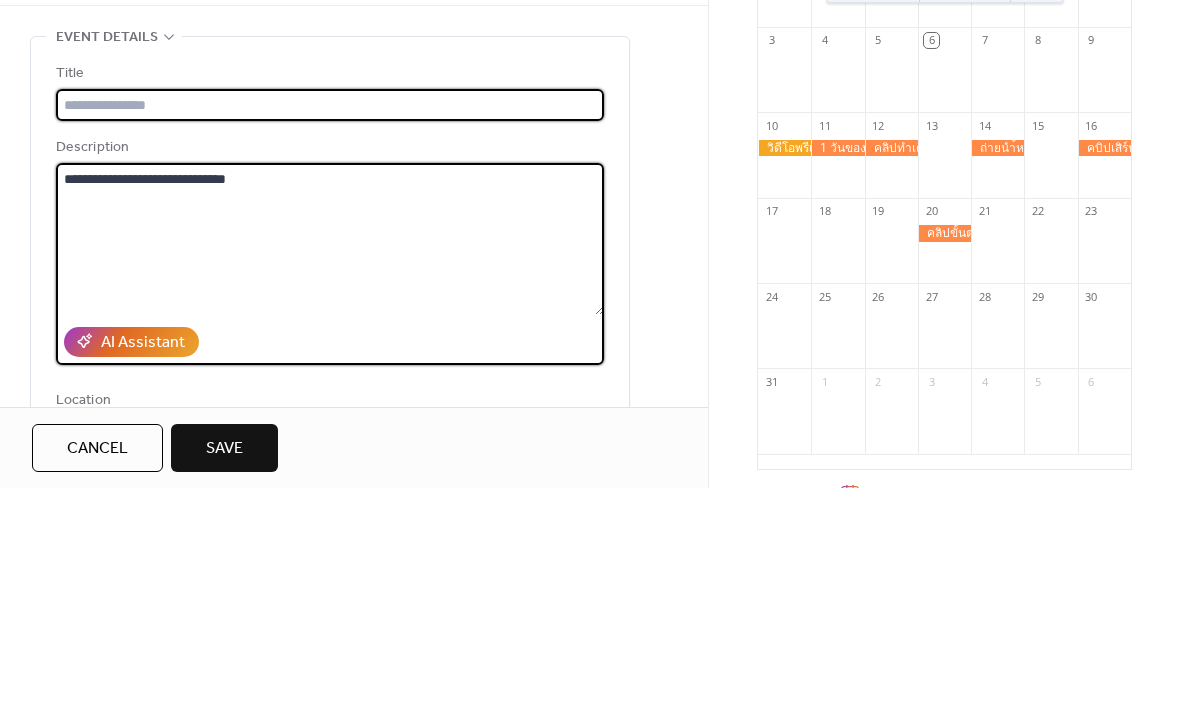 click at bounding box center (330, 330) 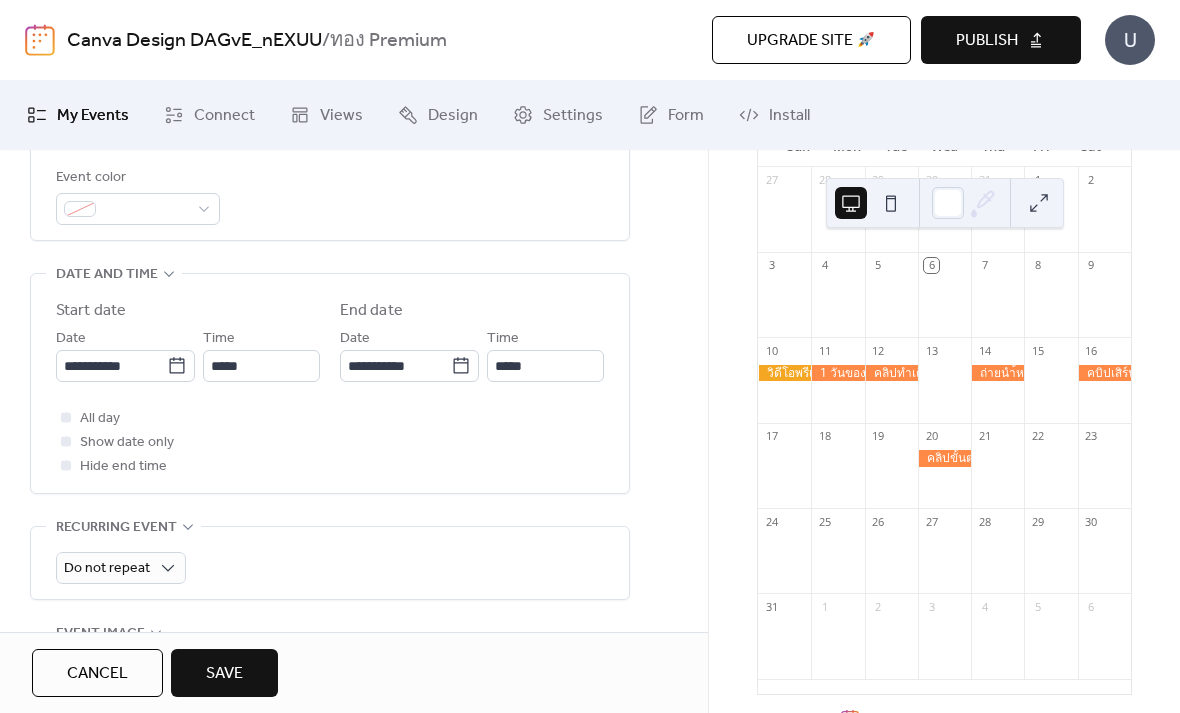 scroll, scrollTop: 568, scrollLeft: 0, axis: vertical 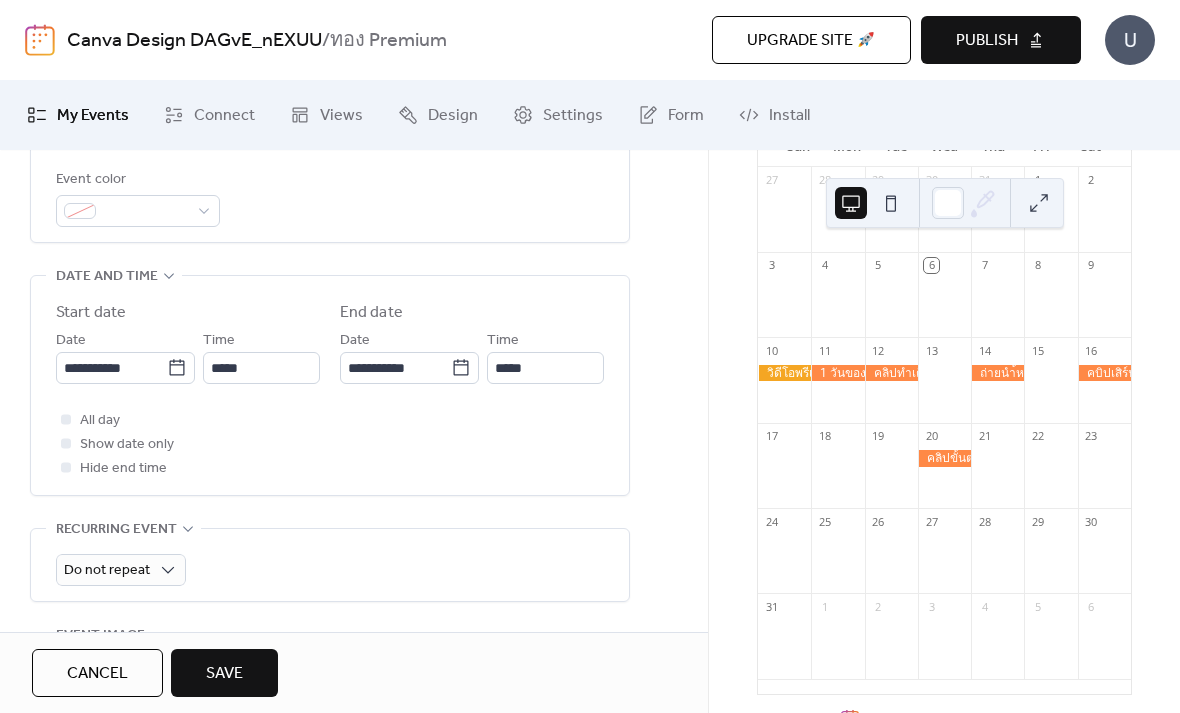 type on "**********" 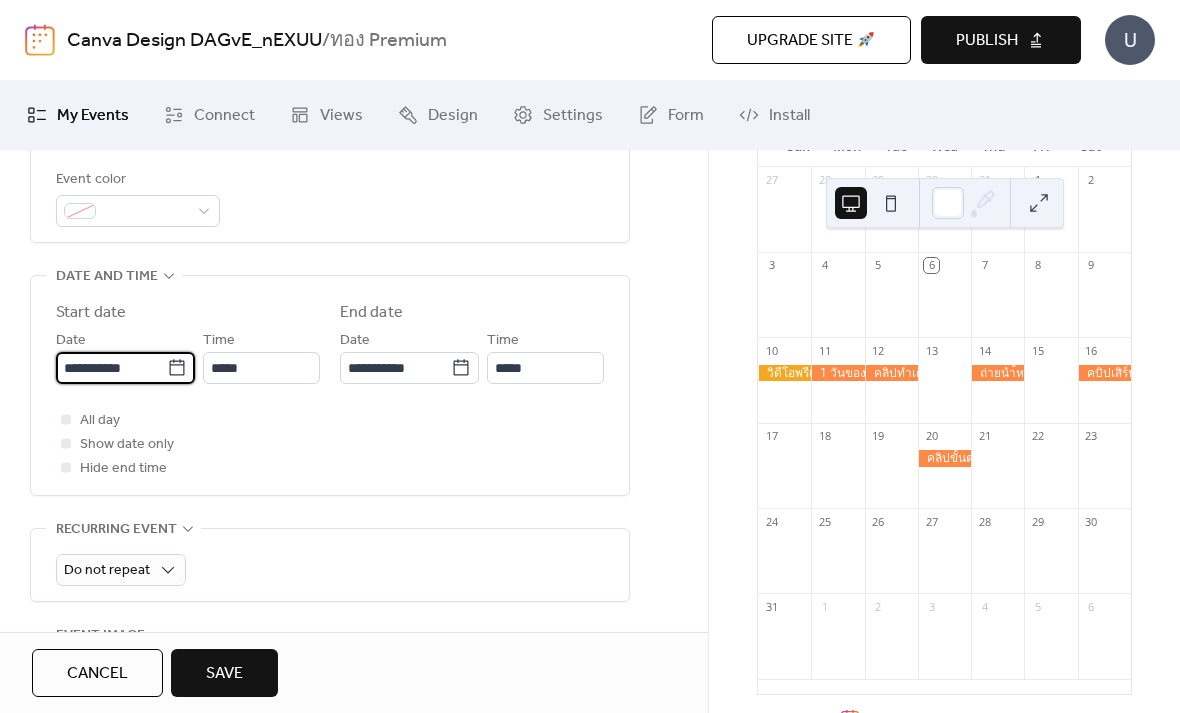 click on "**********" at bounding box center [111, 368] 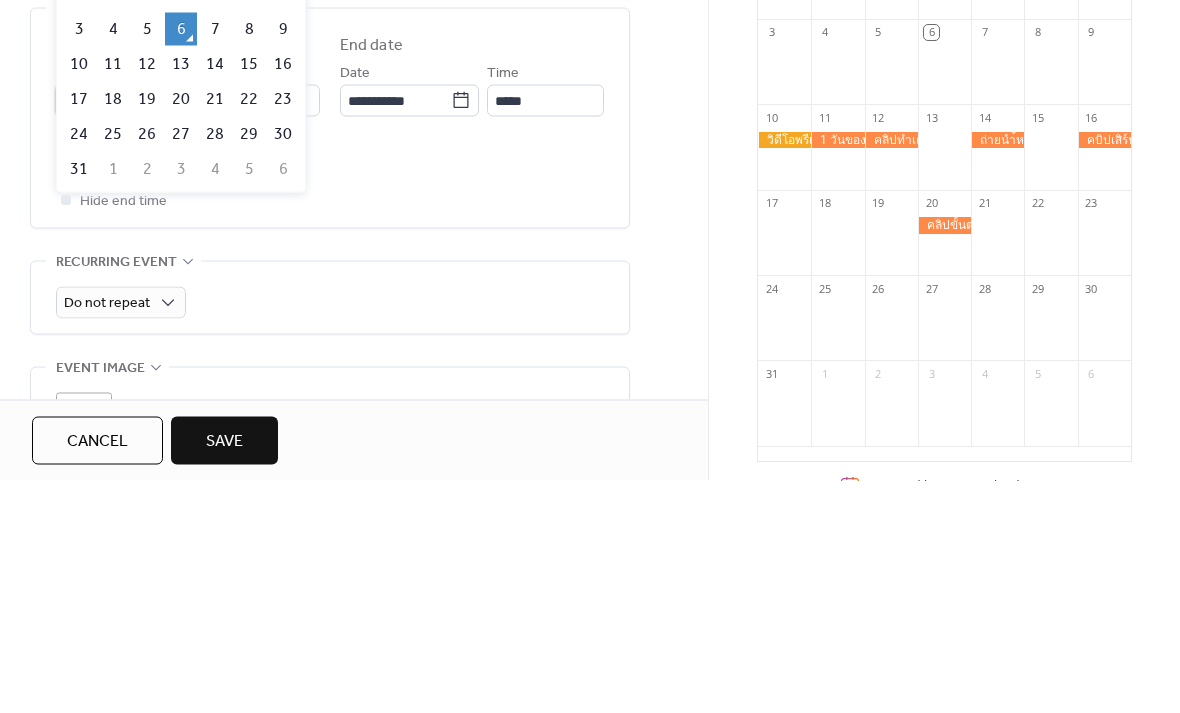 scroll, scrollTop: 591, scrollLeft: 0, axis: vertical 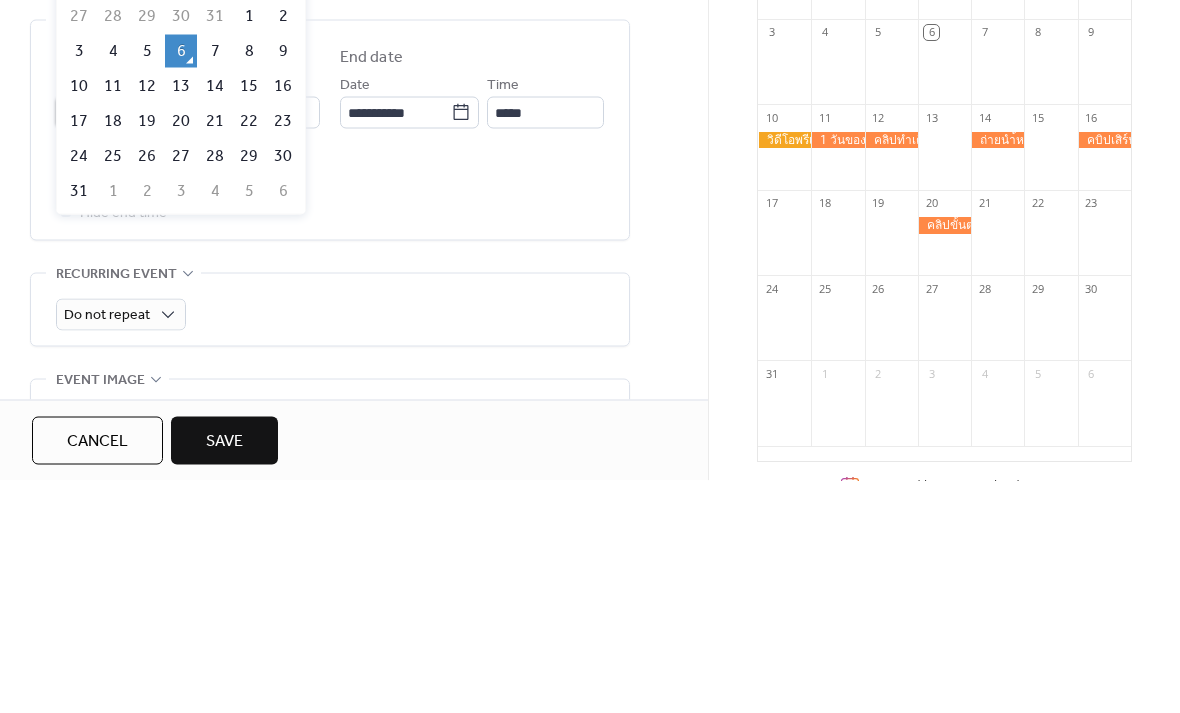 click on "13" at bounding box center [181, 318] 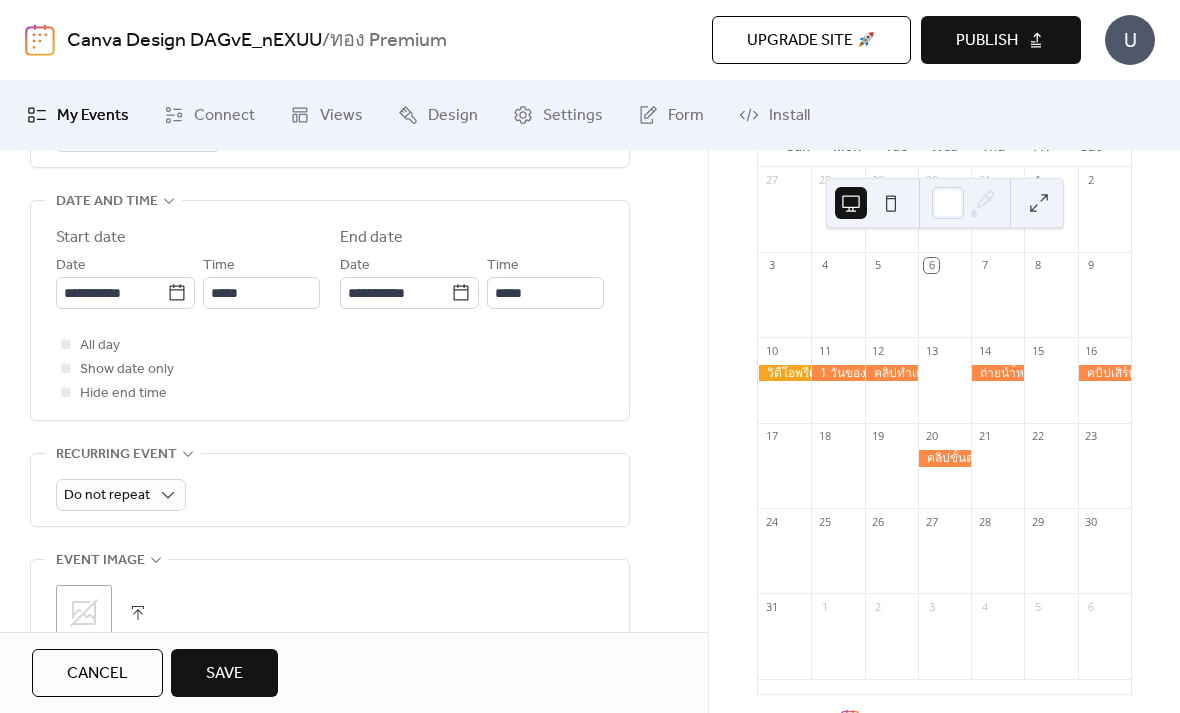 scroll, scrollTop: 671, scrollLeft: 0, axis: vertical 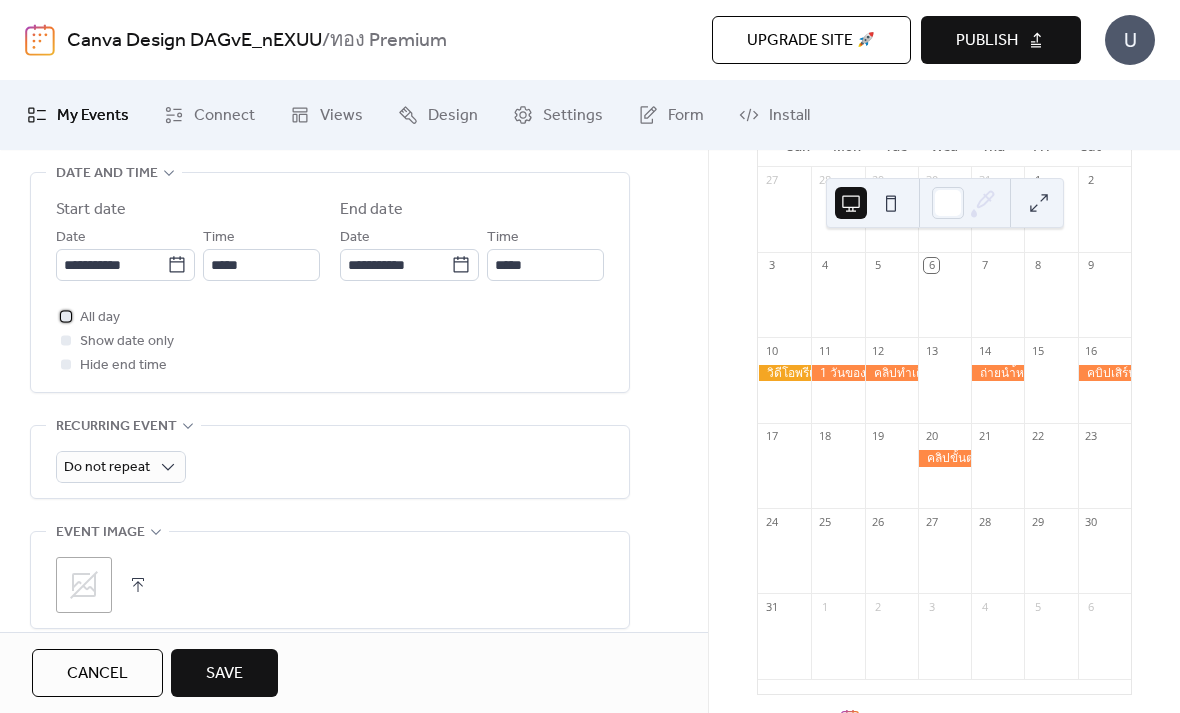 click on "All day" at bounding box center [100, 318] 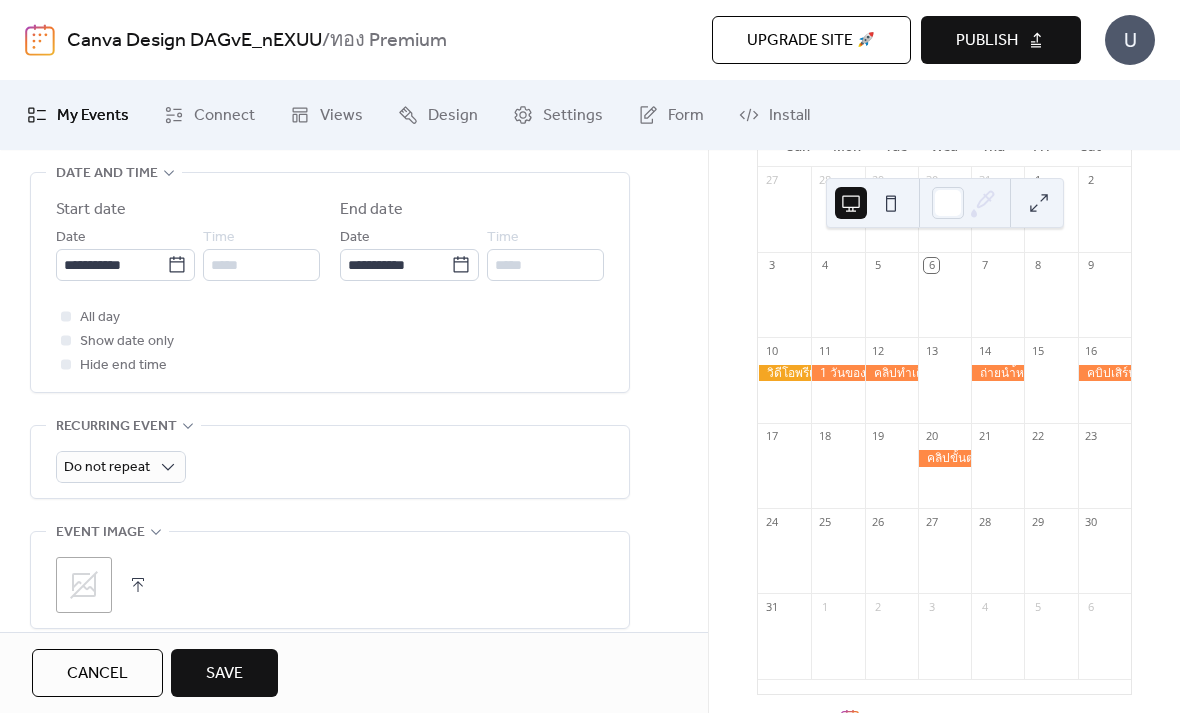 click on "Save" at bounding box center (224, 673) 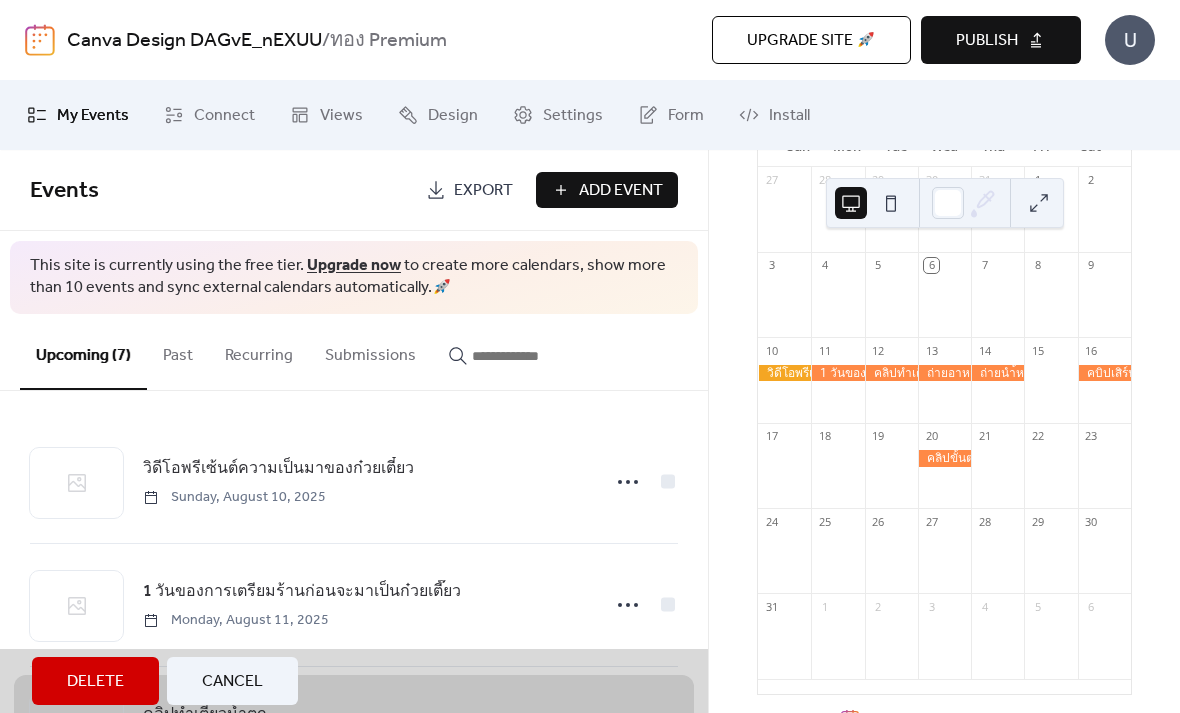 click on "Add Event" at bounding box center (621, 191) 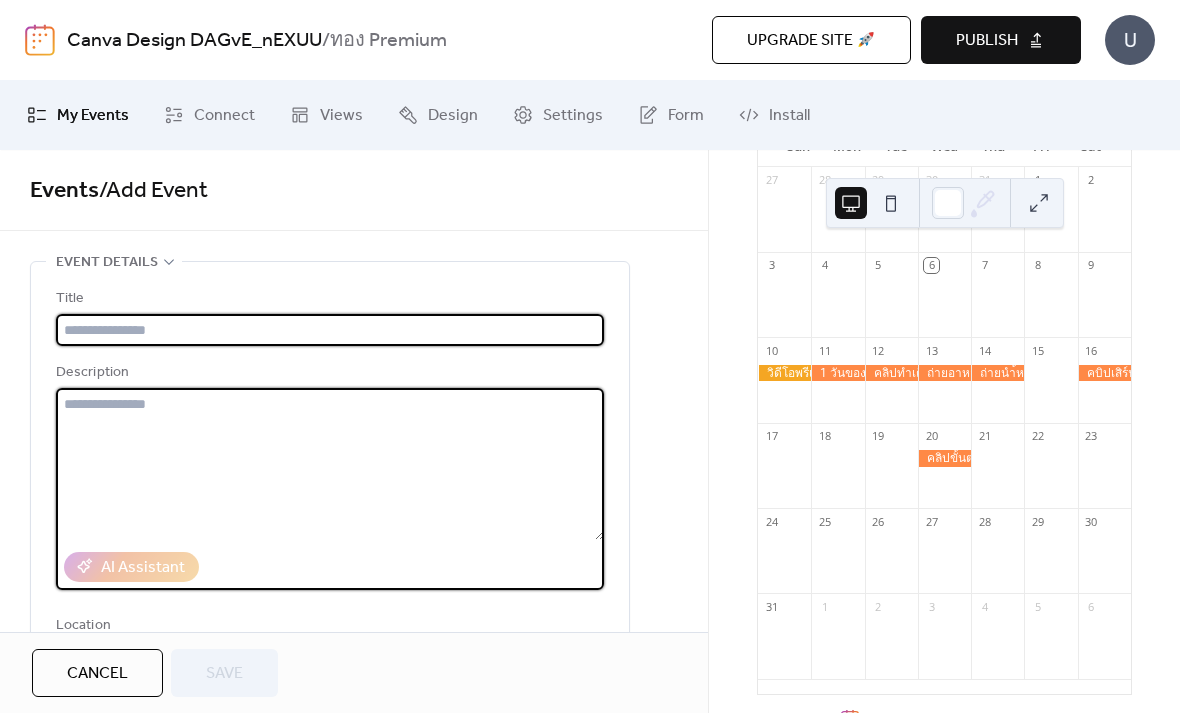 click at bounding box center (330, 464) 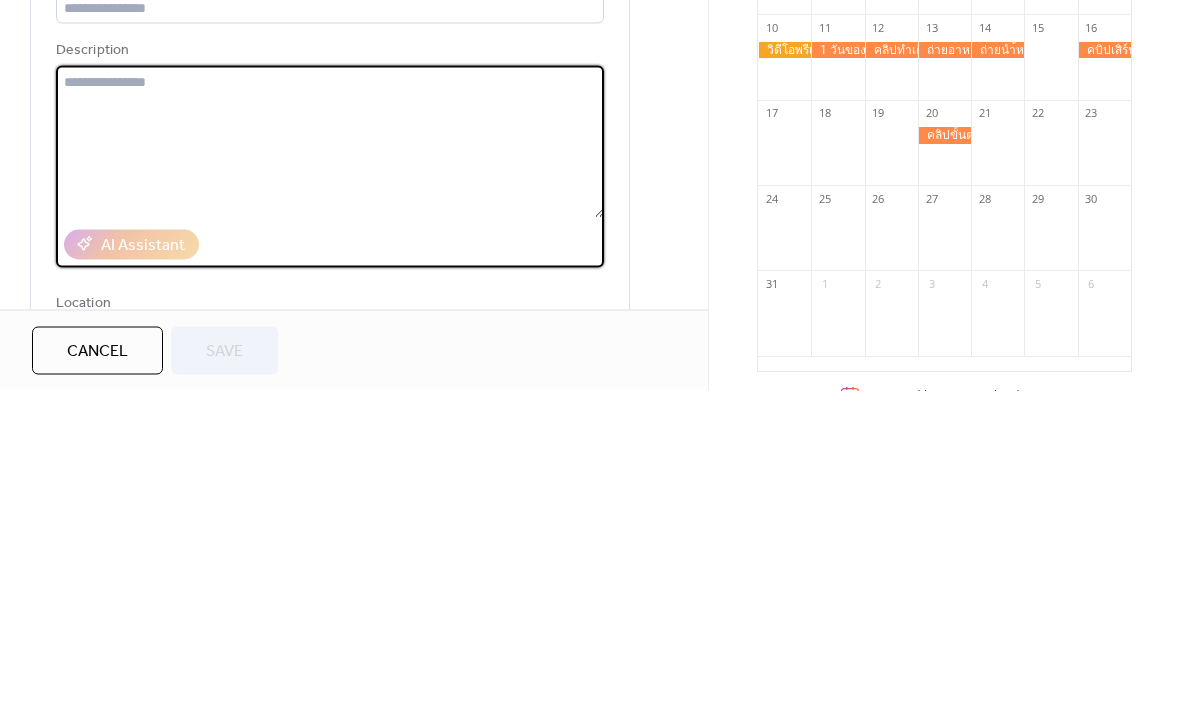 paste on "**********" 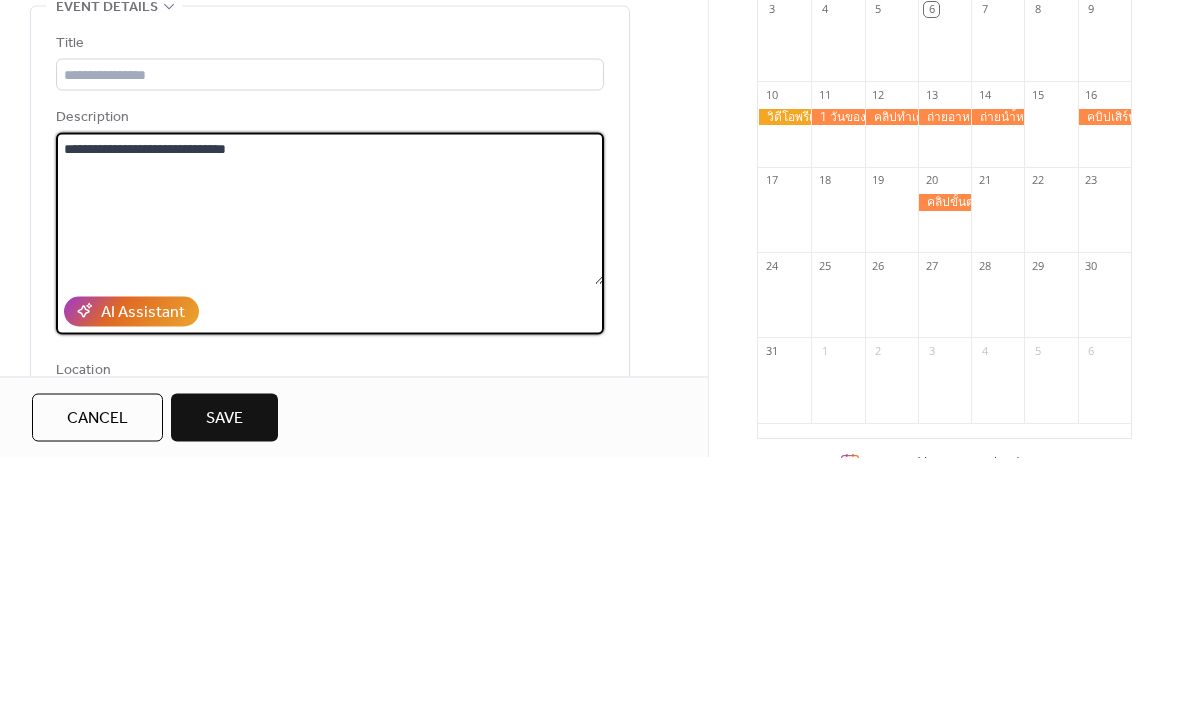 type on "**********" 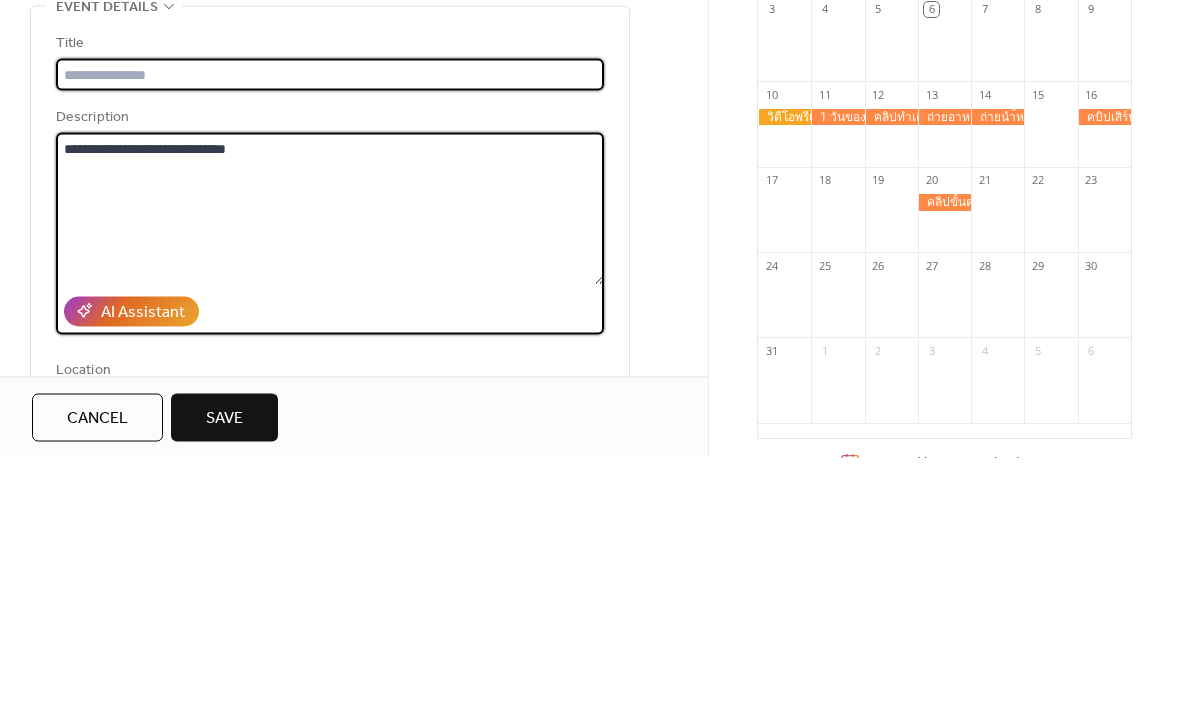 click at bounding box center [330, 330] 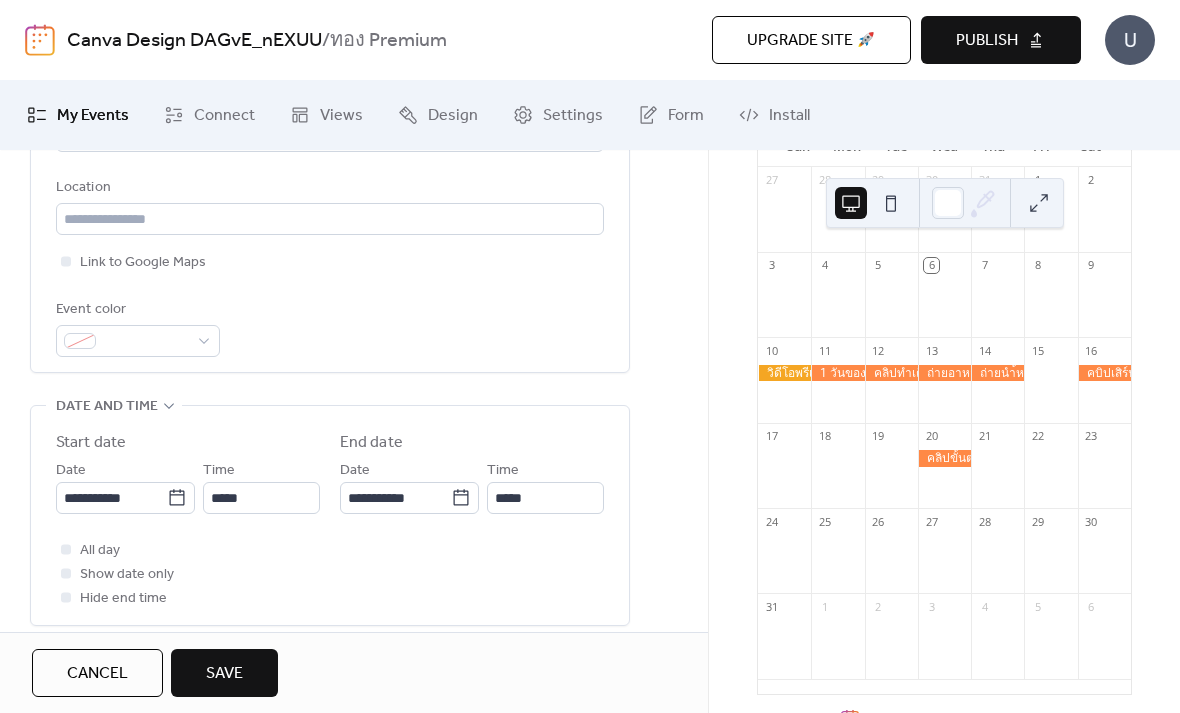 scroll, scrollTop: 447, scrollLeft: 0, axis: vertical 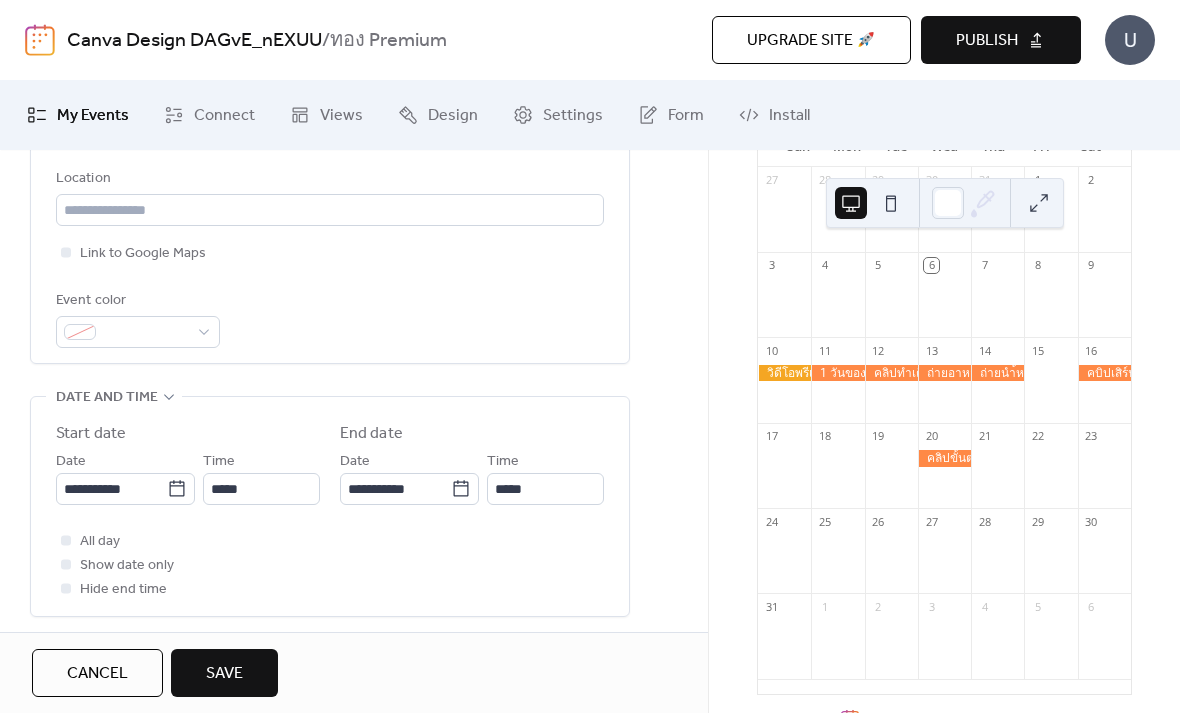 type on "**********" 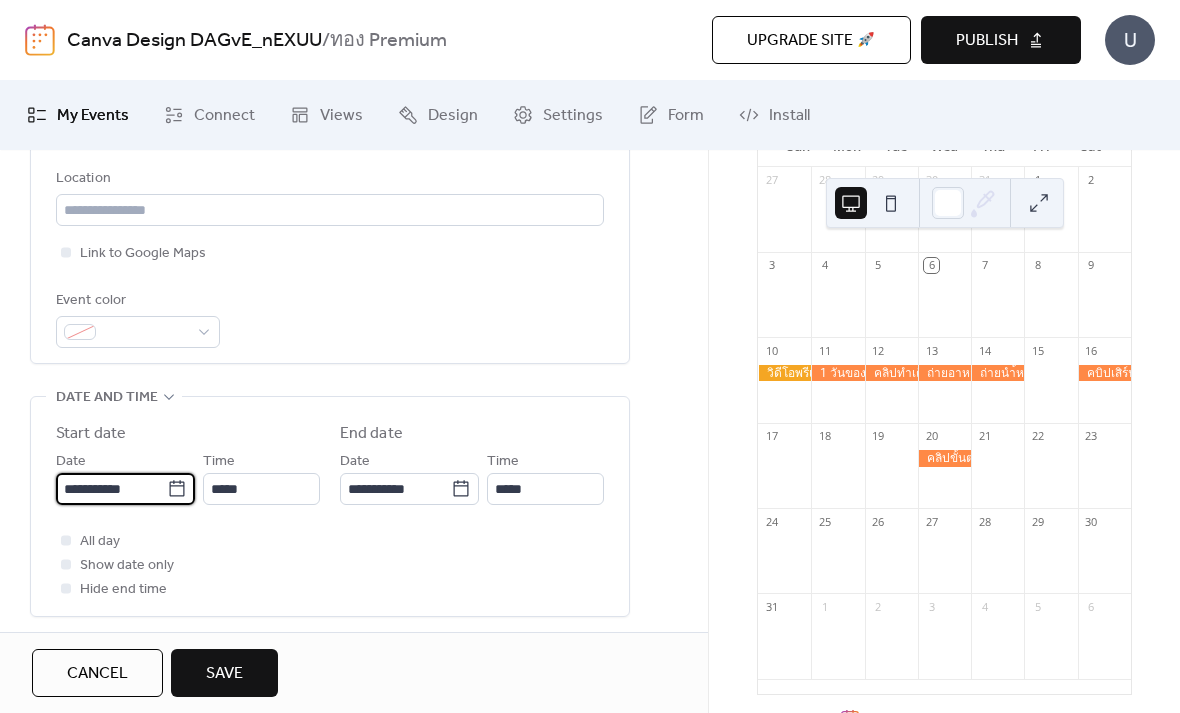 click on "**********" at bounding box center (111, 489) 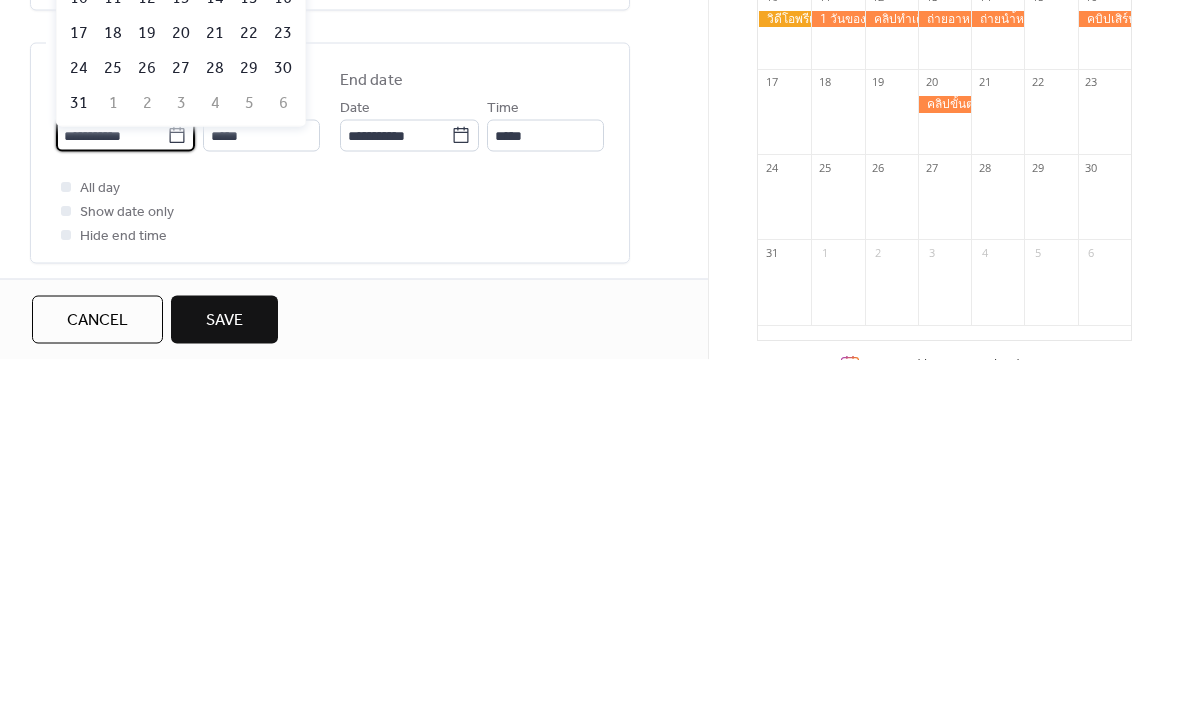 click on "18" at bounding box center (113, 386) 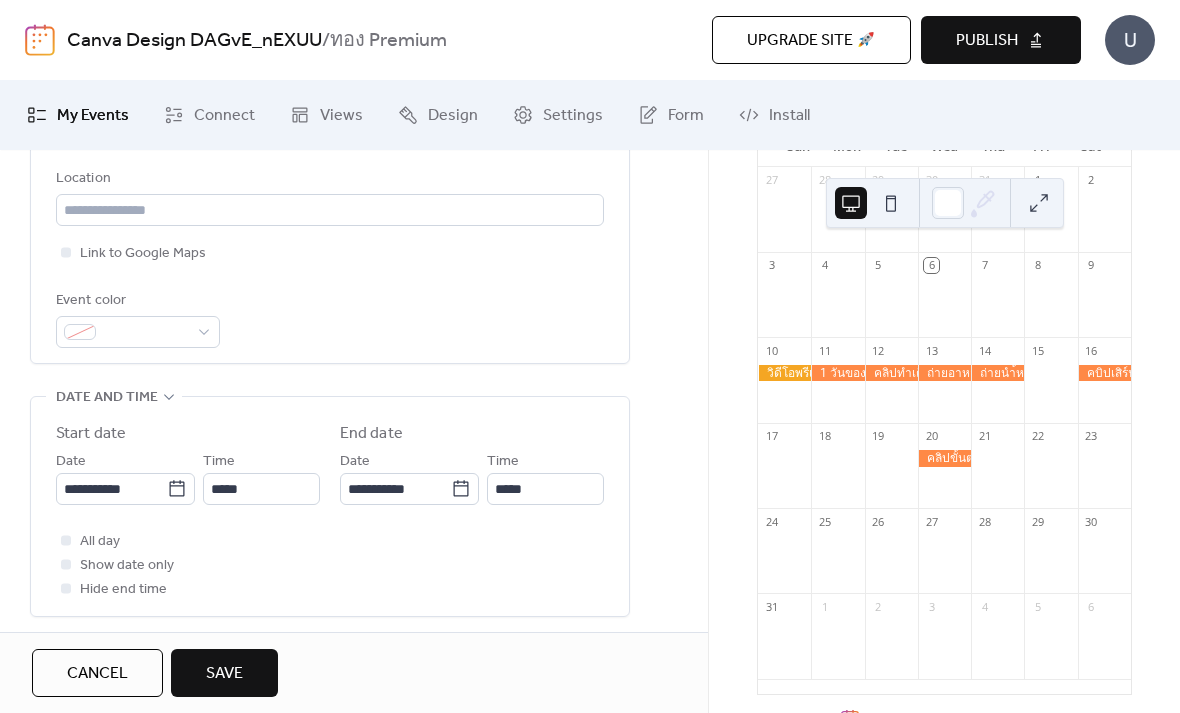 click on "Save" at bounding box center [224, 673] 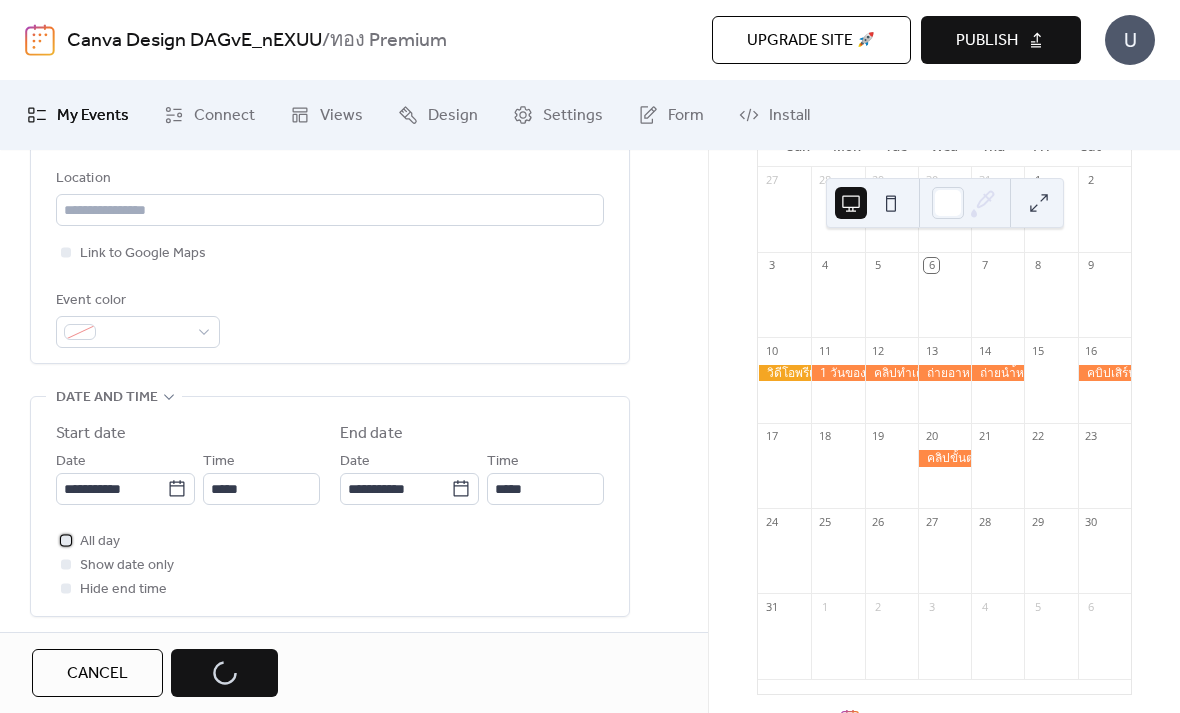 click at bounding box center (66, 540) 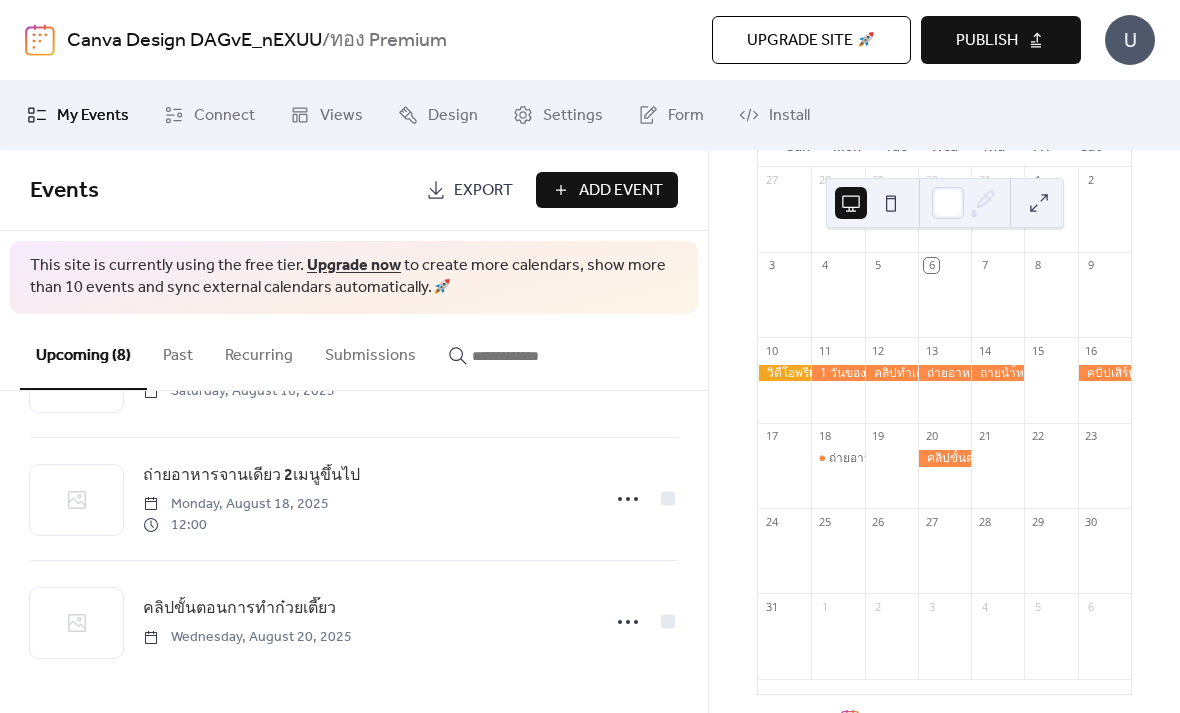 scroll, scrollTop: 723, scrollLeft: 0, axis: vertical 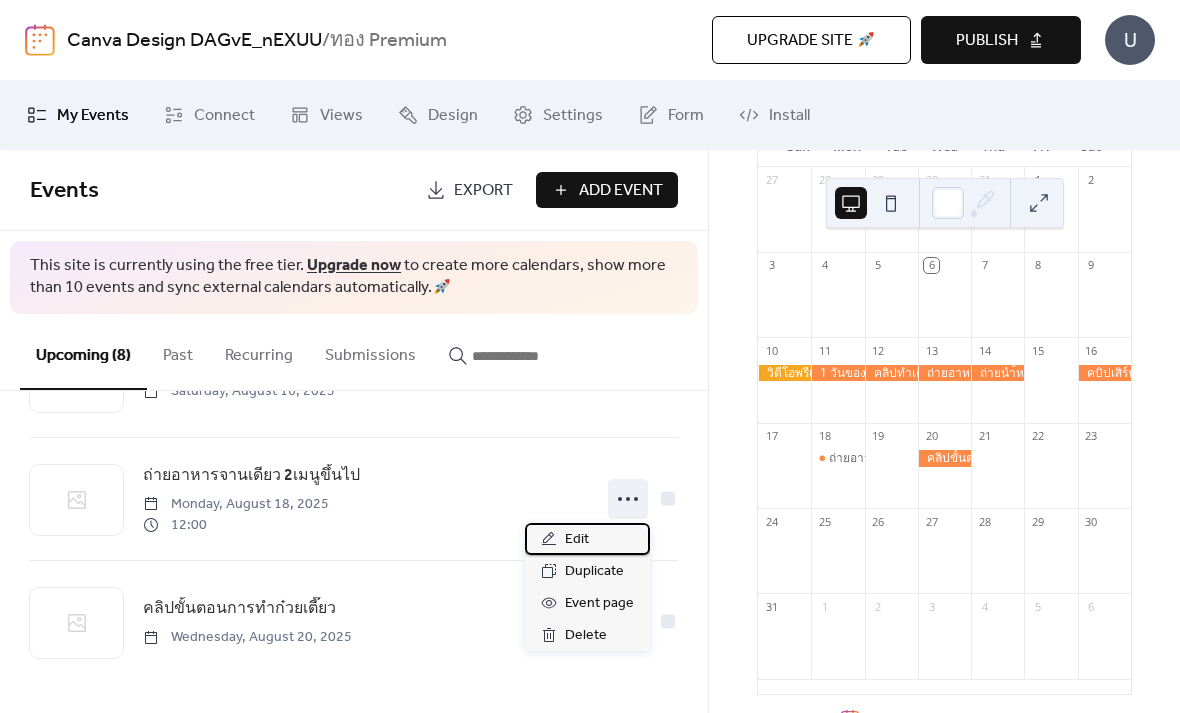 click on "Edit" at bounding box center (587, 539) 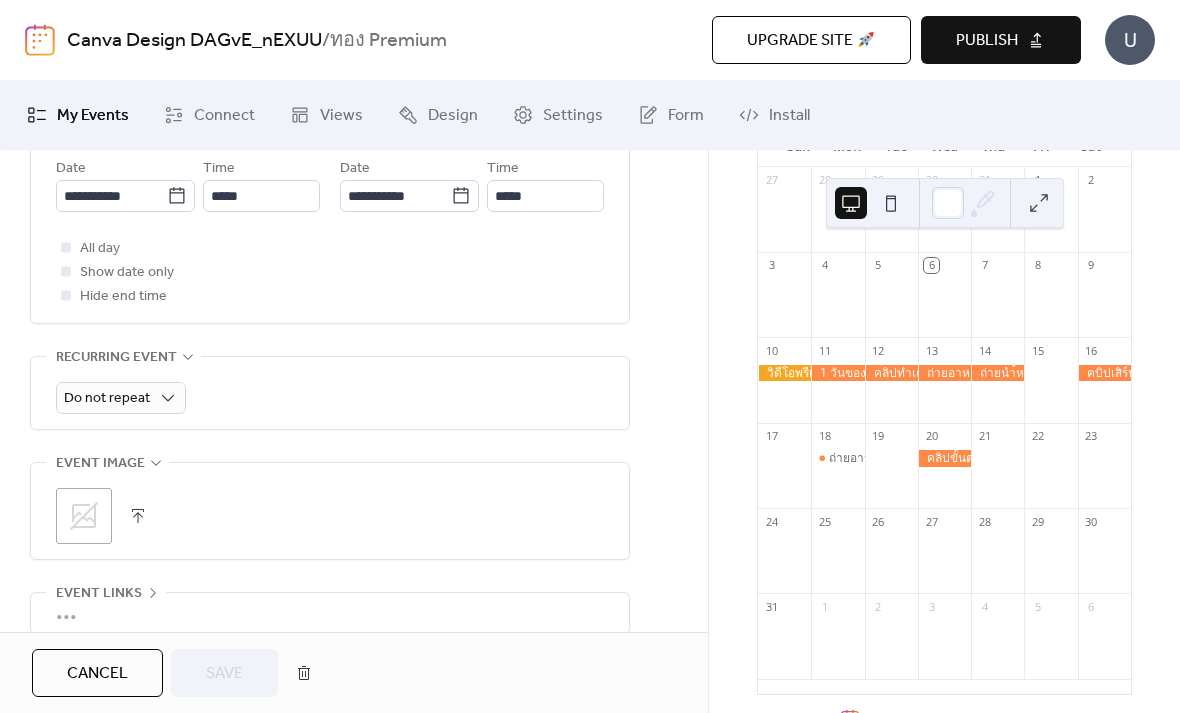 scroll, scrollTop: 741, scrollLeft: 0, axis: vertical 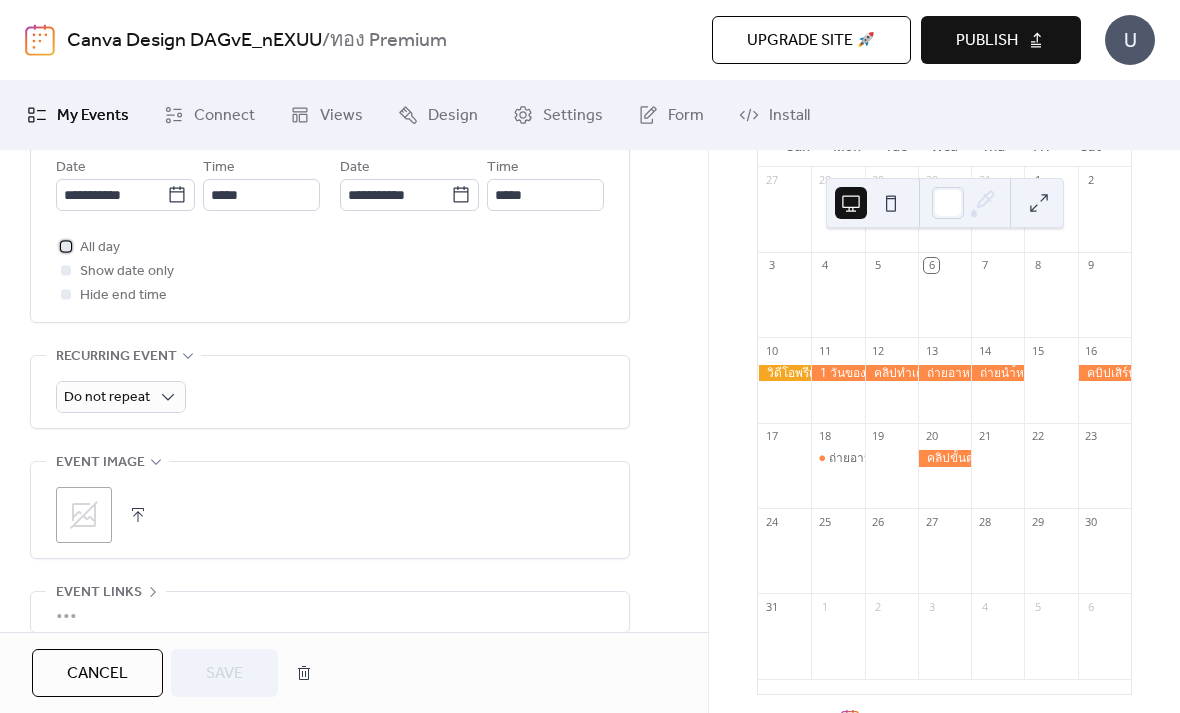 click on "All day" at bounding box center [100, 248] 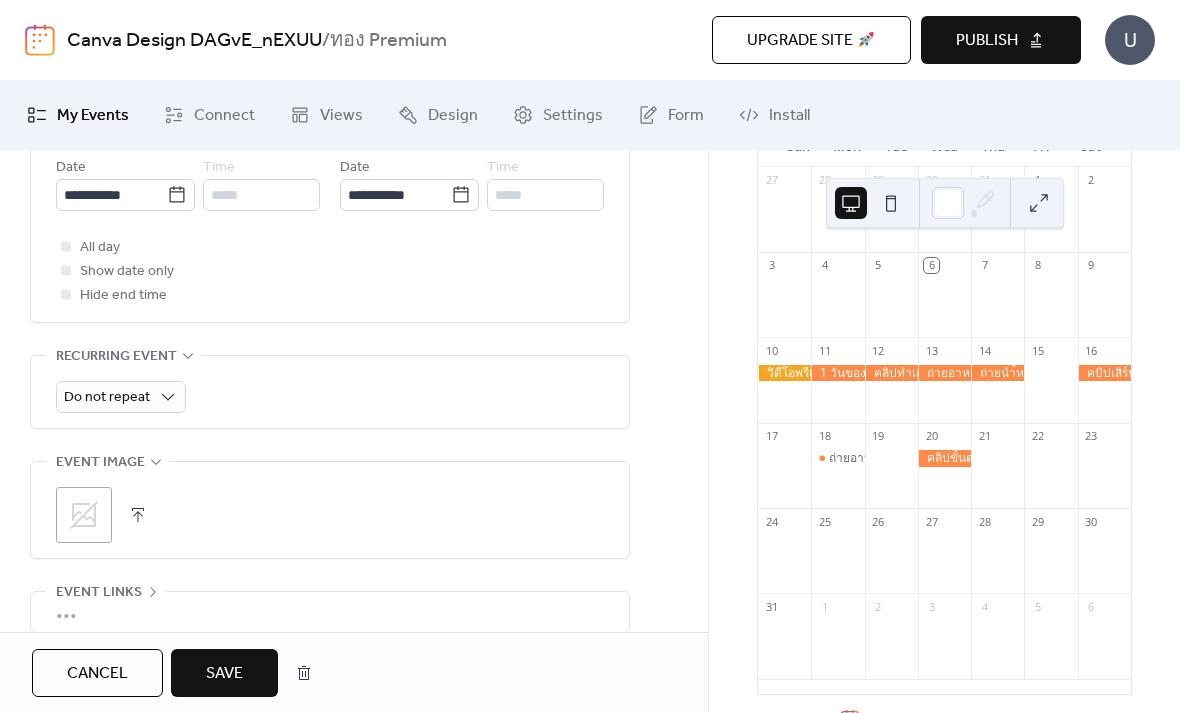 click on "Save" at bounding box center (224, 673) 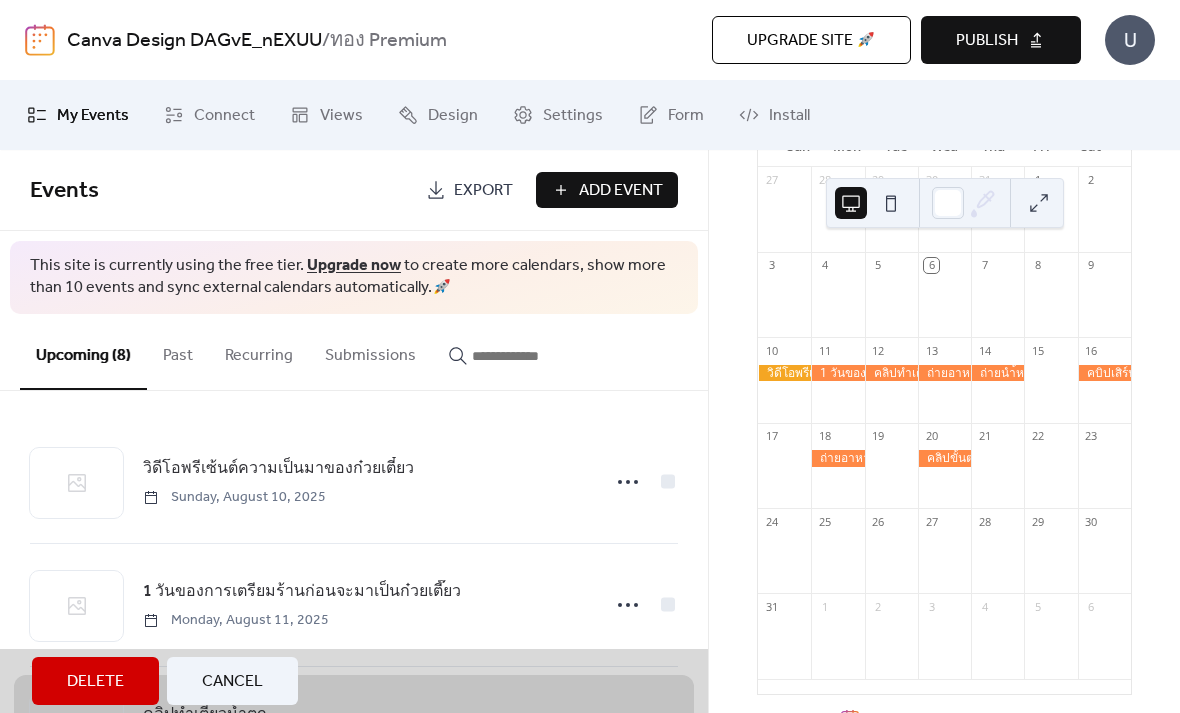 click on "Add Event" at bounding box center [621, 191] 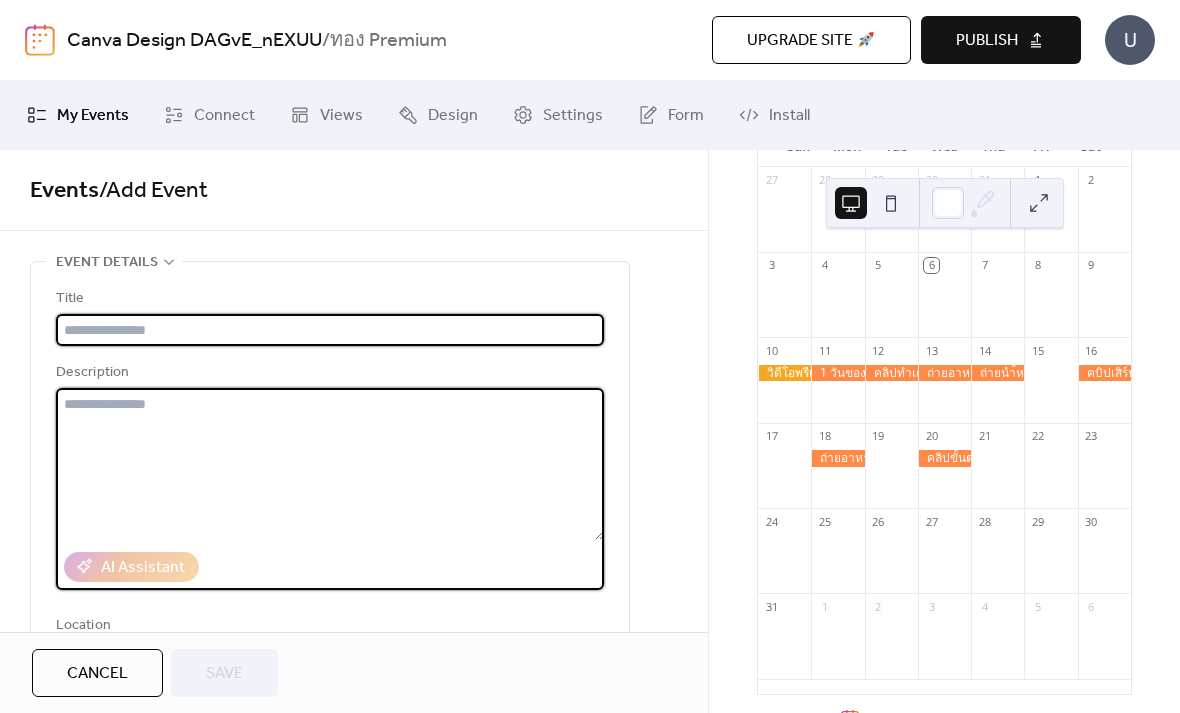 click at bounding box center [330, 464] 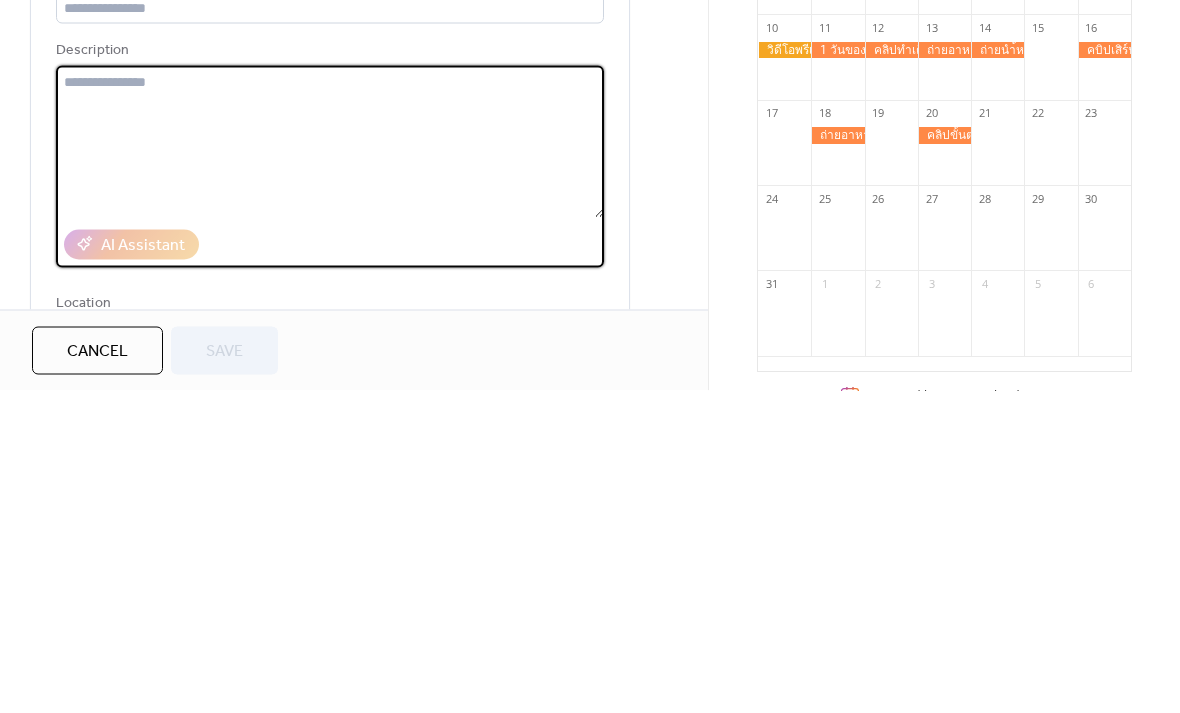 paste on "**********" 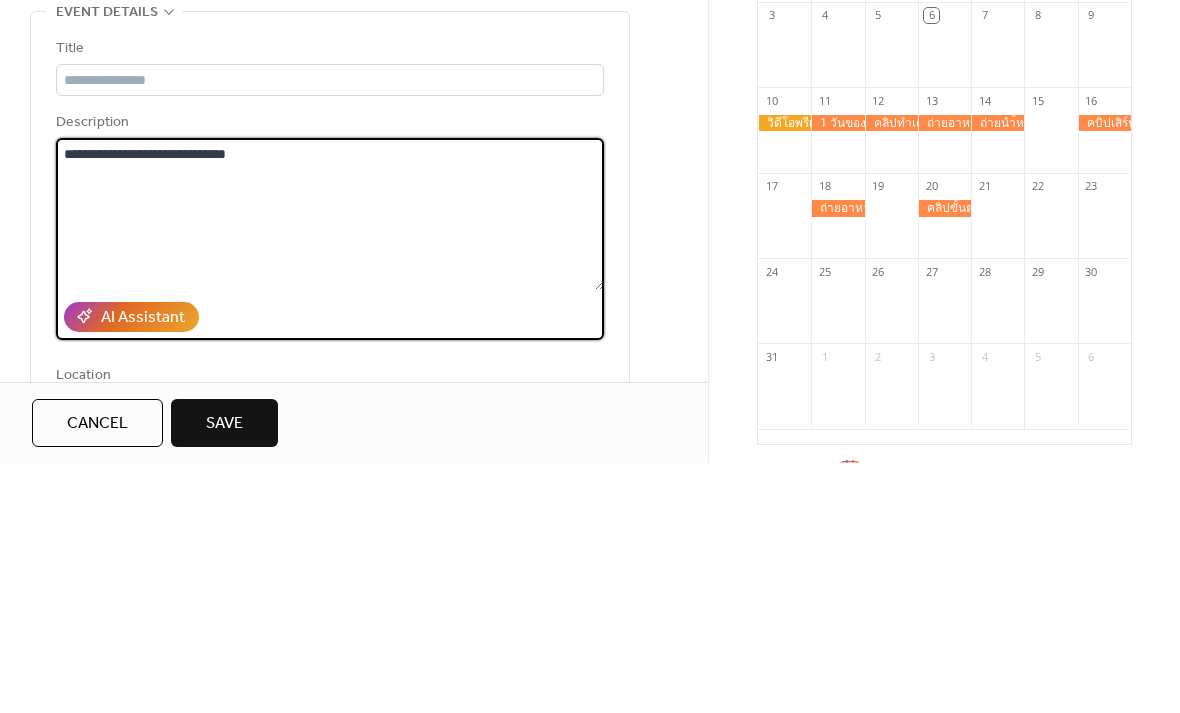type on "**********" 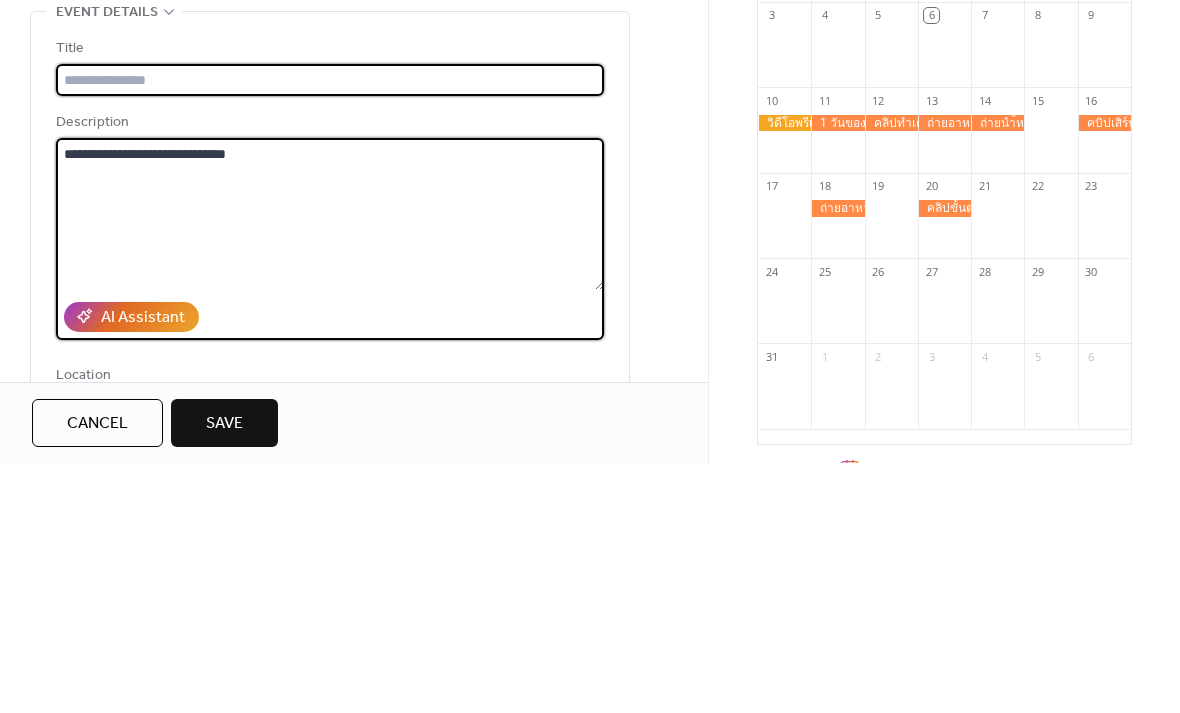 click at bounding box center (330, 330) 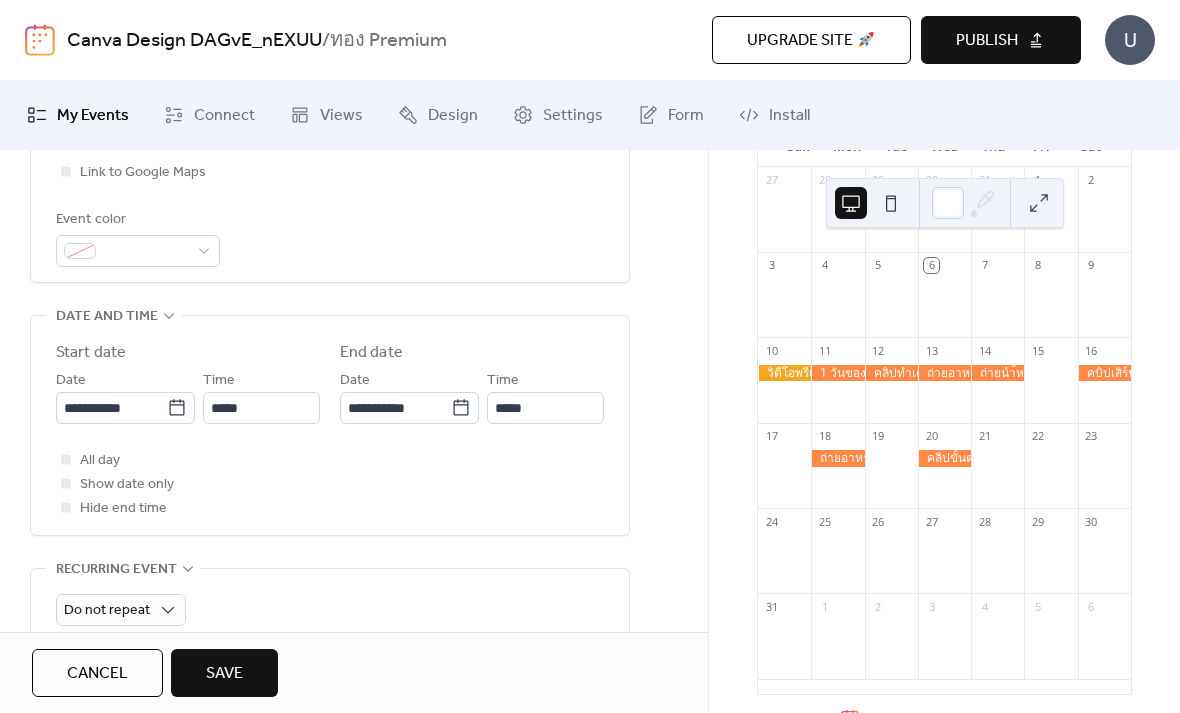 scroll, scrollTop: 544, scrollLeft: 0, axis: vertical 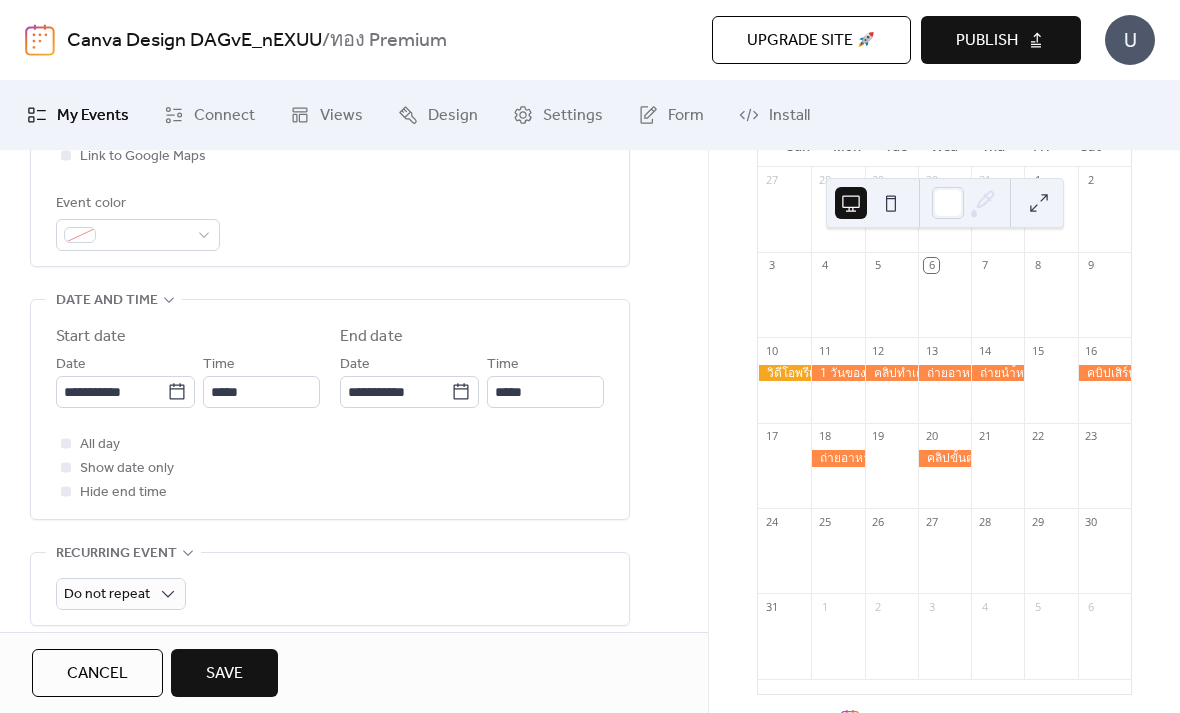 type on "**********" 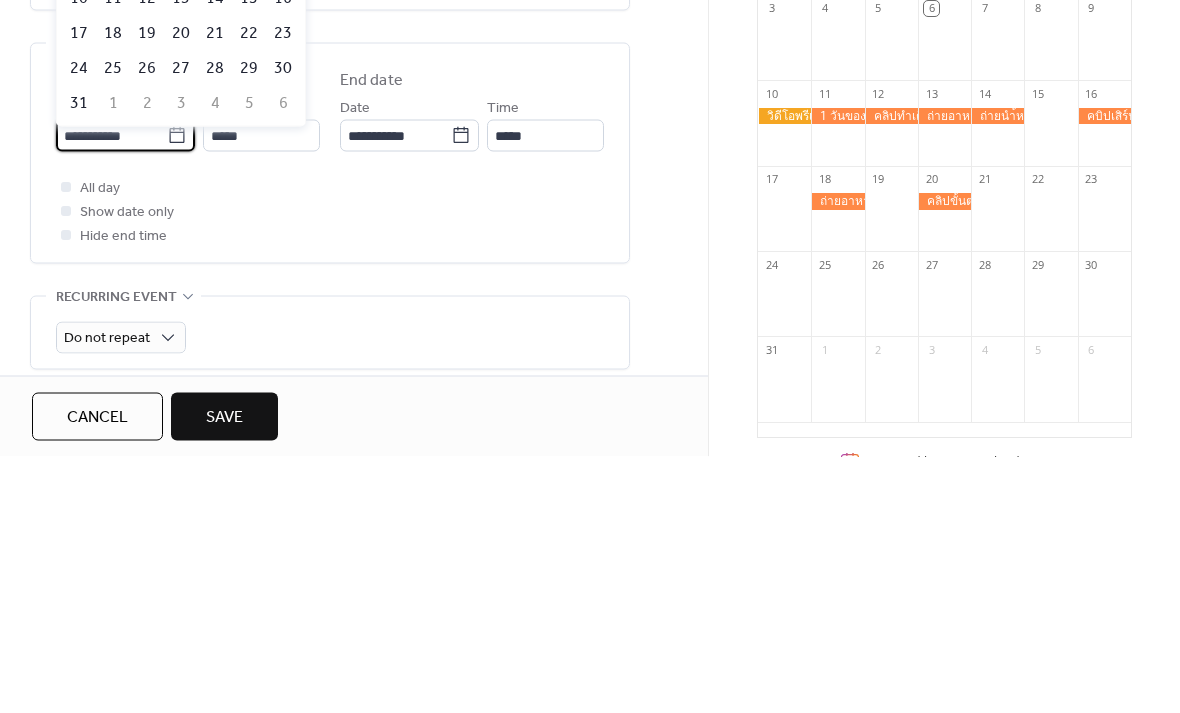 click on "22" at bounding box center (249, 289) 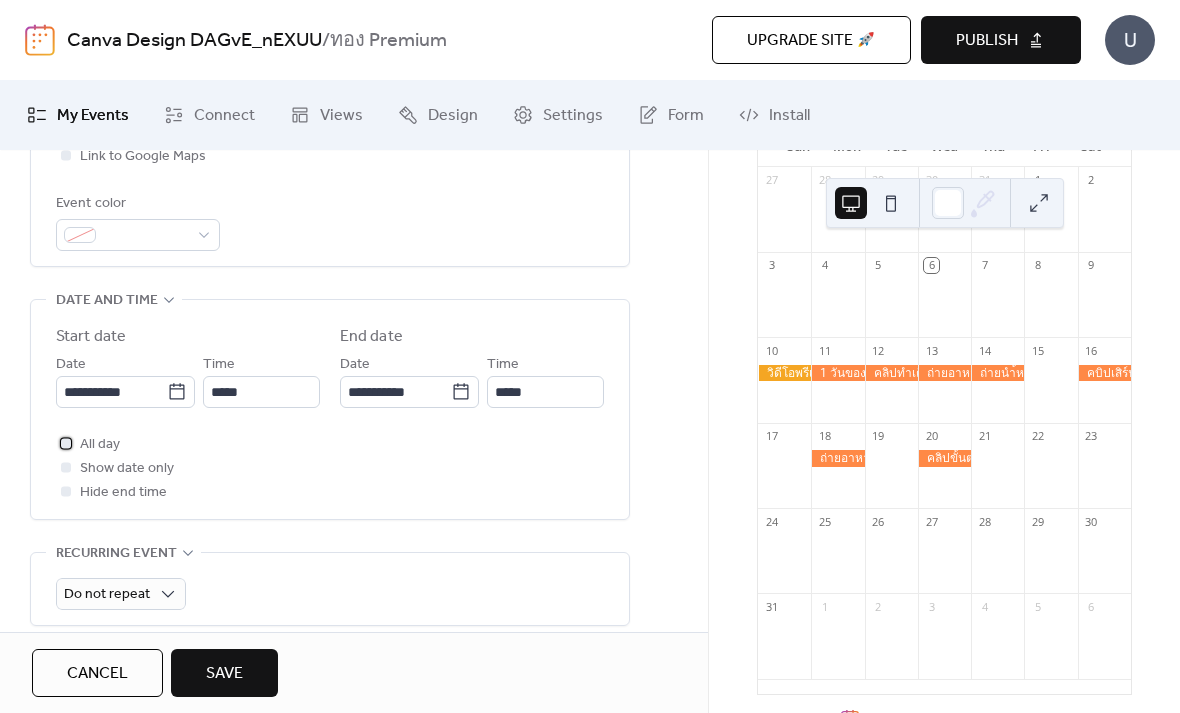 click at bounding box center [66, 443] 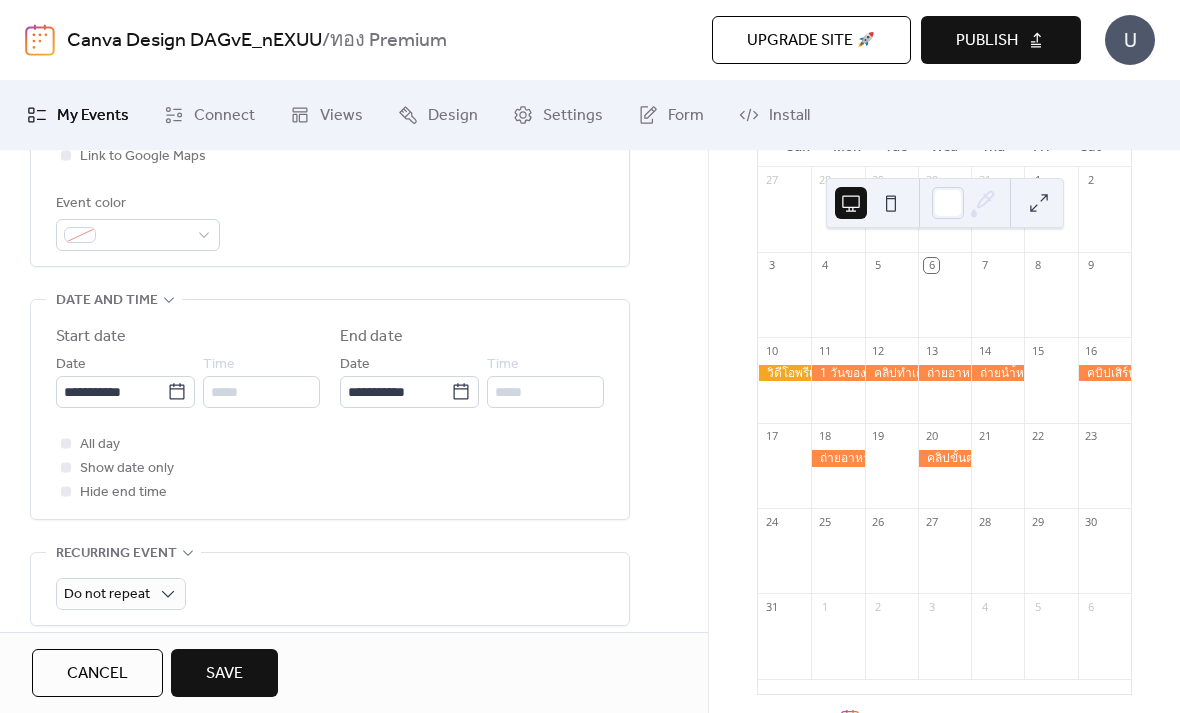 click on "Save" at bounding box center (224, 673) 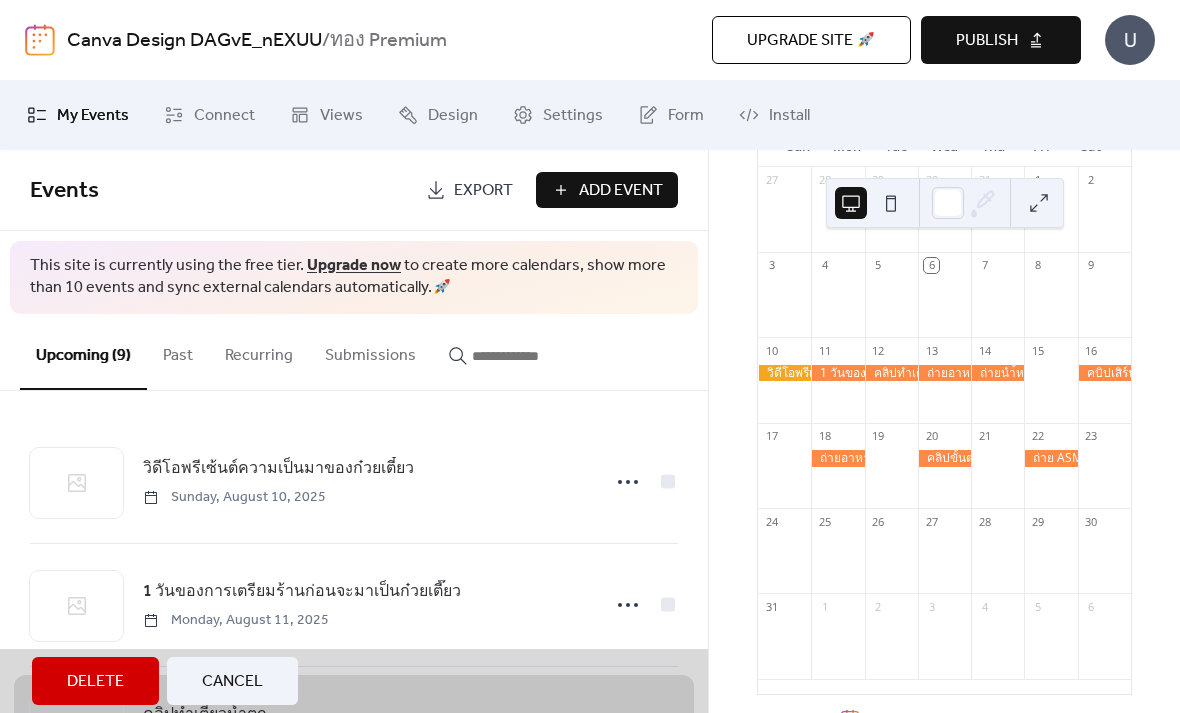 click on "Add Event" at bounding box center (621, 191) 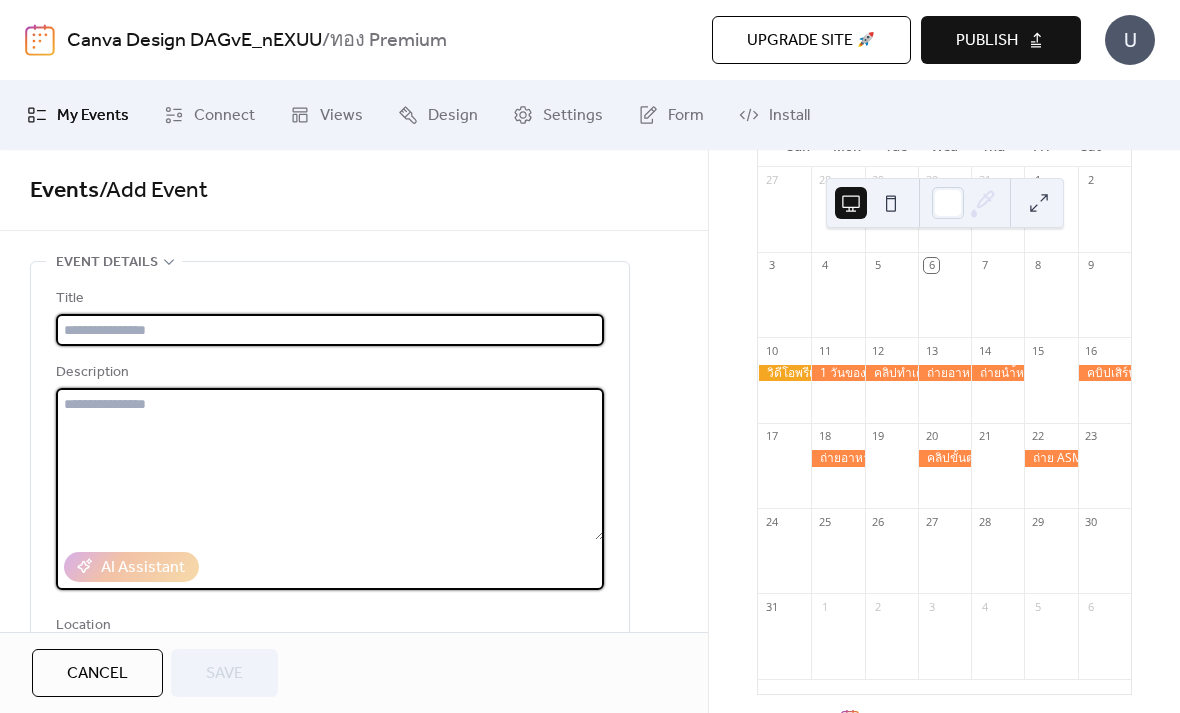 click at bounding box center [330, 464] 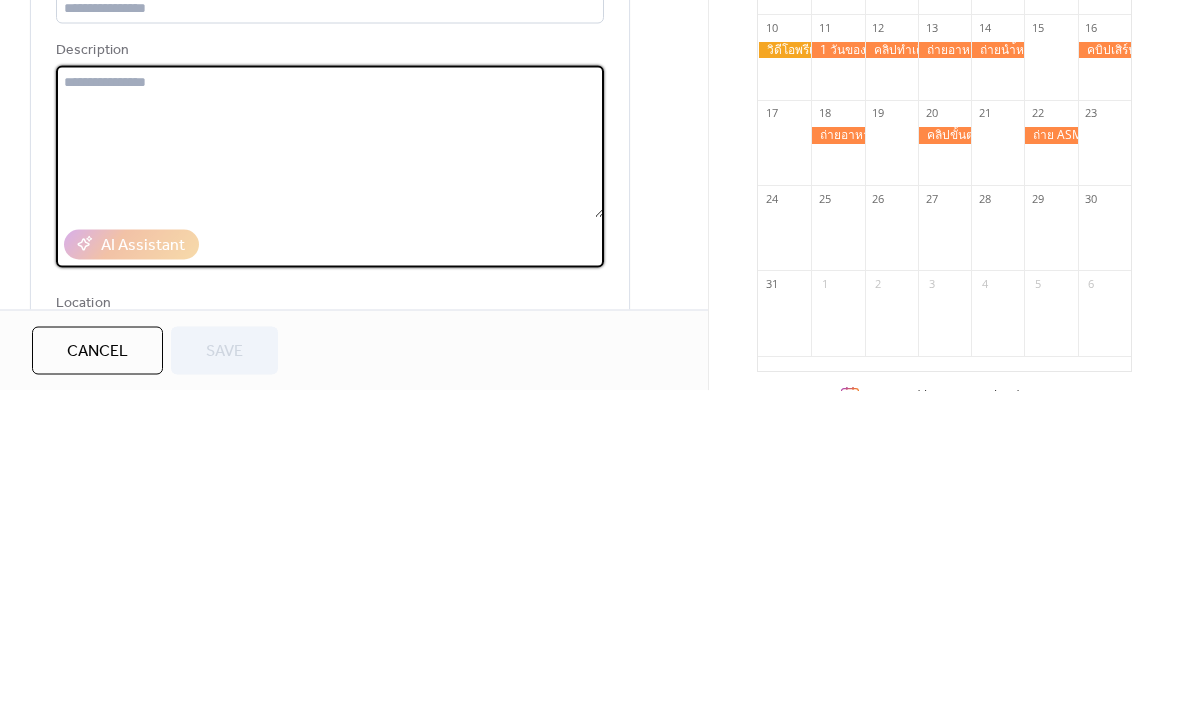 paste on "**********" 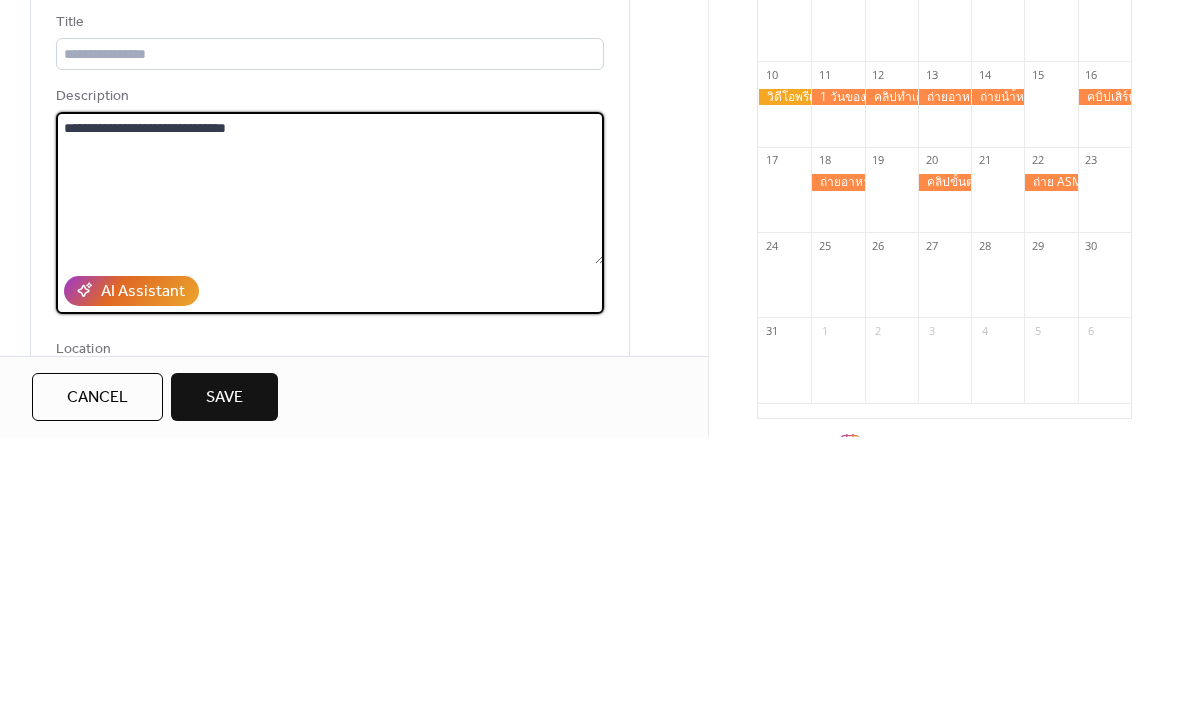 type on "**********" 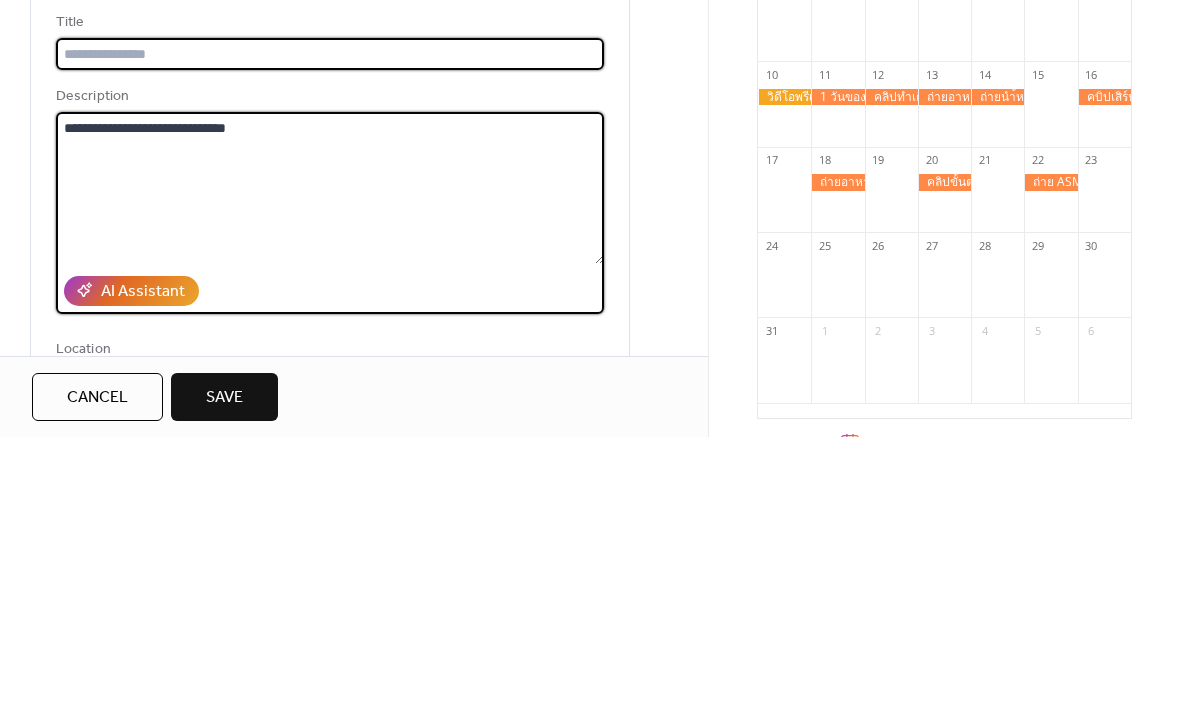 click at bounding box center [330, 330] 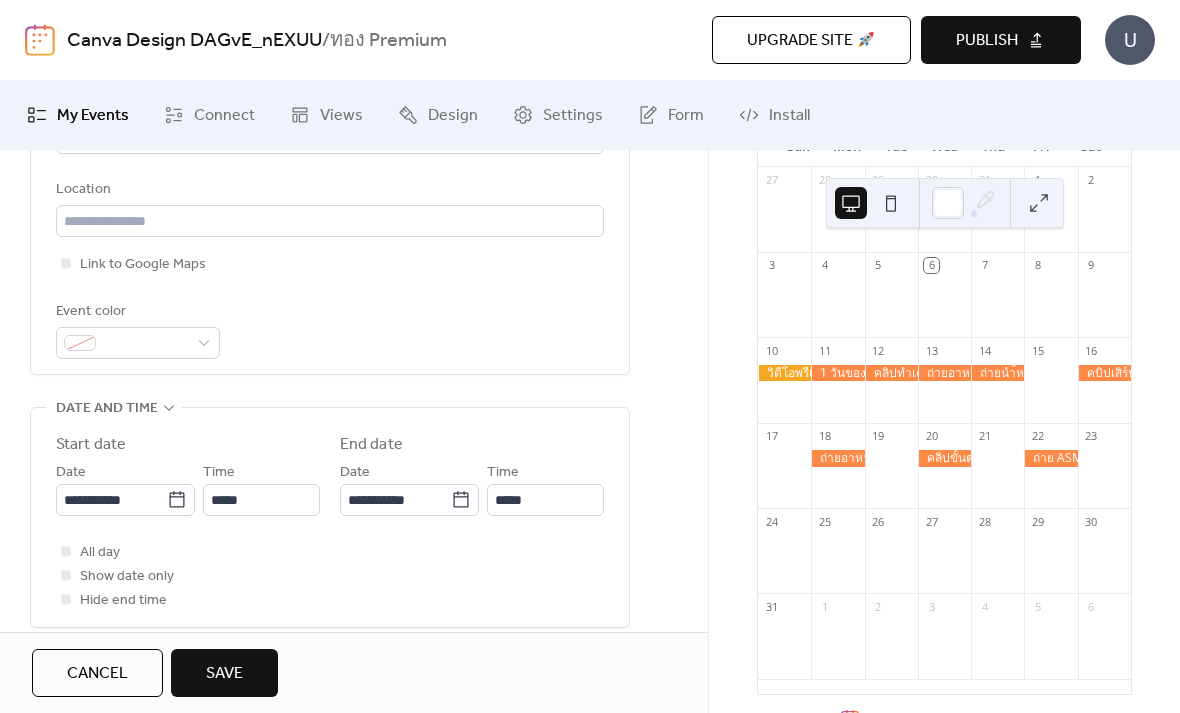 scroll, scrollTop: 460, scrollLeft: 0, axis: vertical 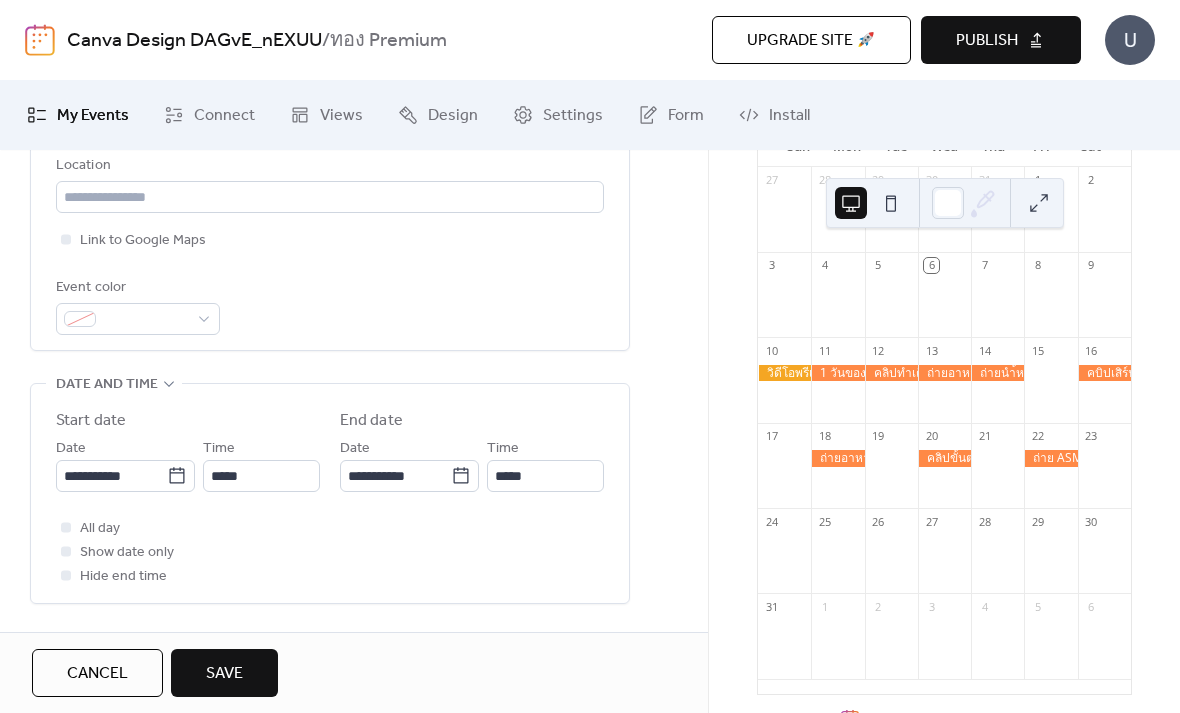 type on "**********" 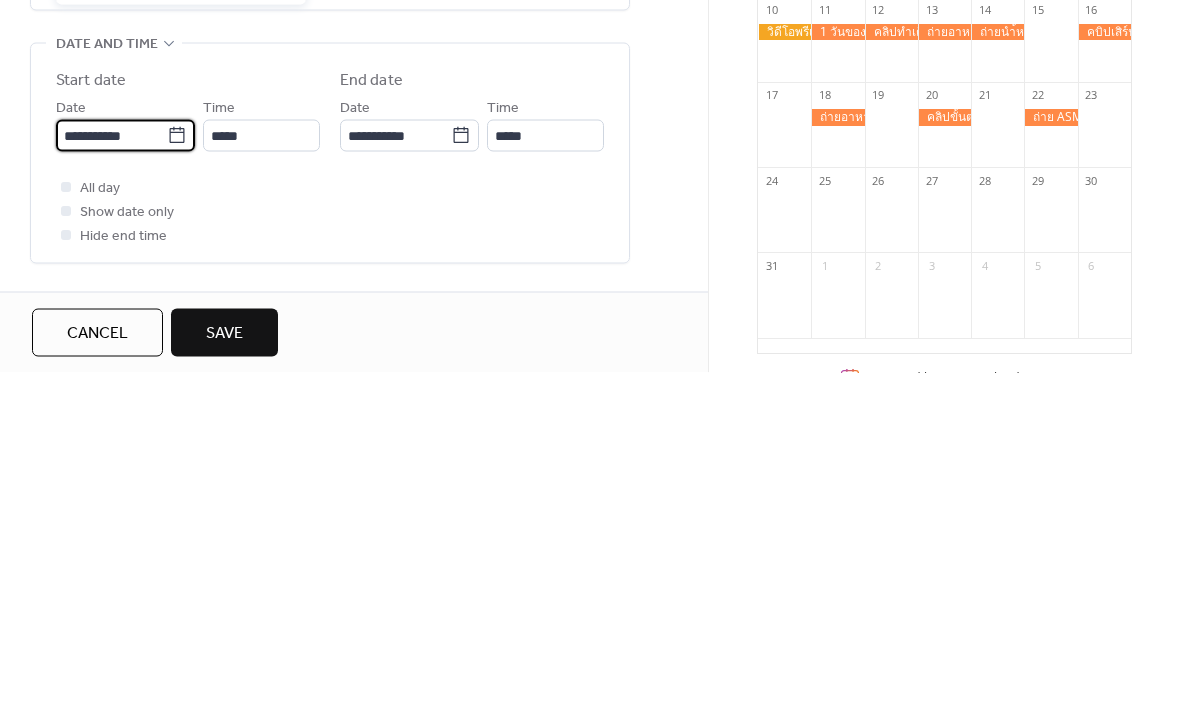 scroll, scrollTop: 474, scrollLeft: 0, axis: vertical 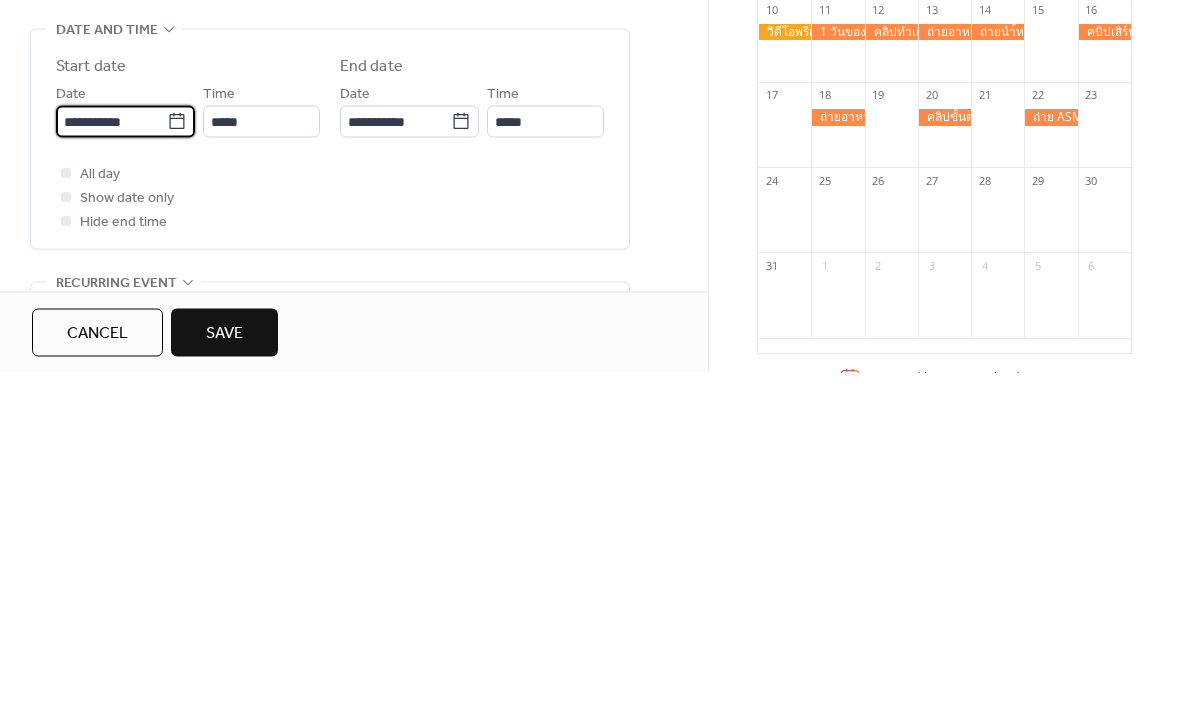 click 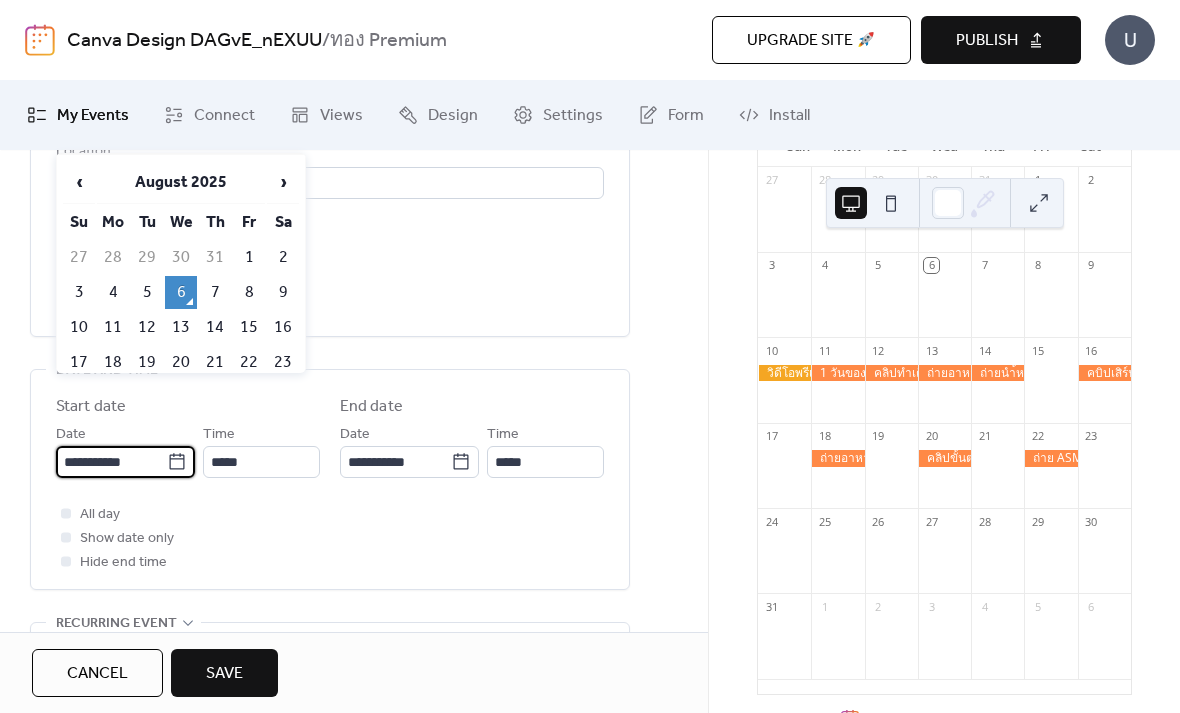 click on "15" at bounding box center (249, 327) 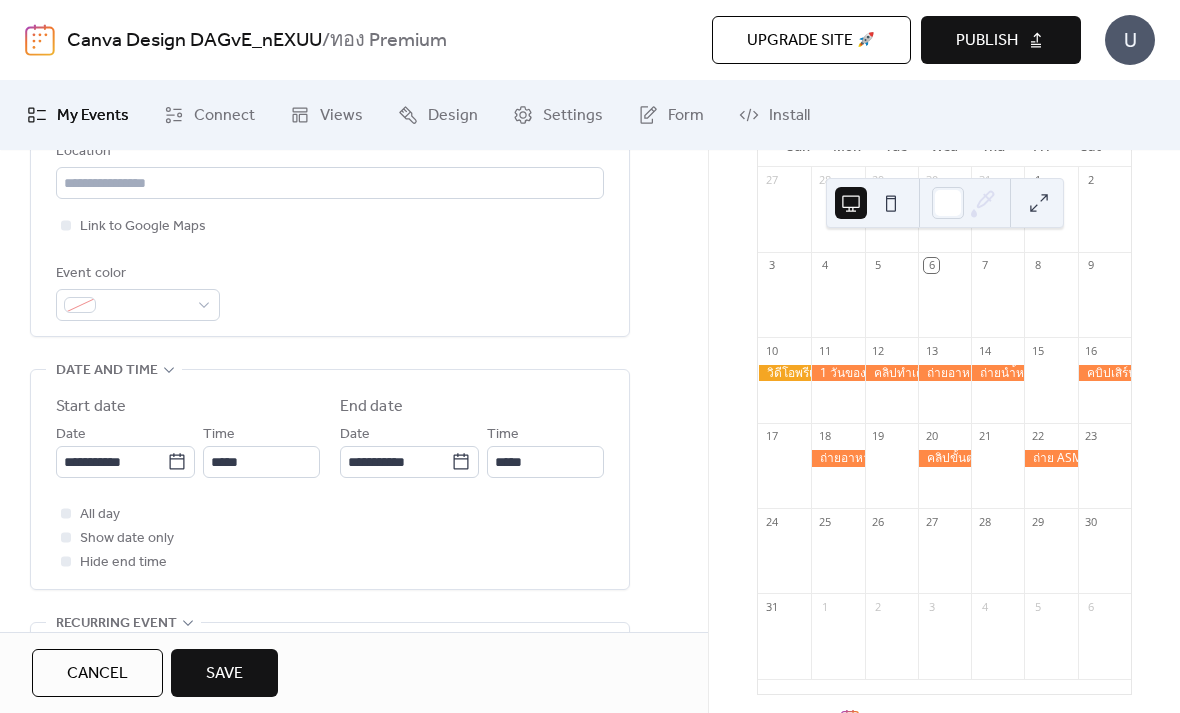 type on "**********" 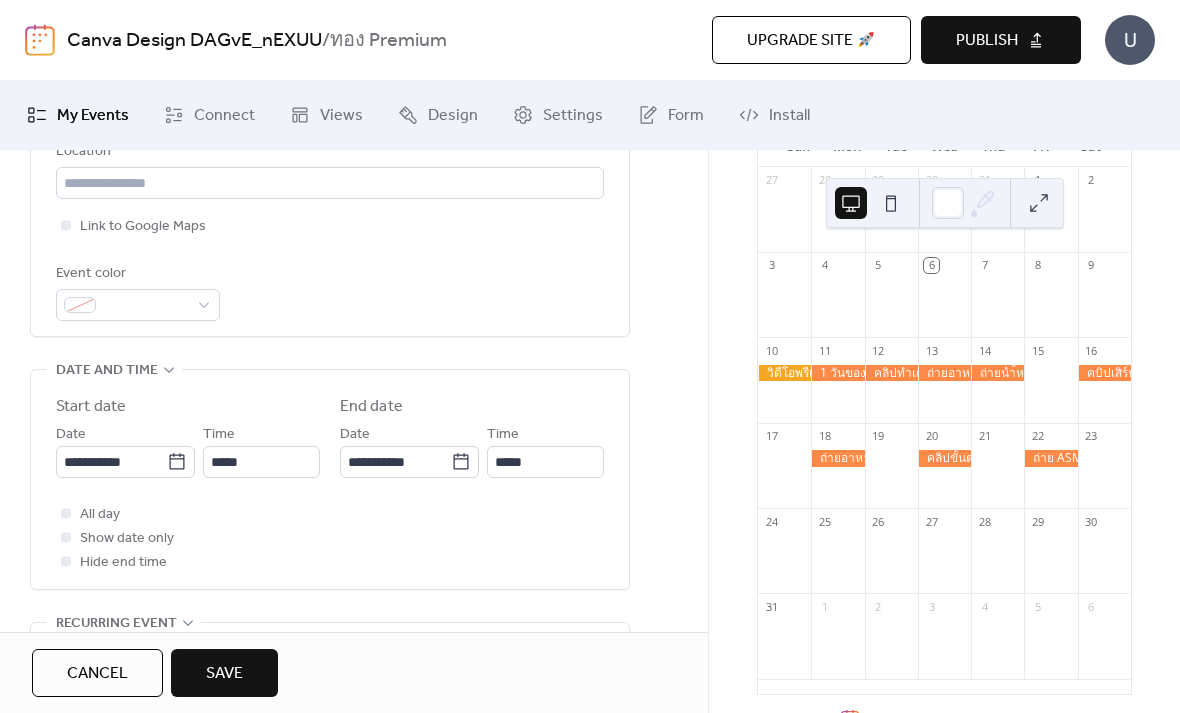 type on "**********" 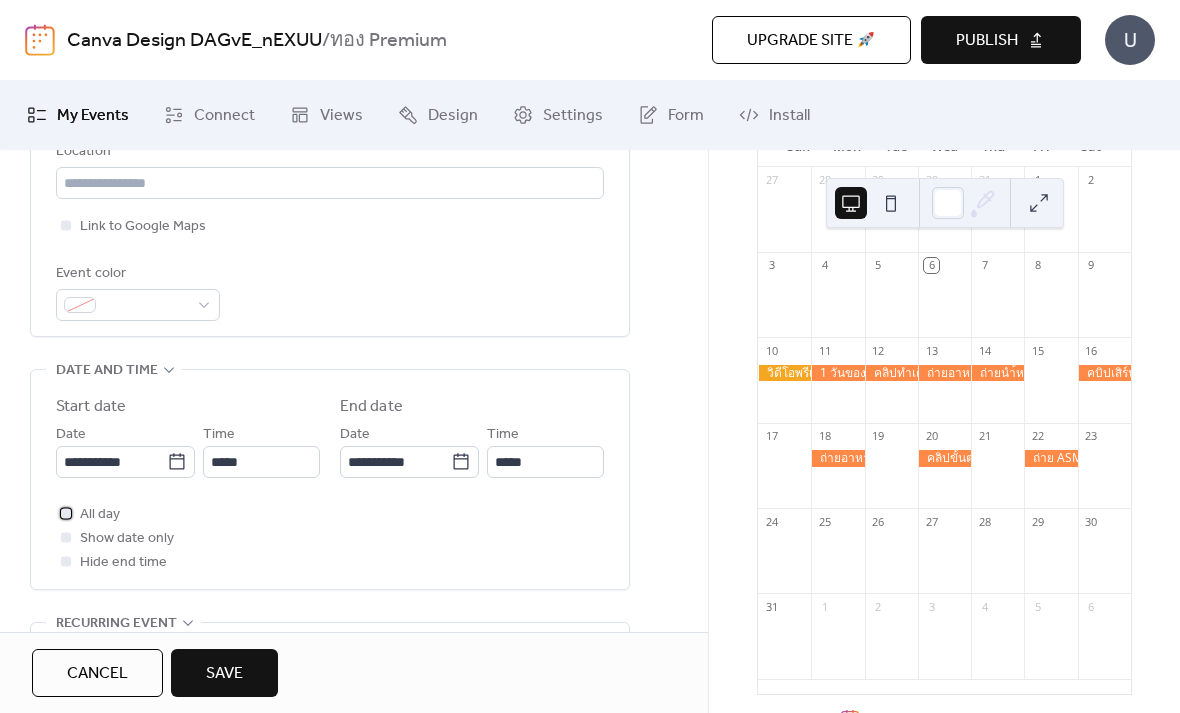 click on "All day" at bounding box center (100, 515) 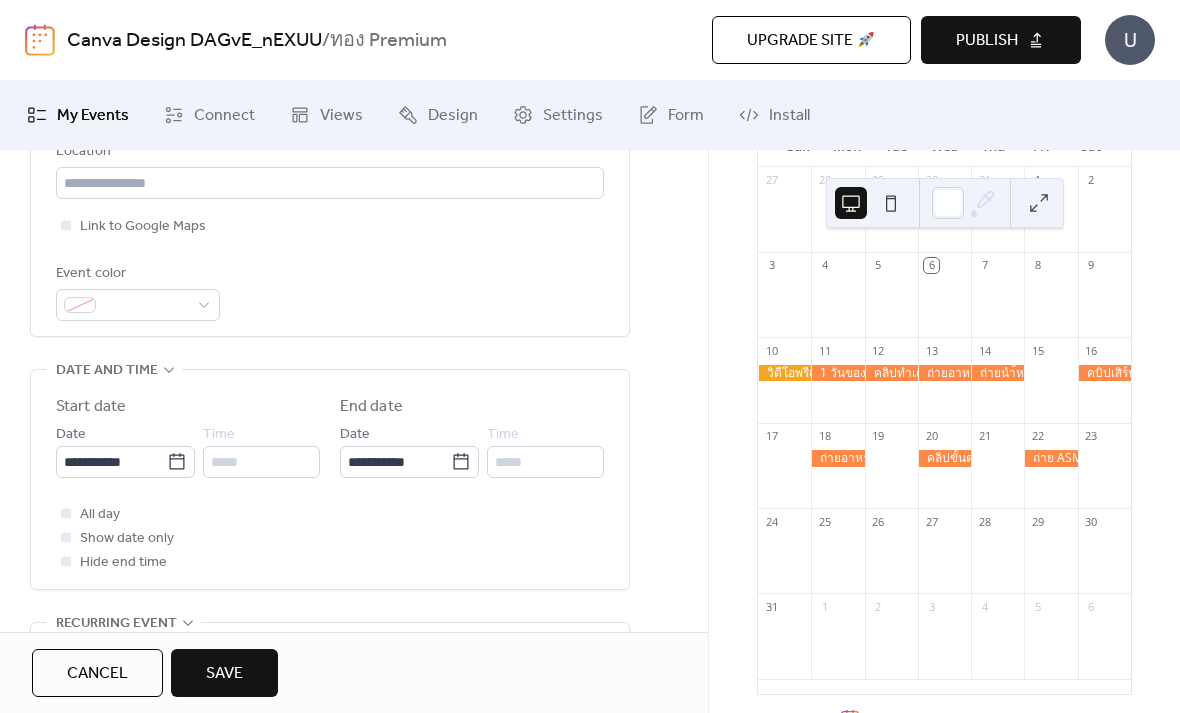 click on "Save" at bounding box center [224, 674] 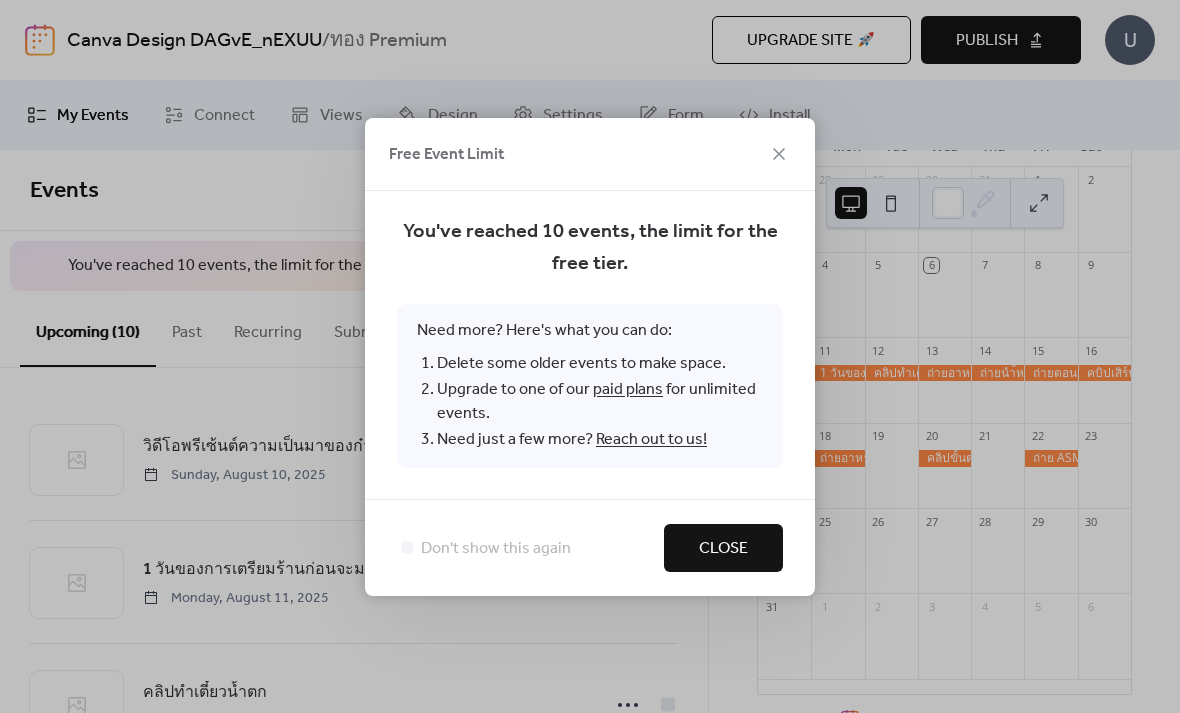 click on "Close" at bounding box center [723, 548] 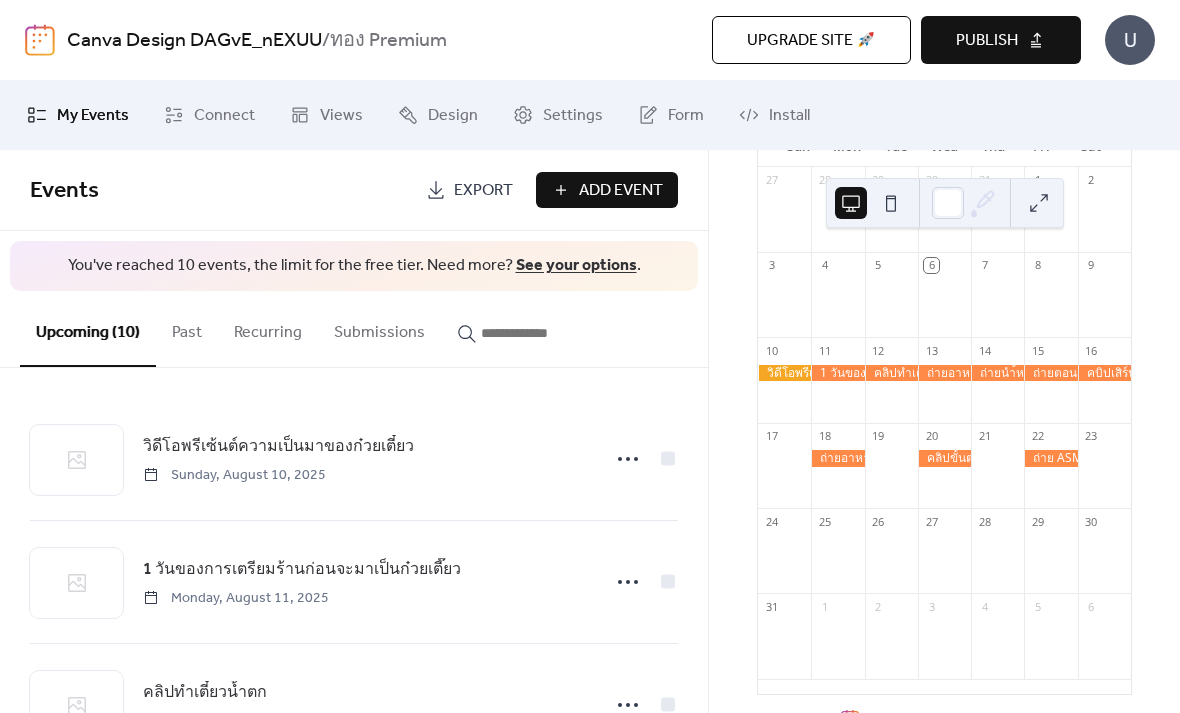 click on "Add Event" at bounding box center [607, 190] 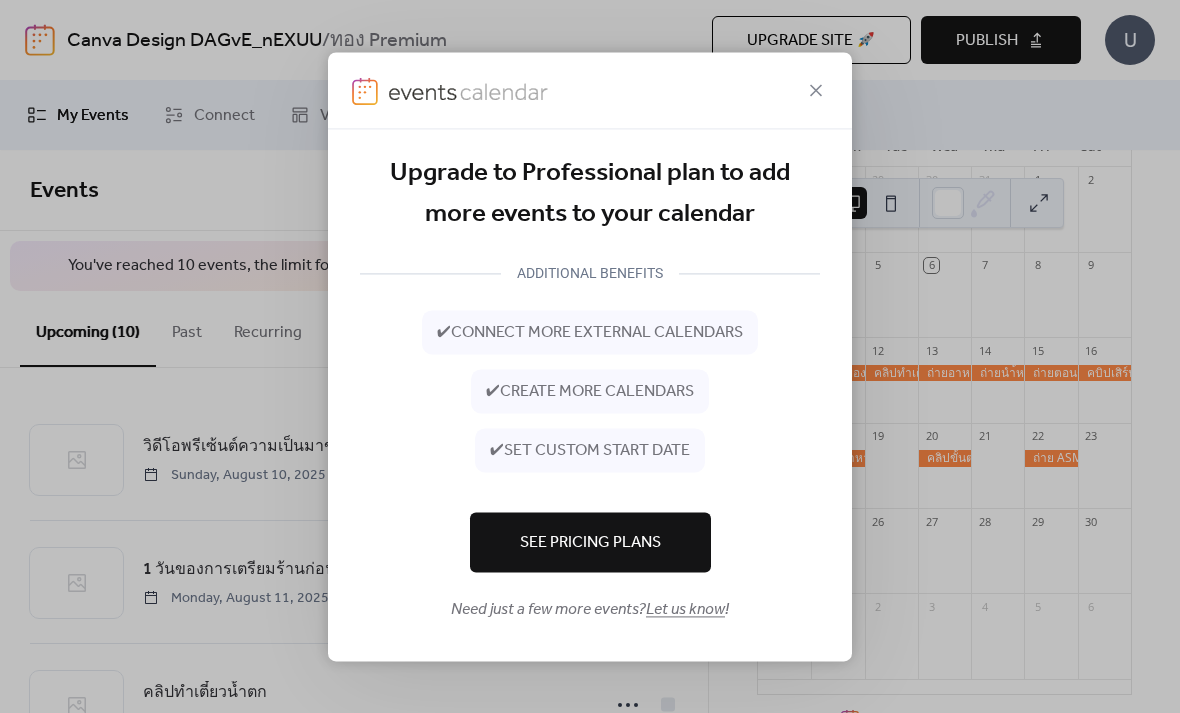 click 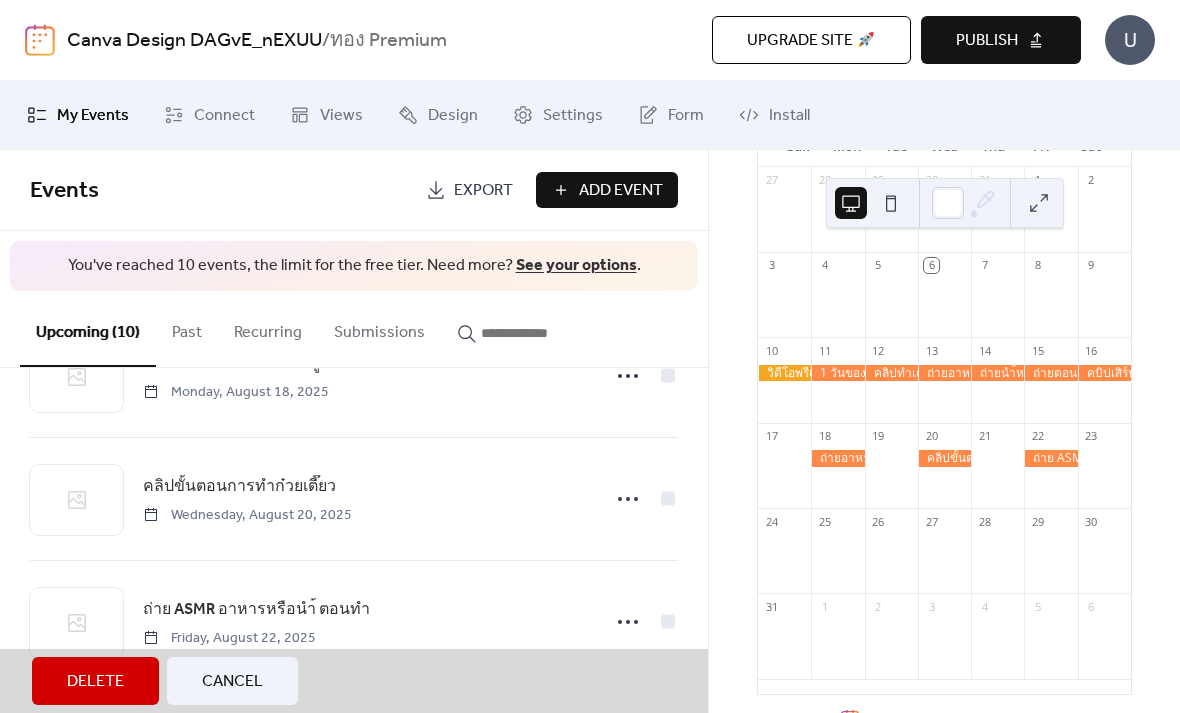 scroll, scrollTop: 878, scrollLeft: 0, axis: vertical 